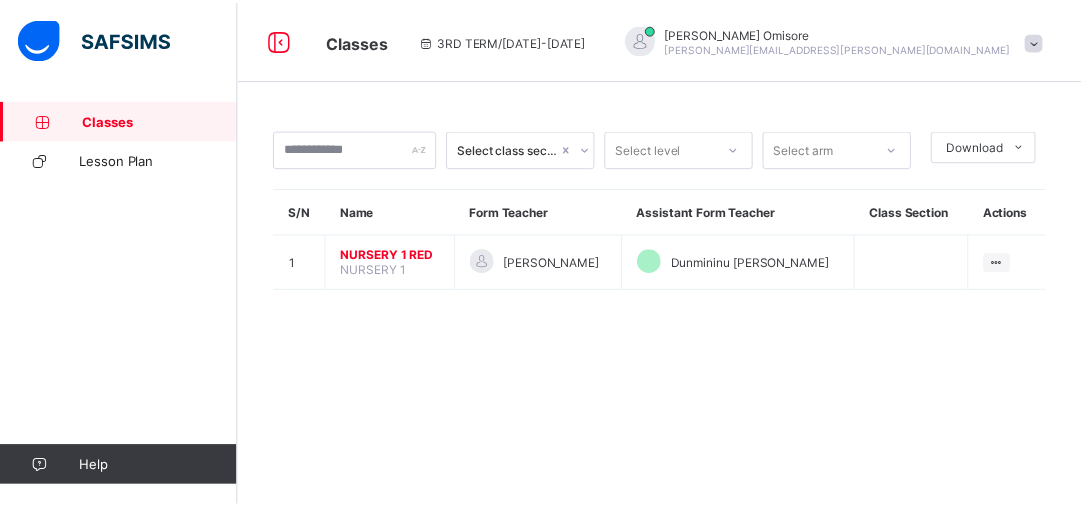 scroll, scrollTop: 0, scrollLeft: 0, axis: both 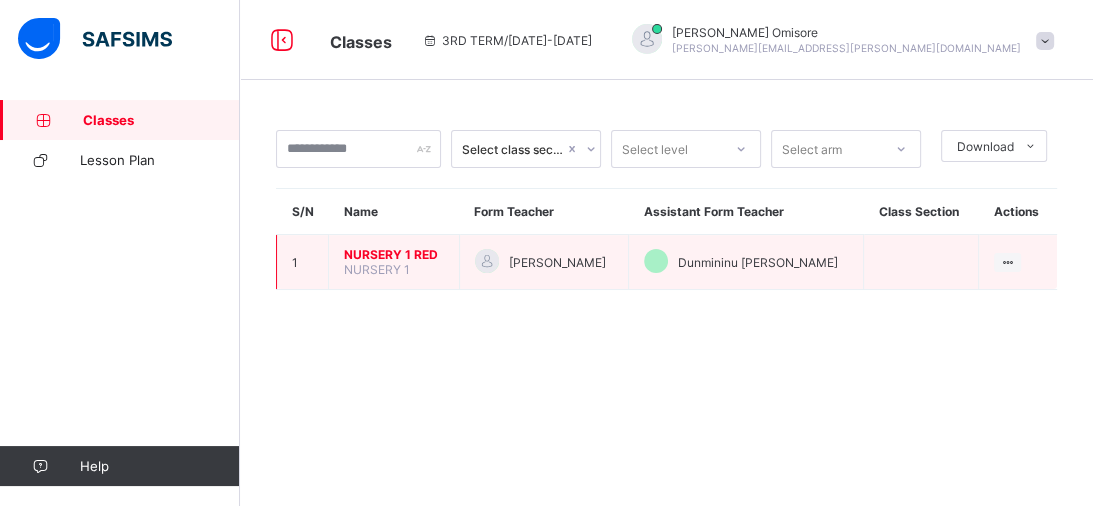 click on "NURSERY 1   RED" at bounding box center [394, 254] 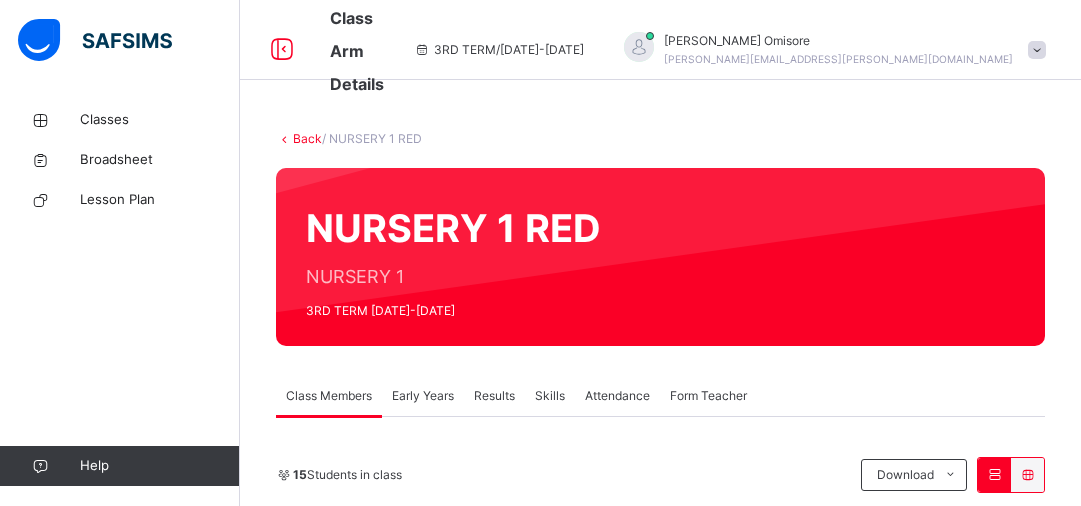 scroll, scrollTop: 0, scrollLeft: 0, axis: both 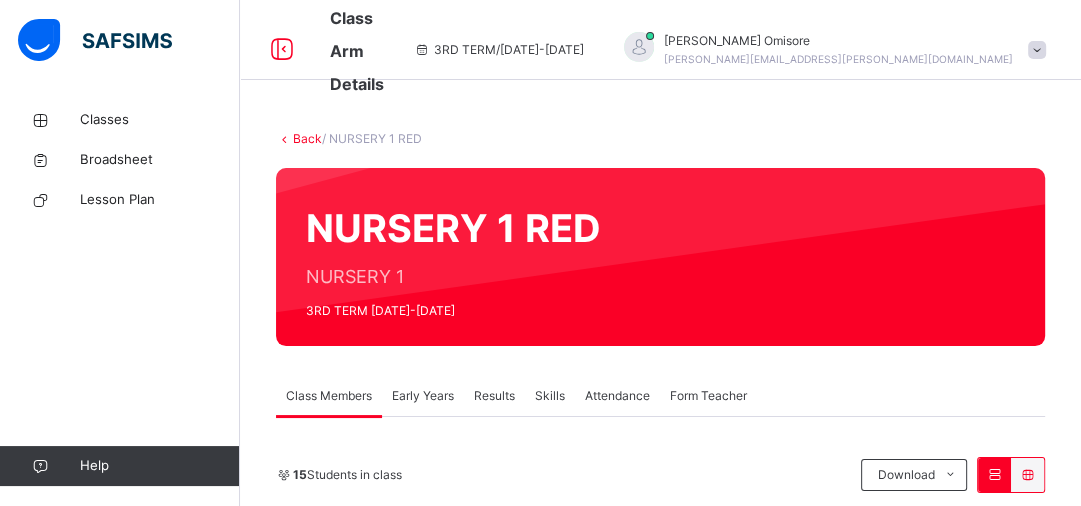 click on "Results" at bounding box center (494, 396) 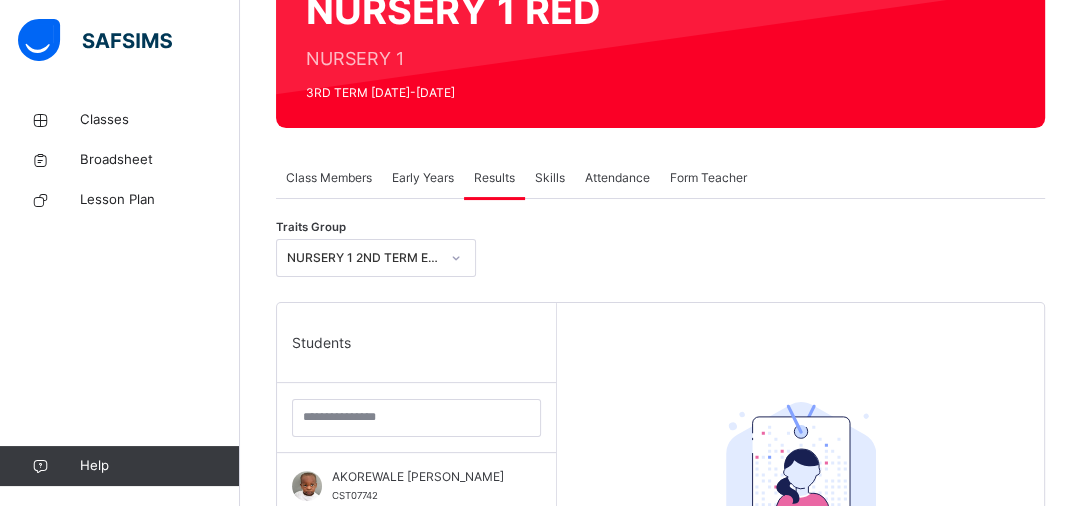 scroll, scrollTop: 224, scrollLeft: 0, axis: vertical 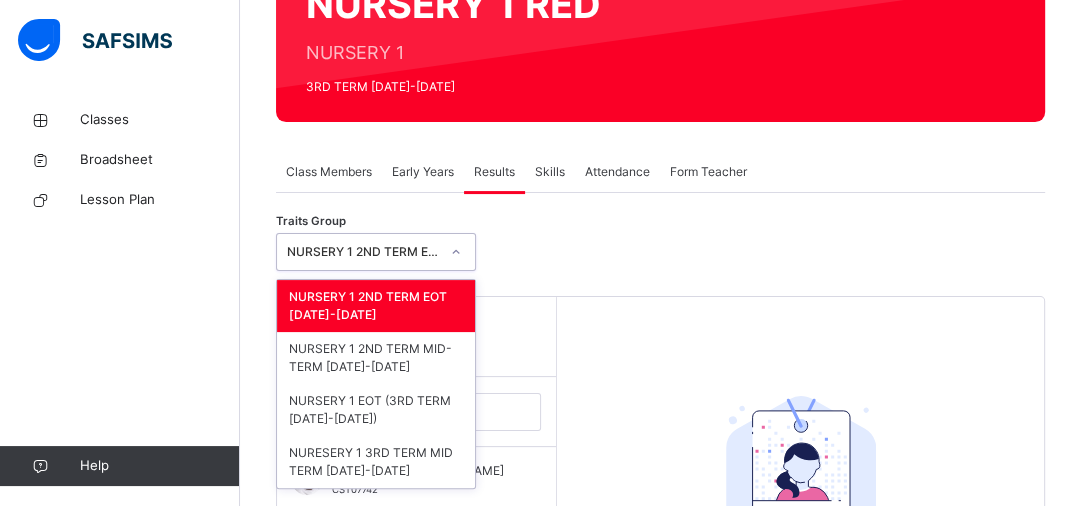 click 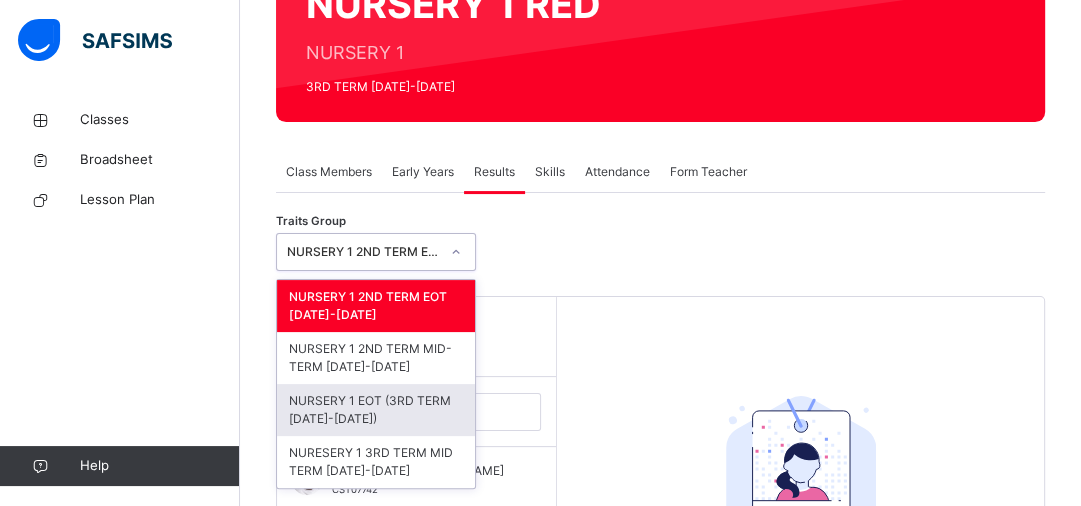 click on "NURSERY 1 EOT (3RD TERM [DATE]-[DATE])" at bounding box center (376, 410) 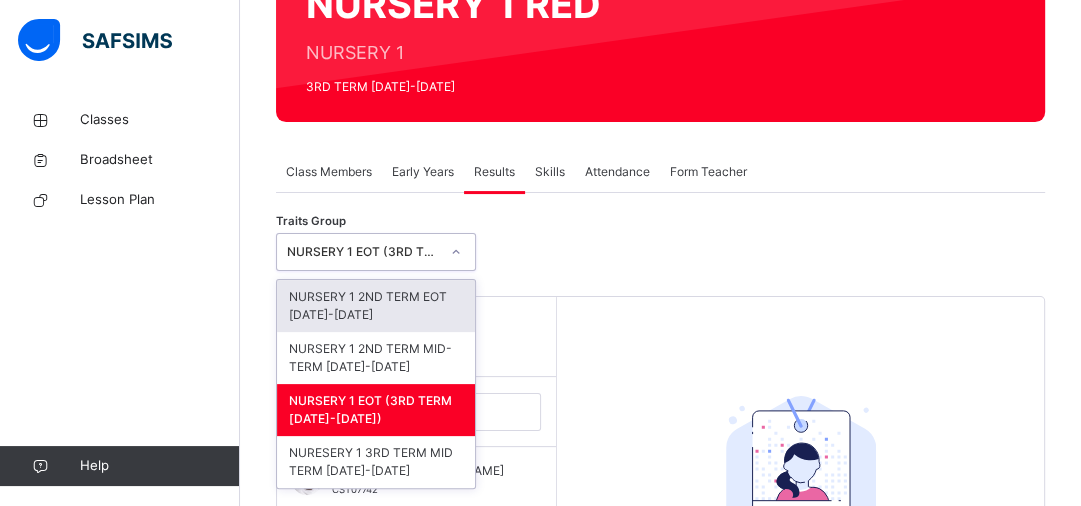 click 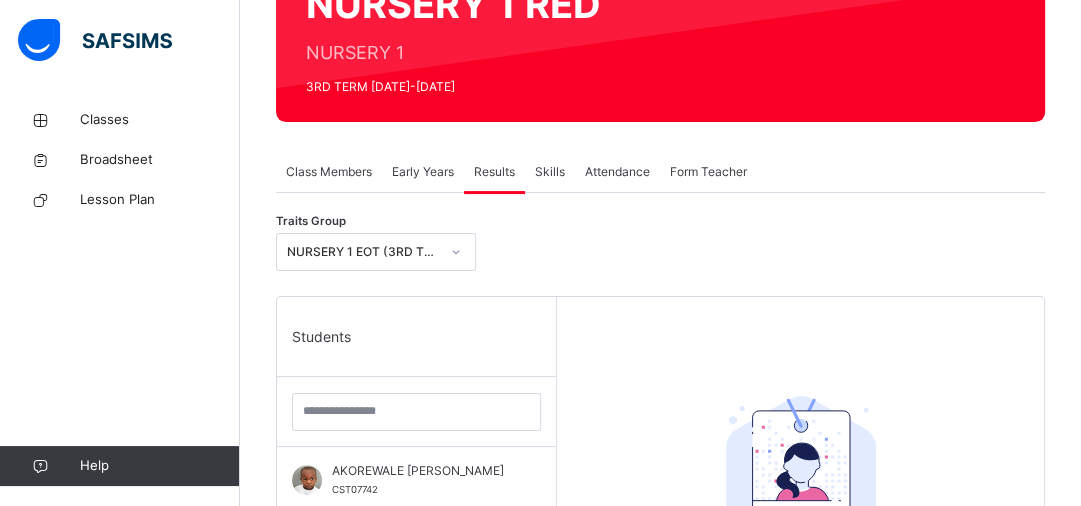 click on "Select a Student Select a student from the list to the left to view and enter trait records" at bounding box center (800, 550) 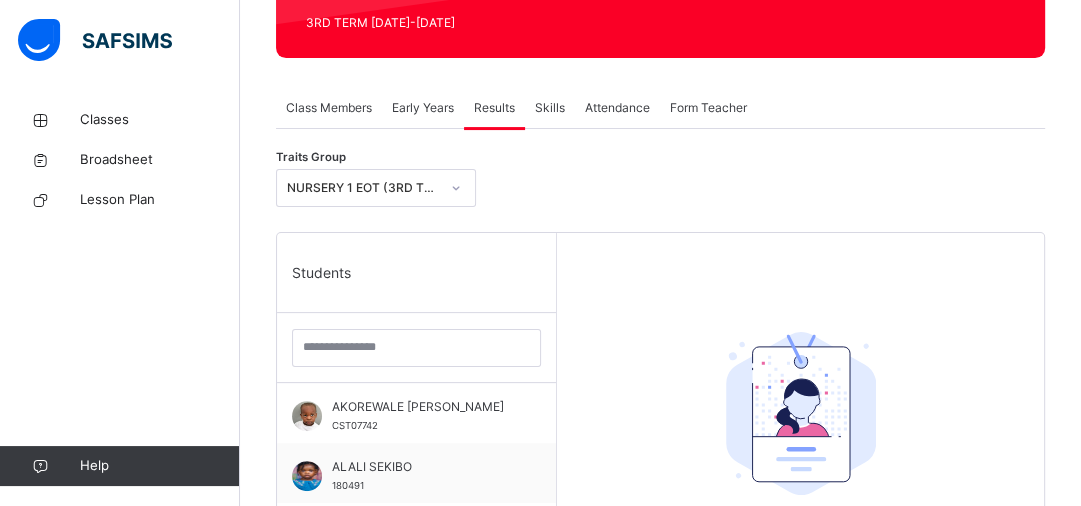 scroll, scrollTop: 352, scrollLeft: 0, axis: vertical 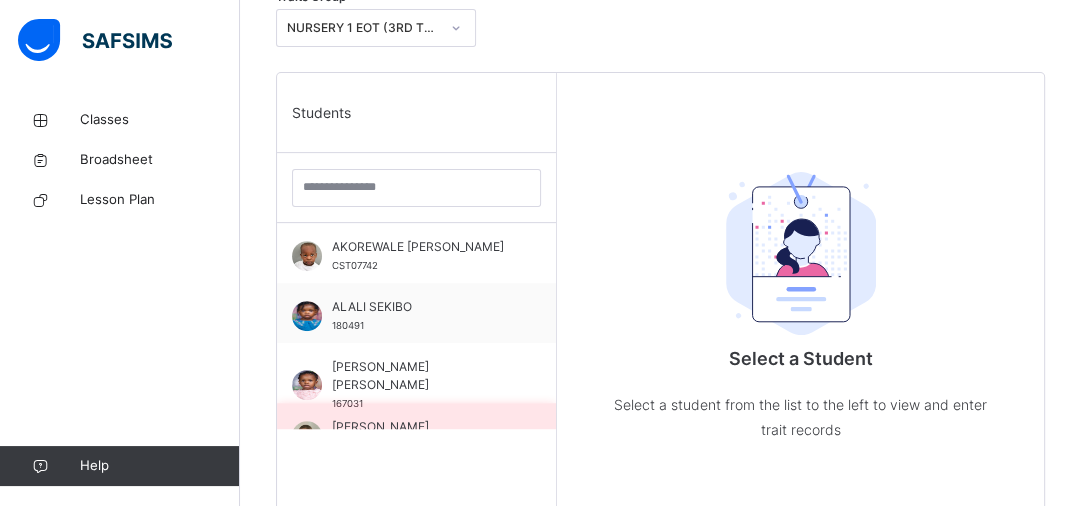 click on "[PERSON_NAME] CST07691" at bounding box center (416, 433) 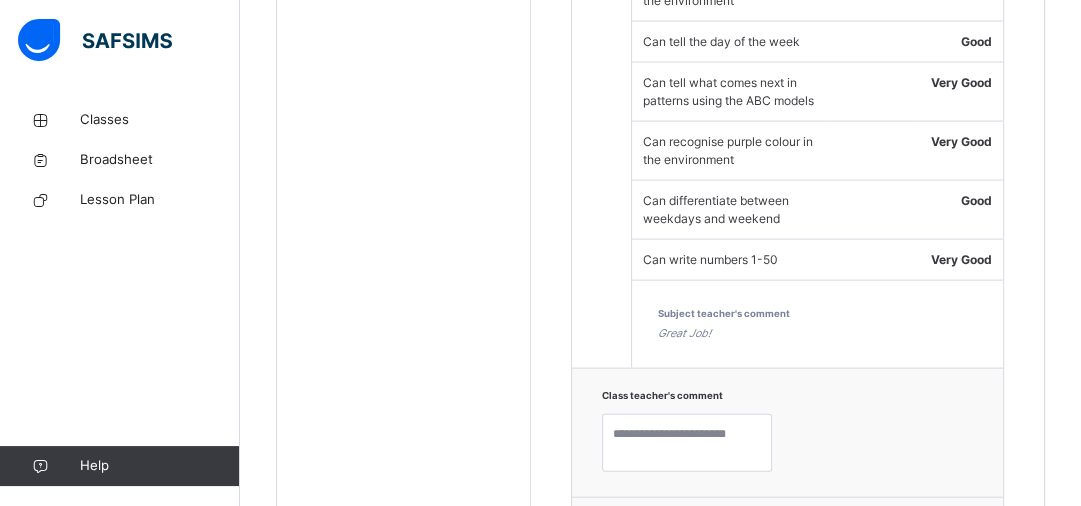 scroll, scrollTop: 3167, scrollLeft: 0, axis: vertical 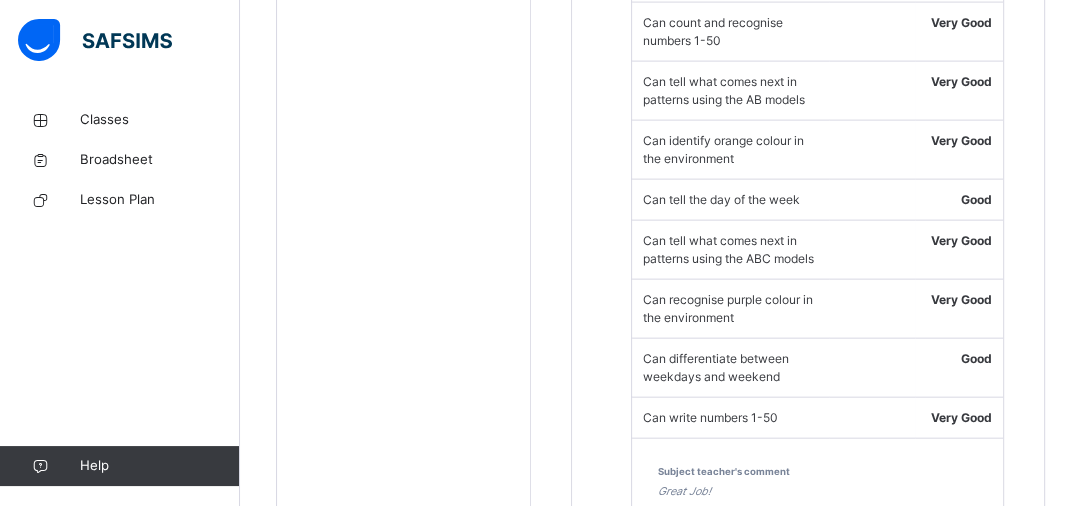 click on "Resume" at bounding box center (792, -2981) 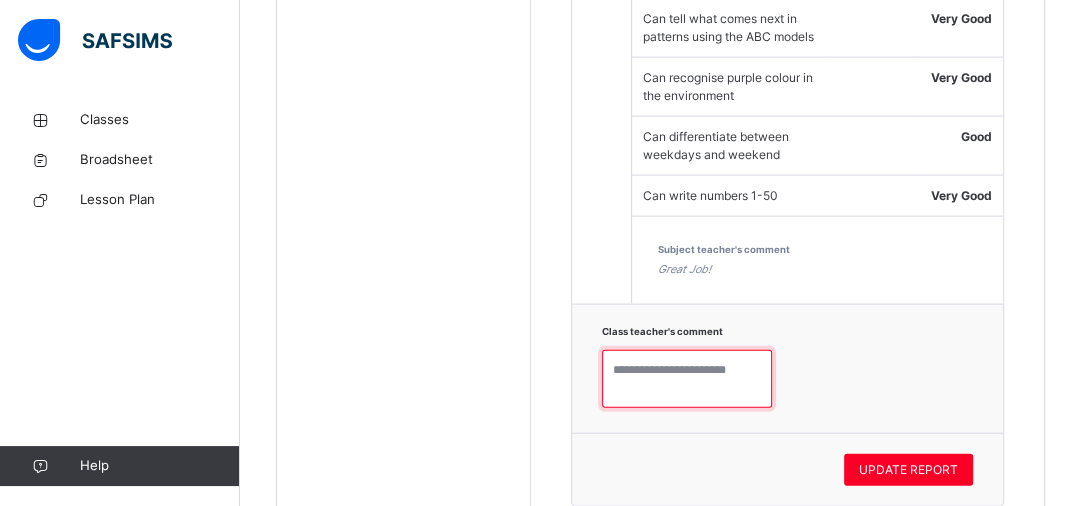 click at bounding box center (687, 379) 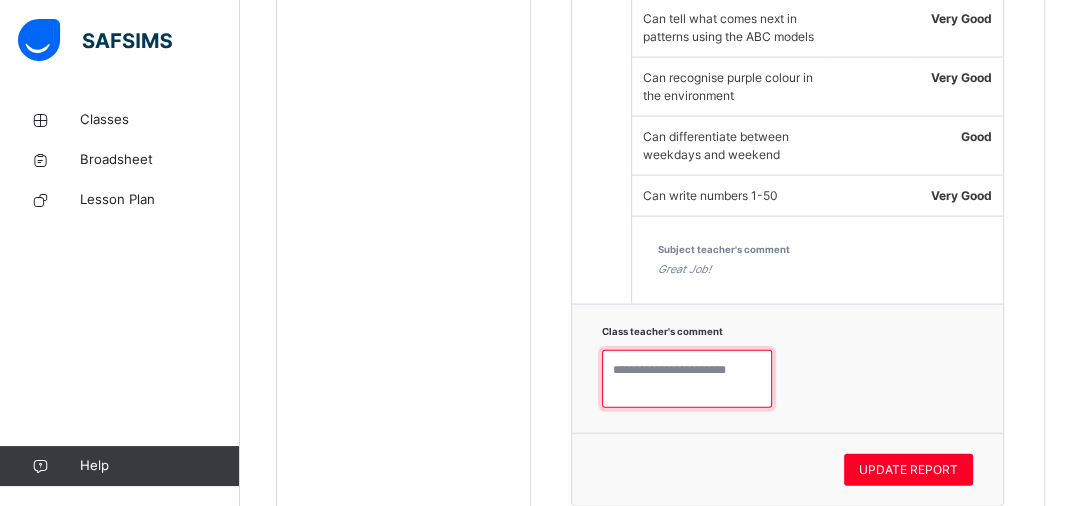paste on "**********" 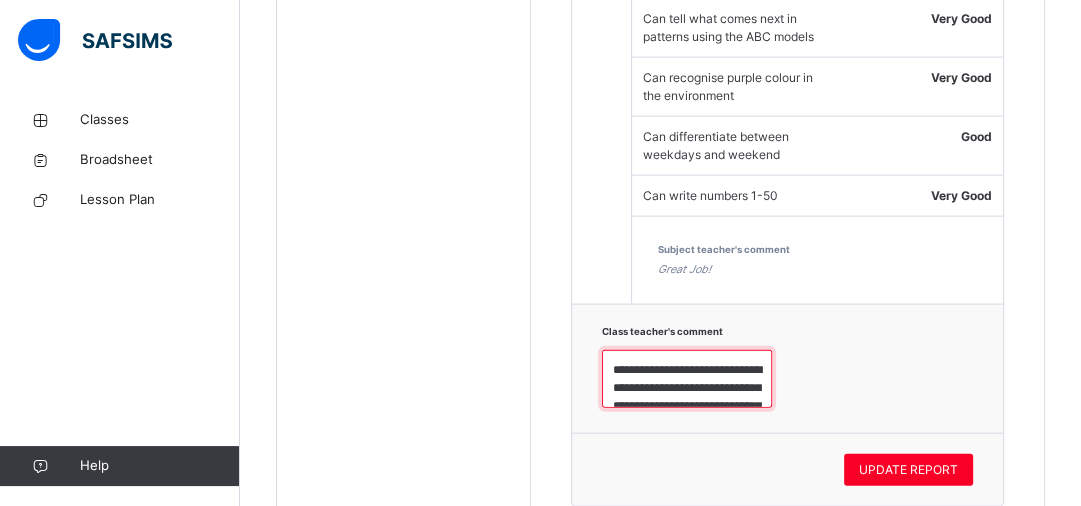 scroll, scrollTop: 204, scrollLeft: 0, axis: vertical 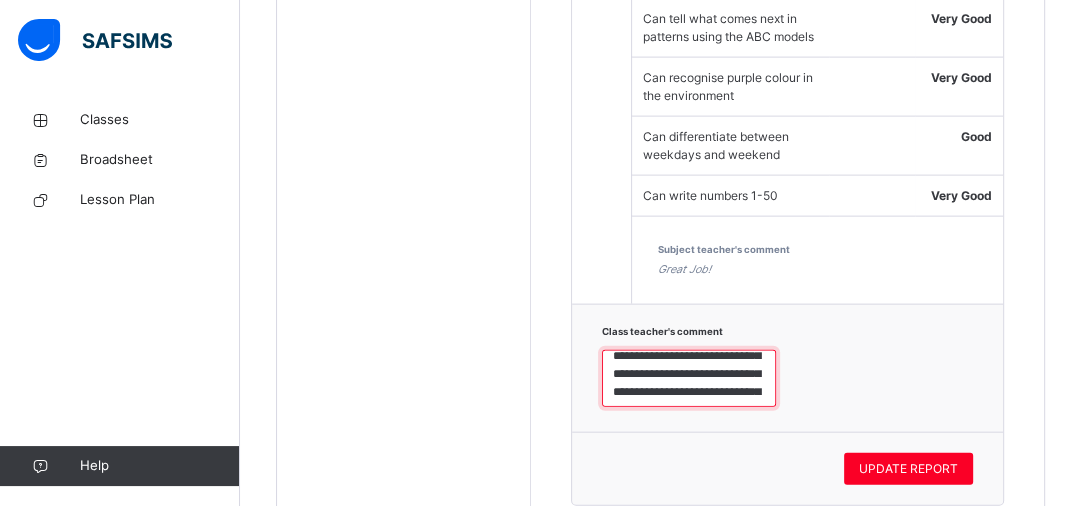 click on "**********" at bounding box center (689, 379) 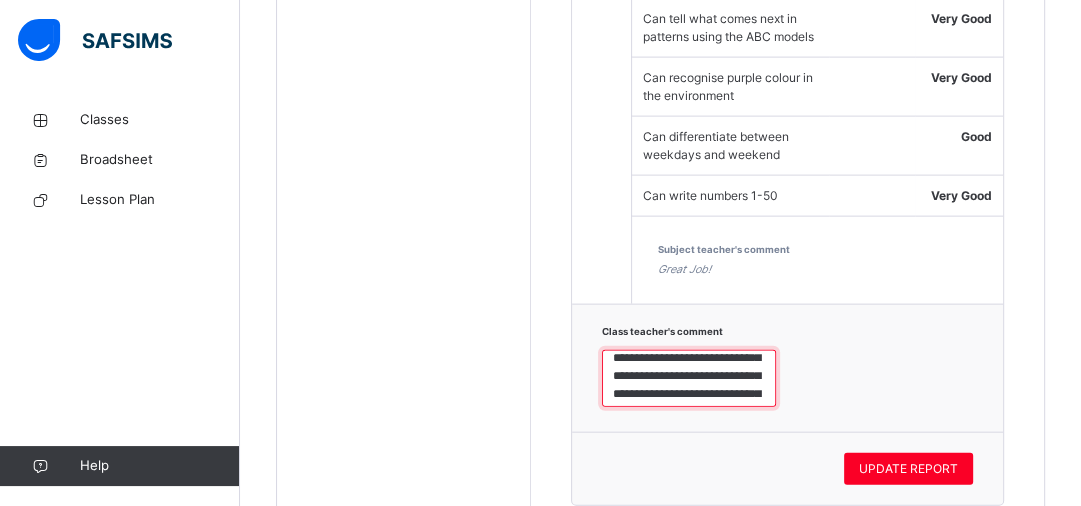 scroll, scrollTop: 60, scrollLeft: 0, axis: vertical 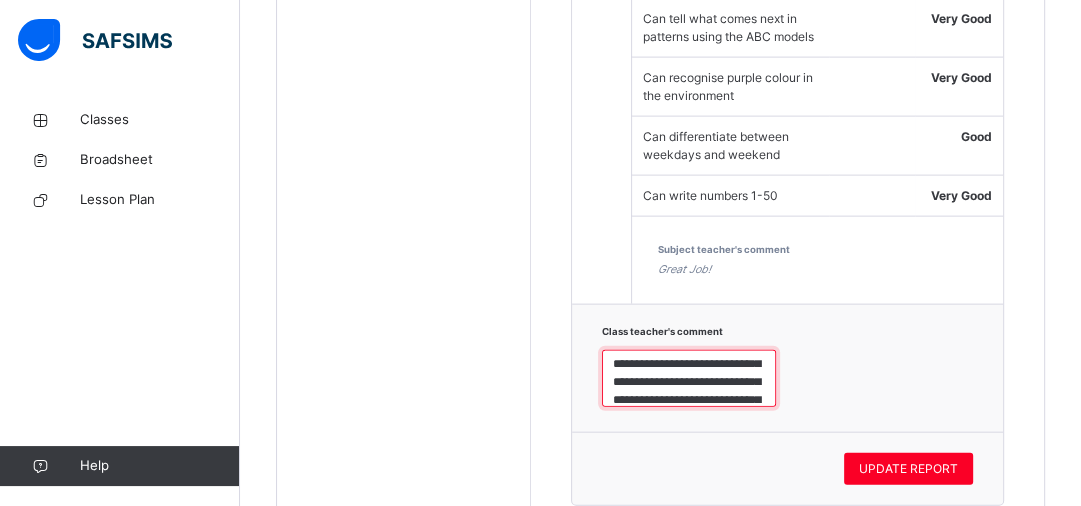 click on "**********" at bounding box center (689, 379) 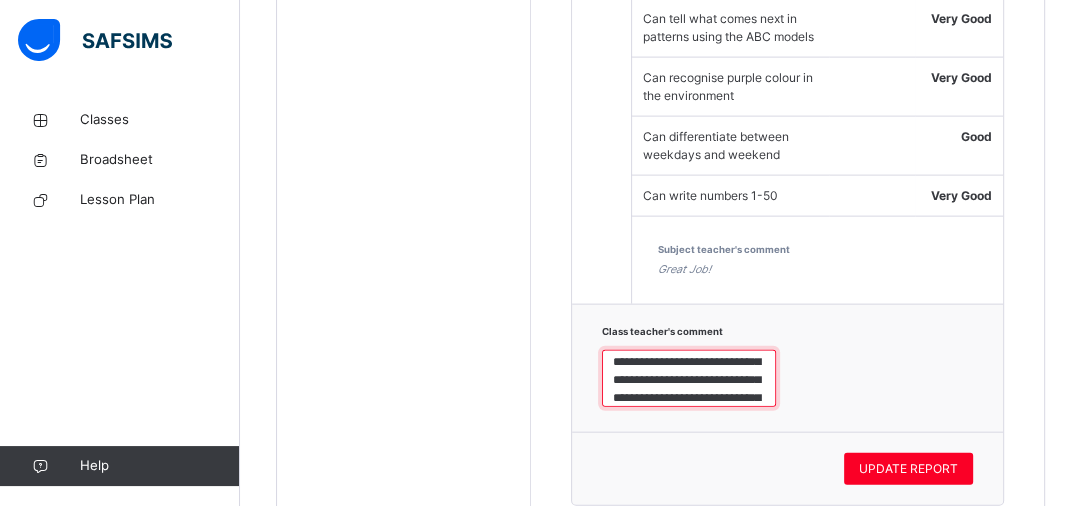 scroll, scrollTop: 92, scrollLeft: 0, axis: vertical 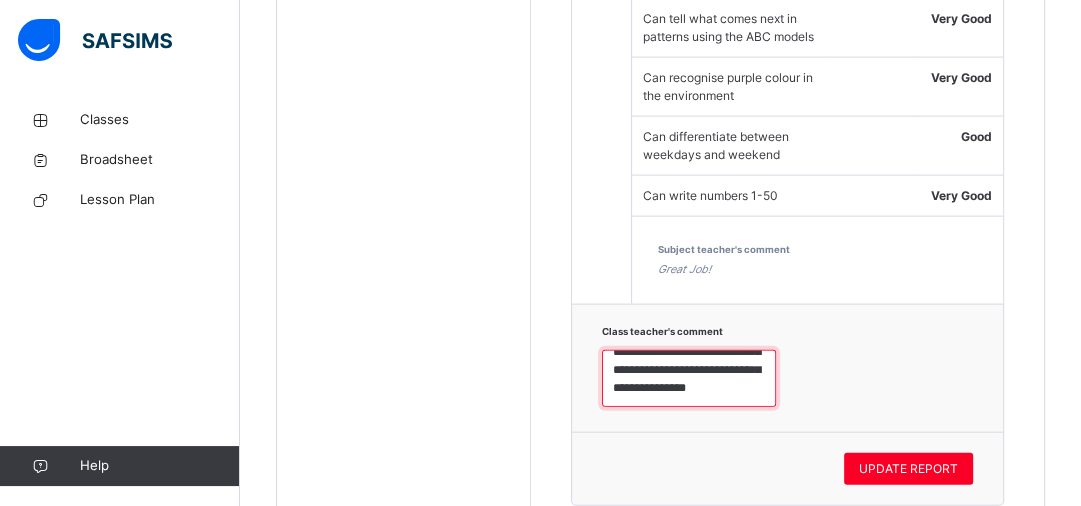 click on "**********" at bounding box center [689, 379] 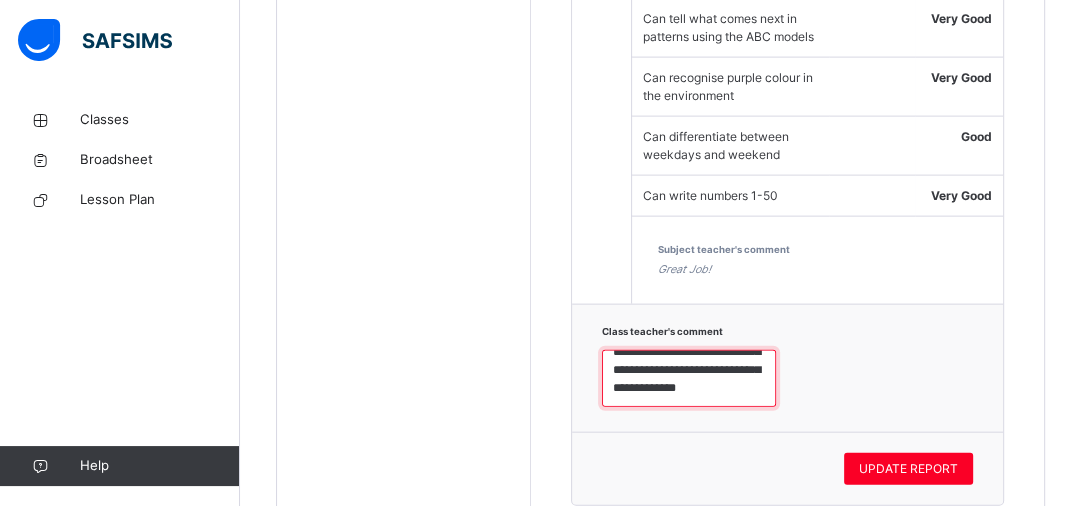 scroll, scrollTop: 154, scrollLeft: 0, axis: vertical 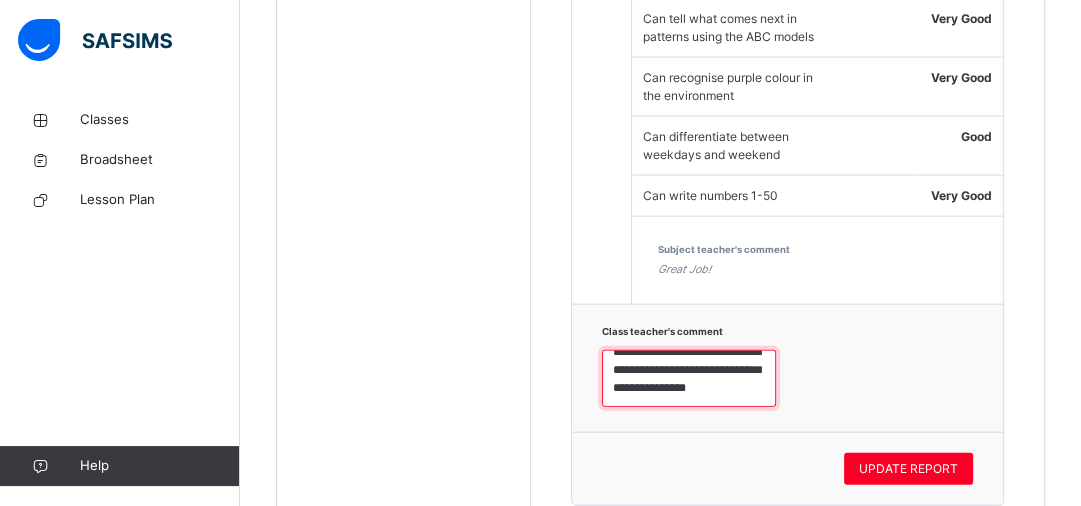 click on "**********" at bounding box center [689, 379] 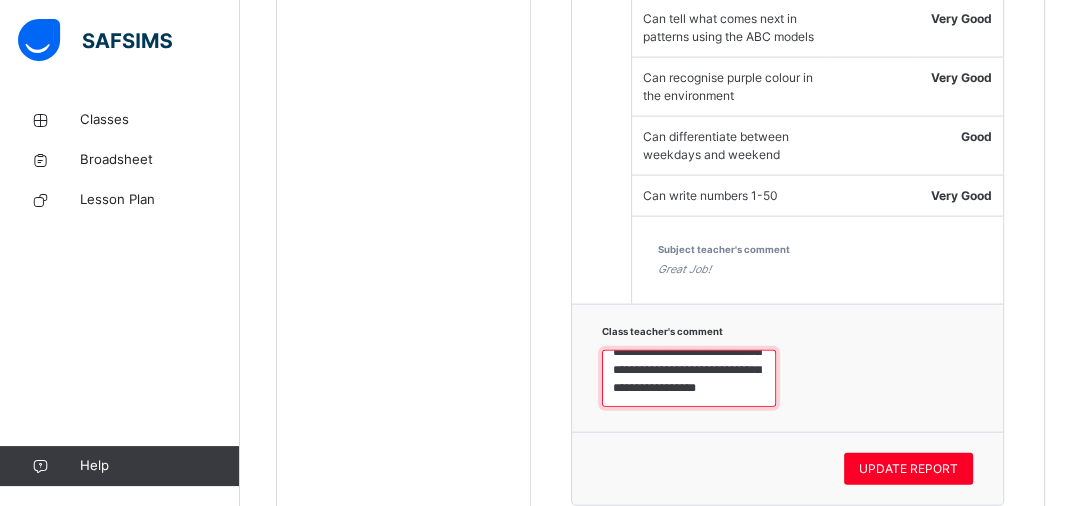 scroll, scrollTop: 186, scrollLeft: 0, axis: vertical 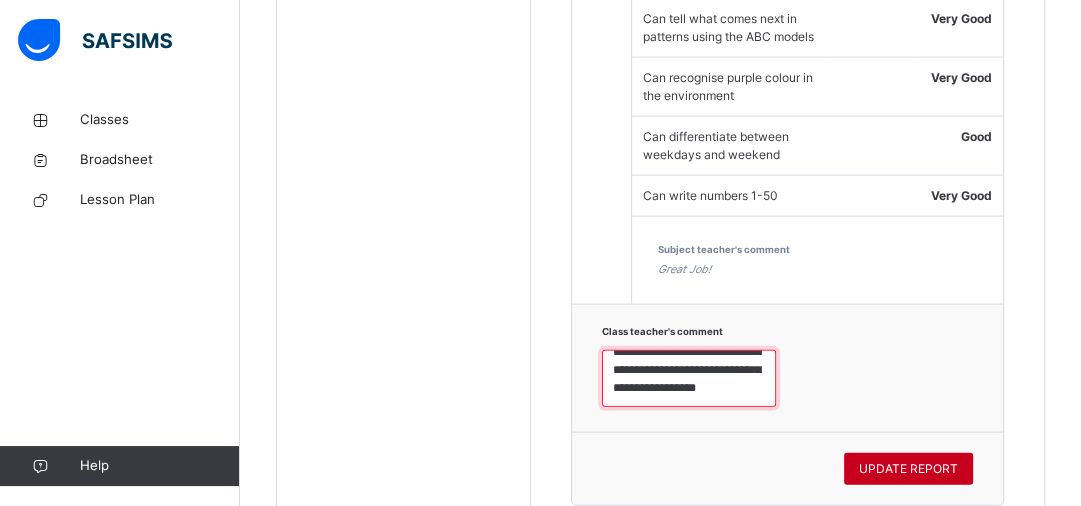 type on "**********" 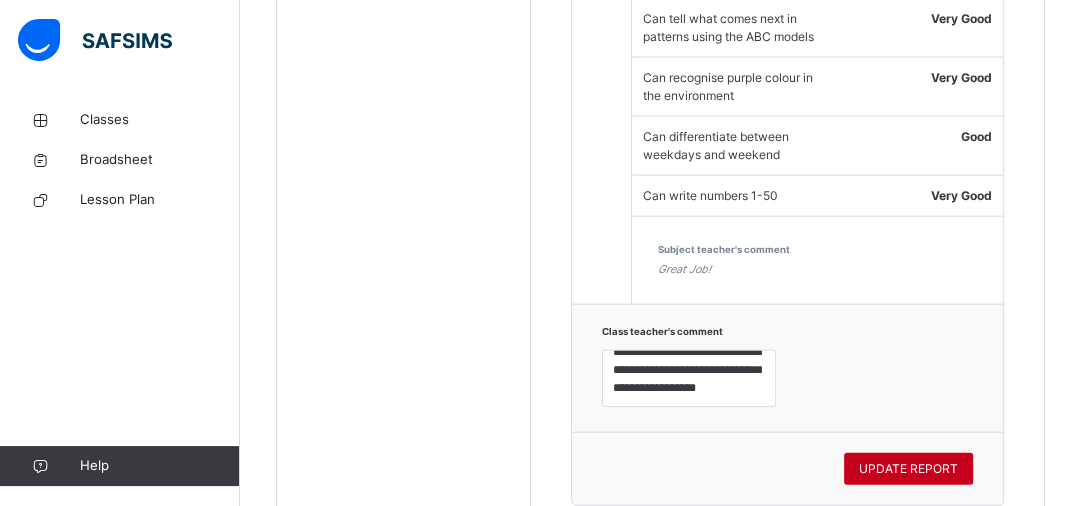 click on "UPDATE REPORT" at bounding box center [908, 469] 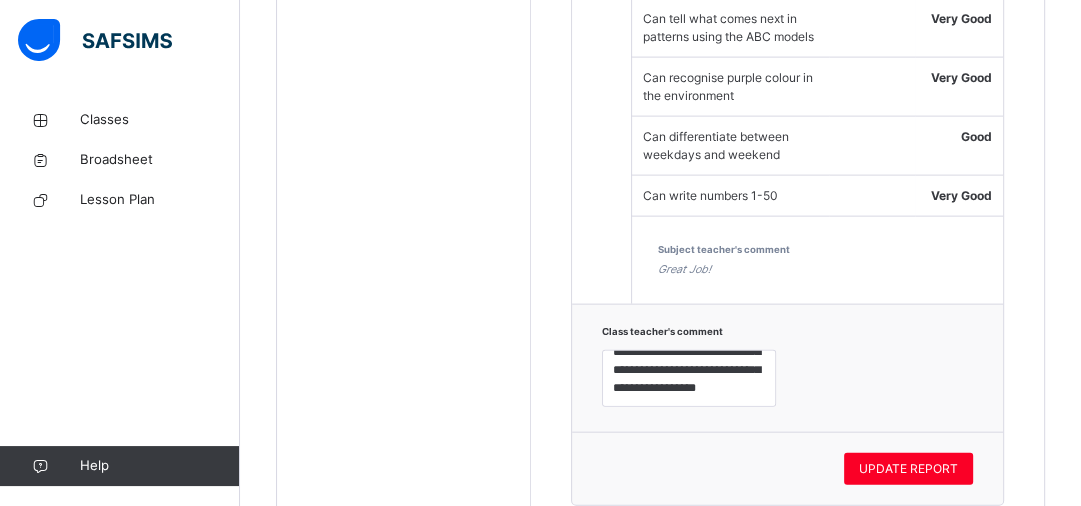 click on "6" at bounding box center (602, 7) 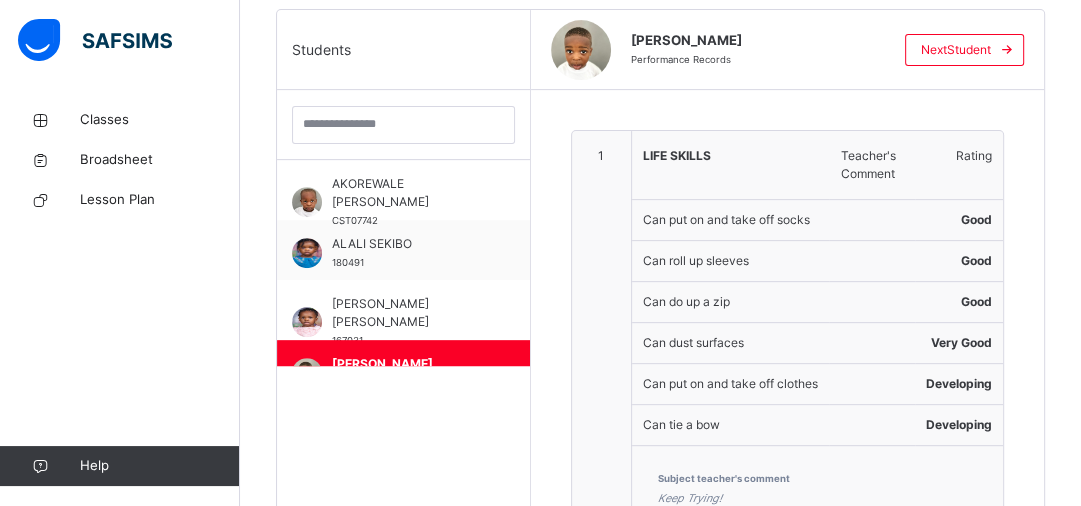 scroll, scrollTop: 479, scrollLeft: 0, axis: vertical 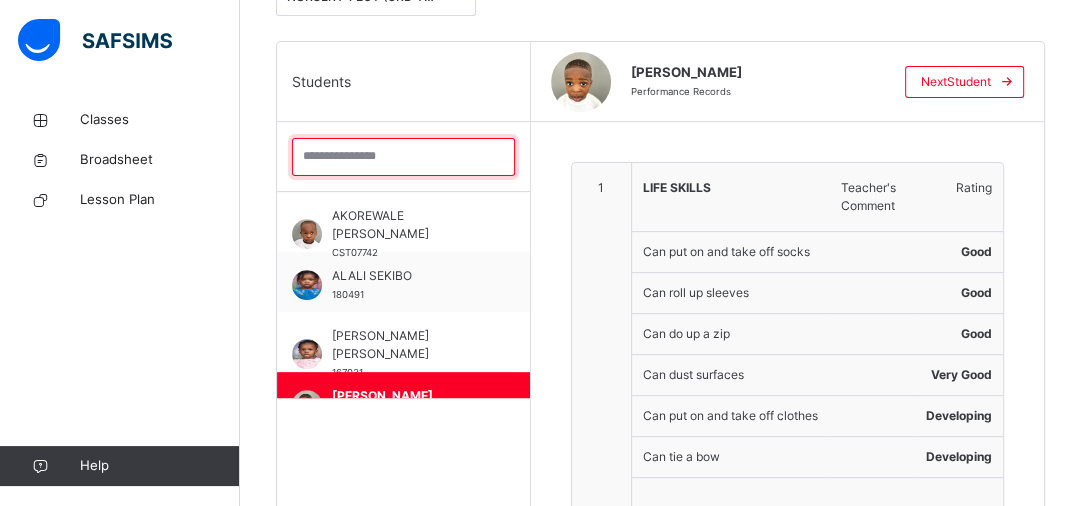 click at bounding box center [403, 157] 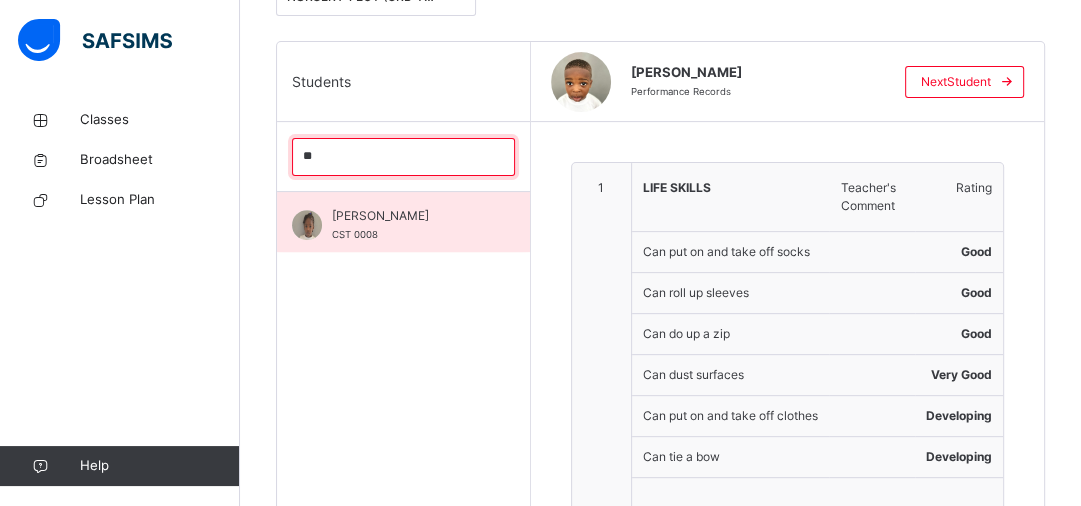 type on "**" 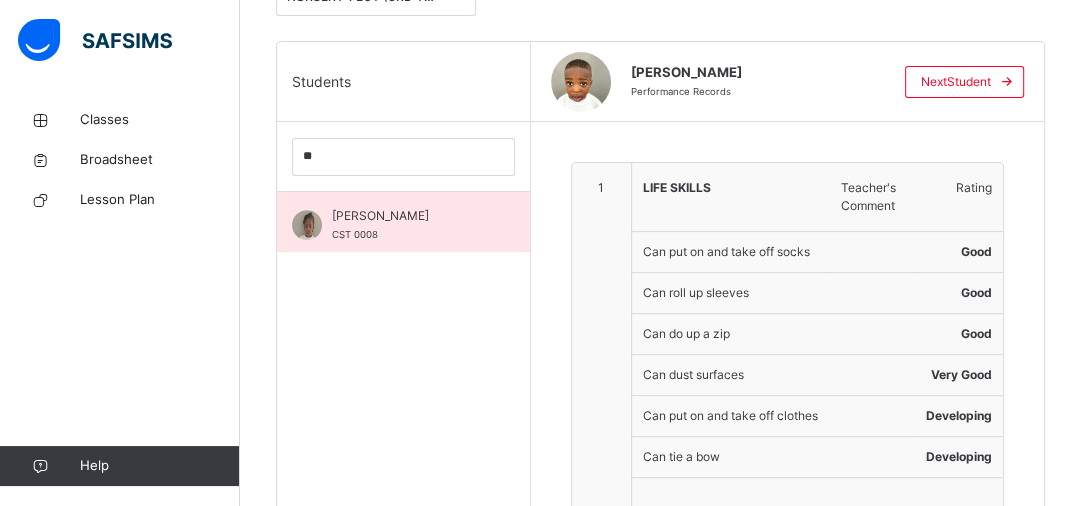 click on "[PERSON_NAME]" at bounding box center (408, 216) 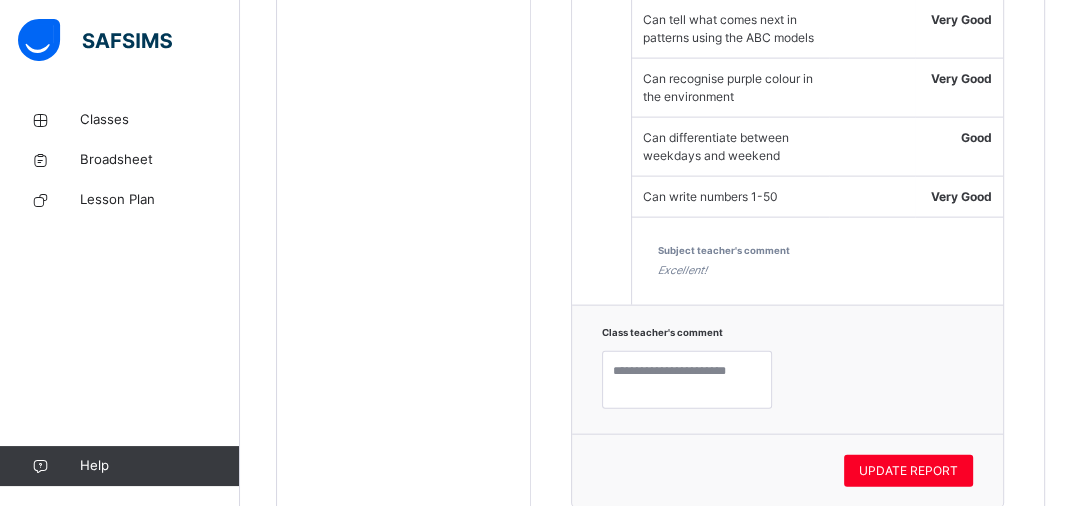 scroll, scrollTop: 3248, scrollLeft: 0, axis: vertical 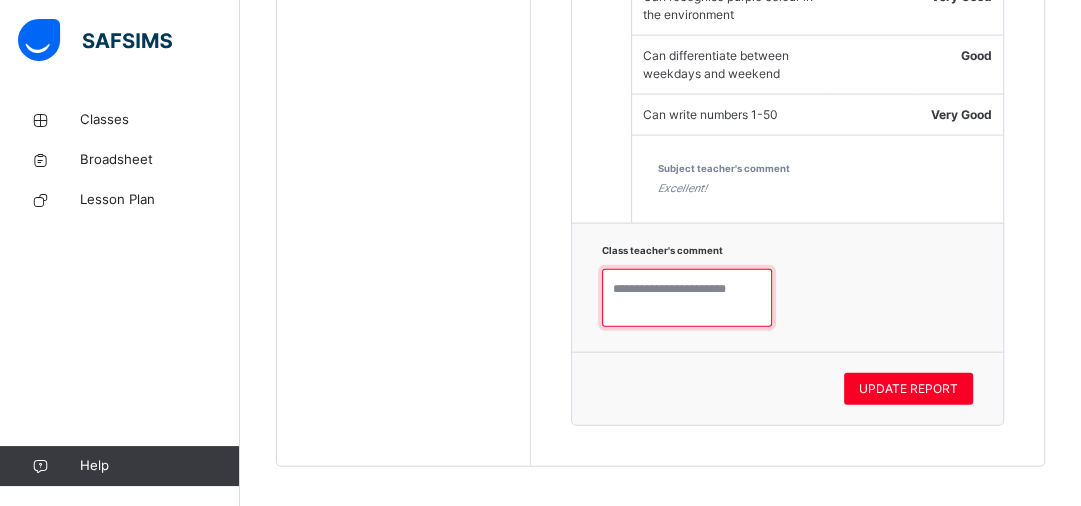 click at bounding box center [687, 298] 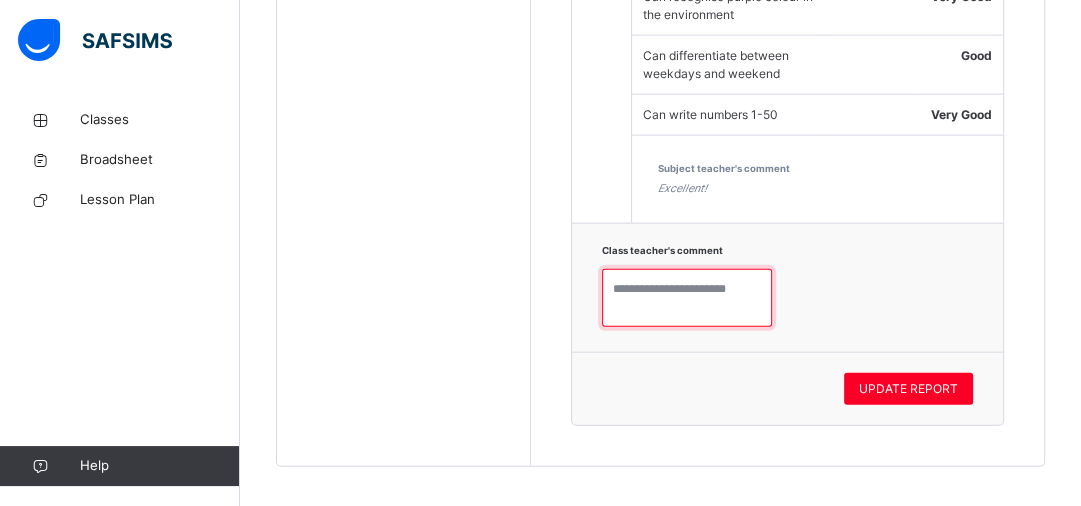 paste on "**********" 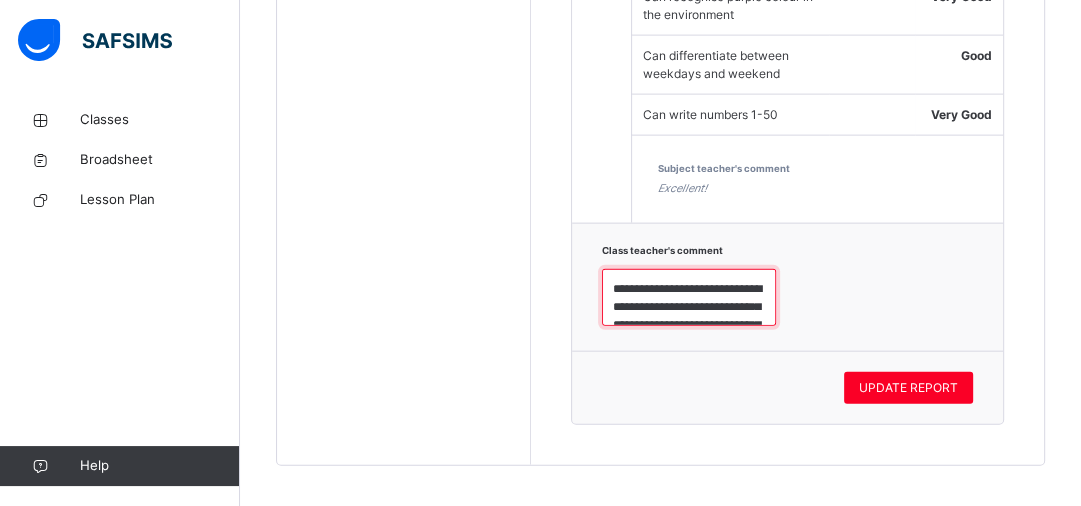 scroll, scrollTop: 204, scrollLeft: 0, axis: vertical 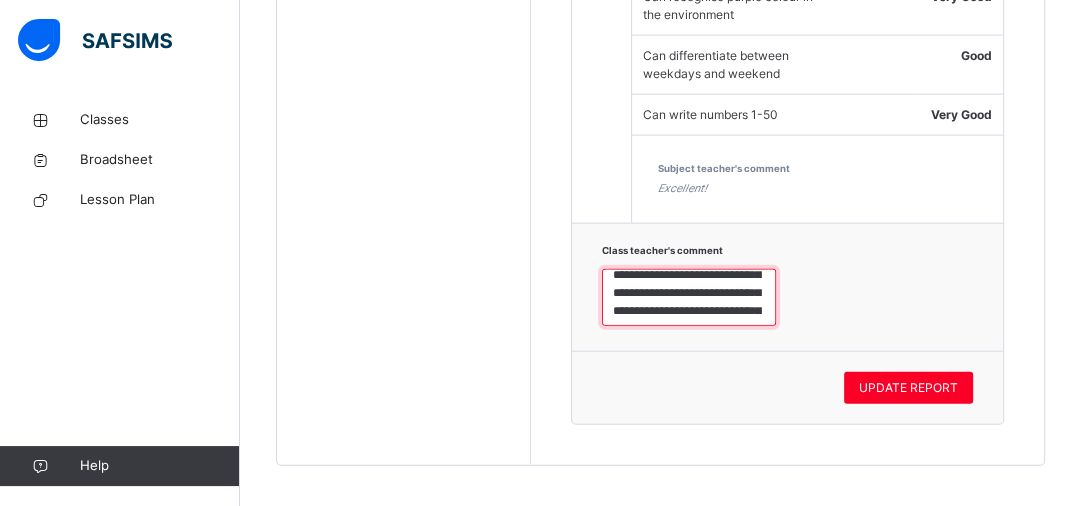 click on "**********" at bounding box center [689, 298] 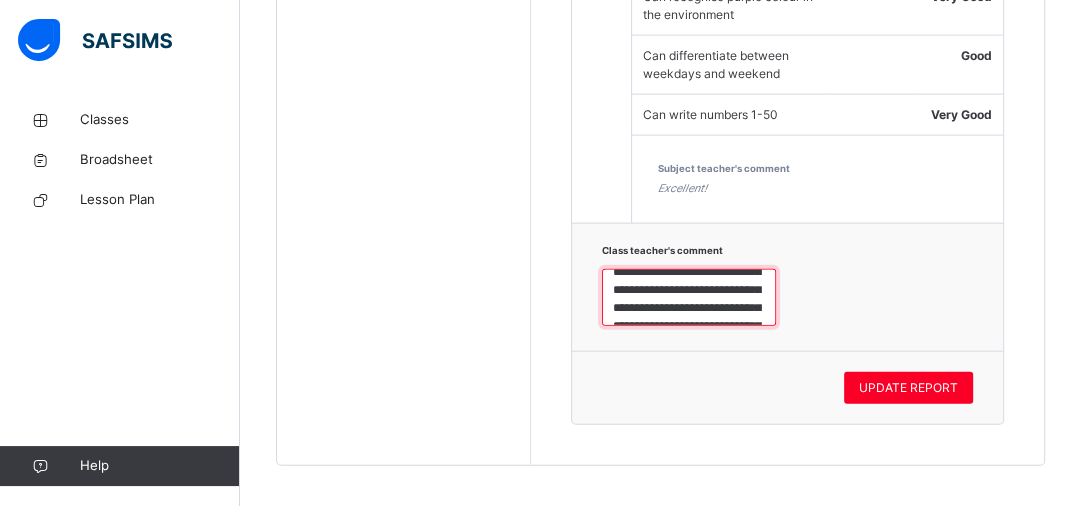 scroll, scrollTop: 64, scrollLeft: 0, axis: vertical 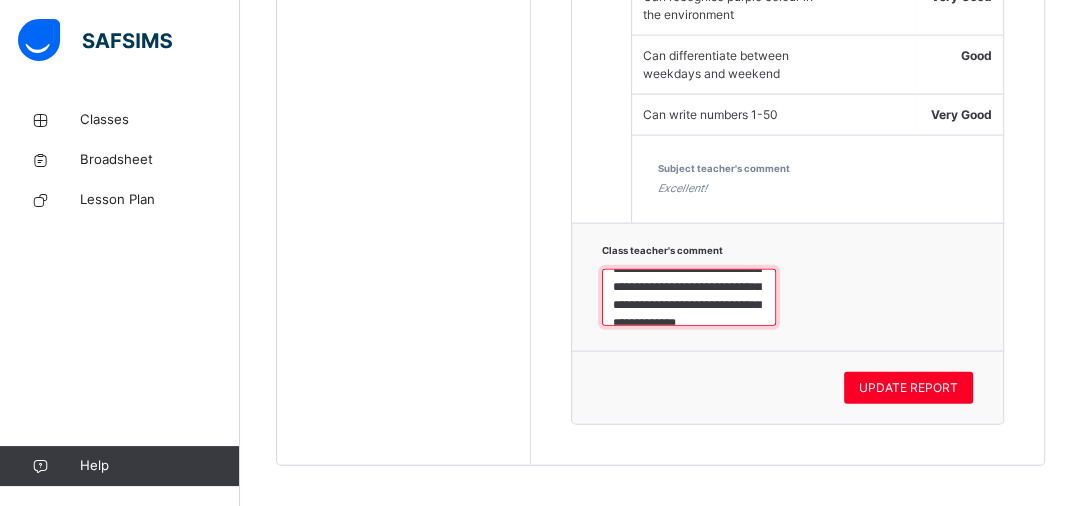 click on "**********" at bounding box center (689, 298) 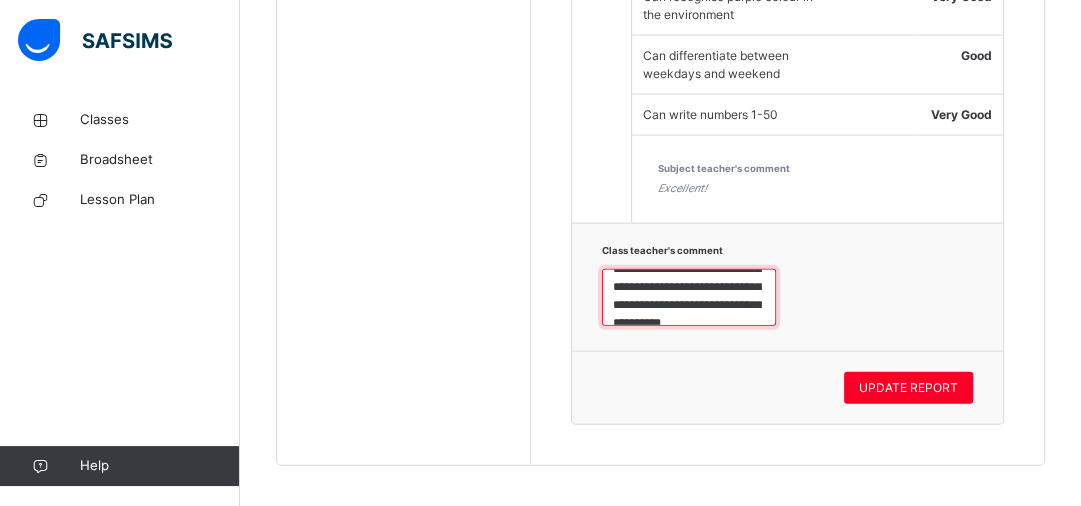 scroll, scrollTop: 118, scrollLeft: 0, axis: vertical 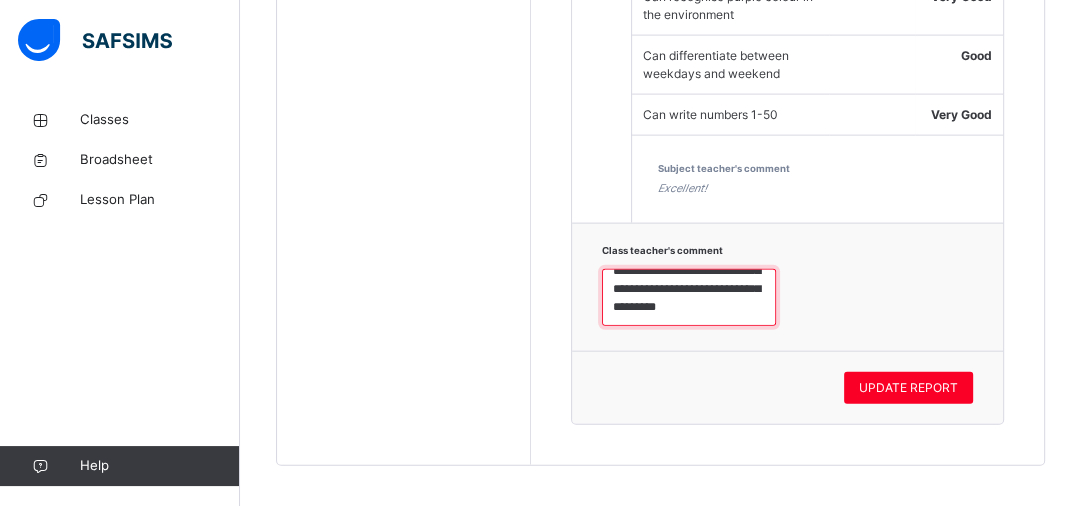click on "**********" at bounding box center [689, 298] 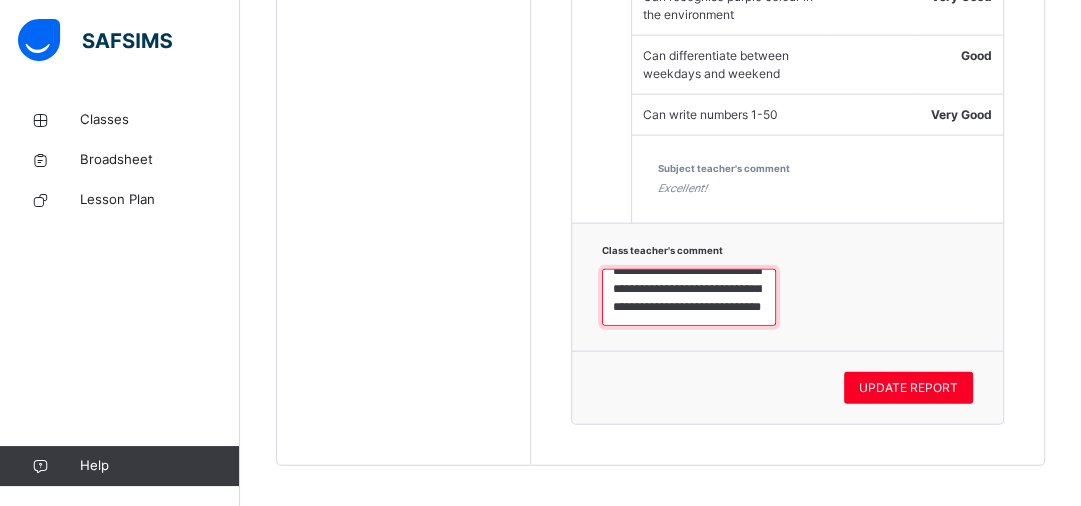 scroll, scrollTop: 197, scrollLeft: 0, axis: vertical 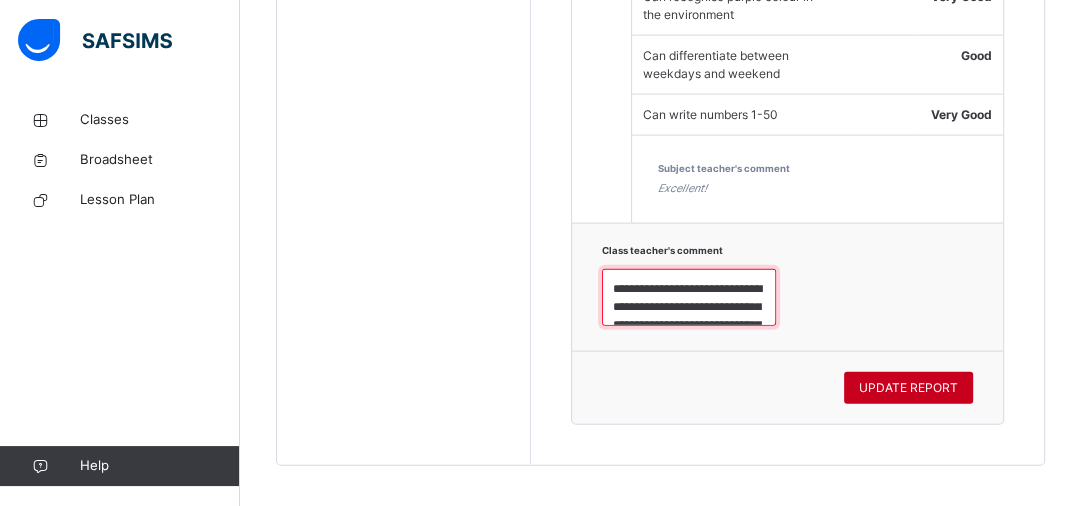 type on "**********" 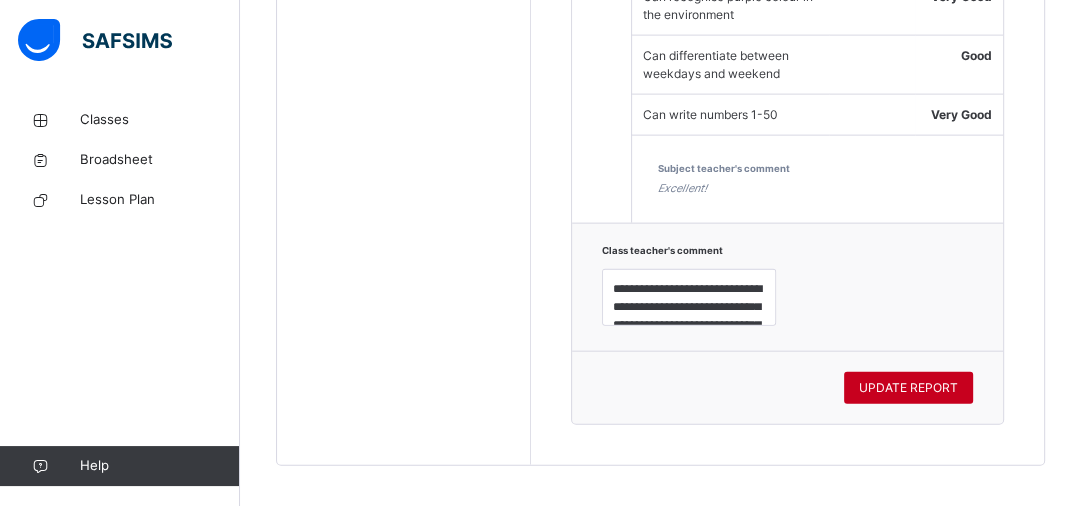 click on "UPDATE REPORT" at bounding box center (908, 388) 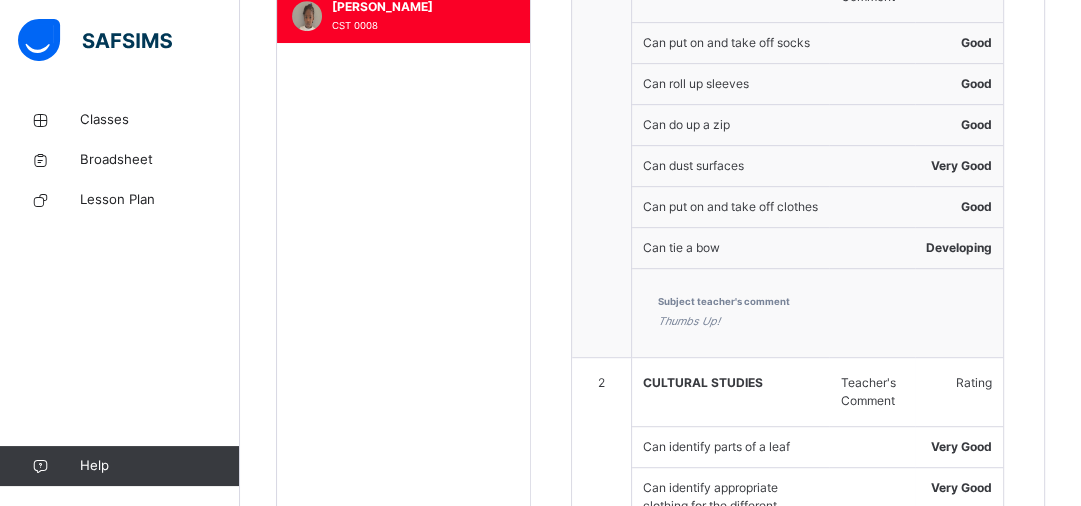 scroll, scrollTop: 645, scrollLeft: 0, axis: vertical 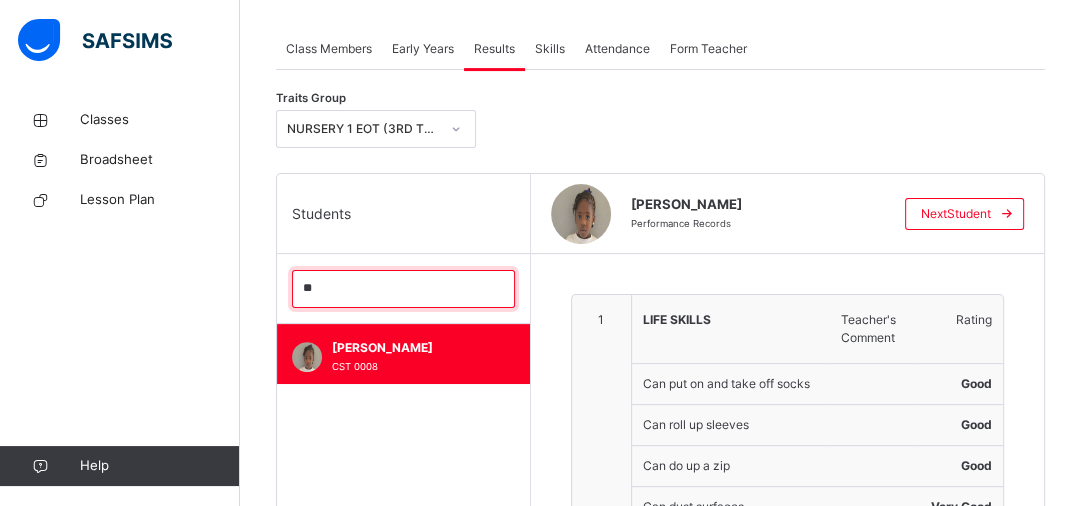 click on "**" at bounding box center (403, 289) 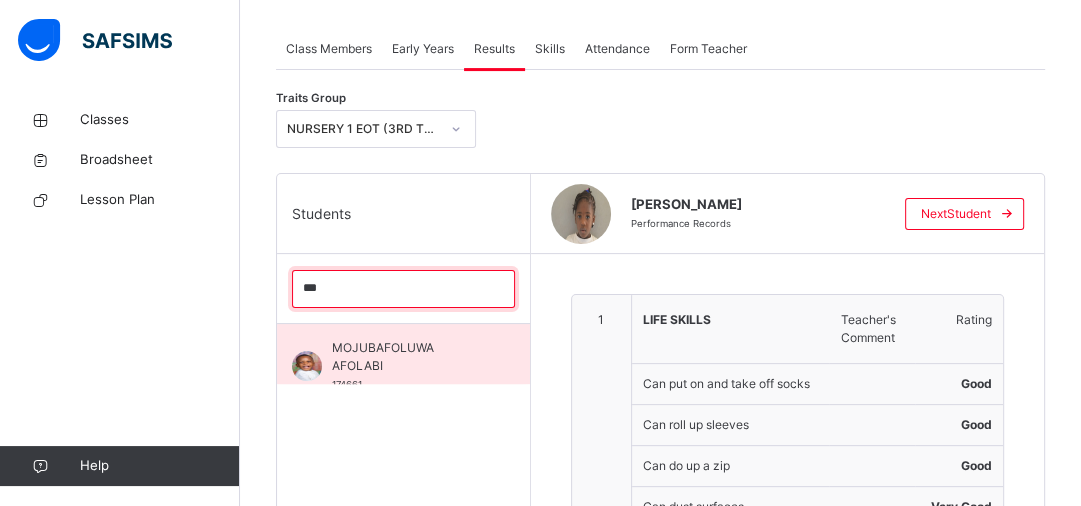 type on "***" 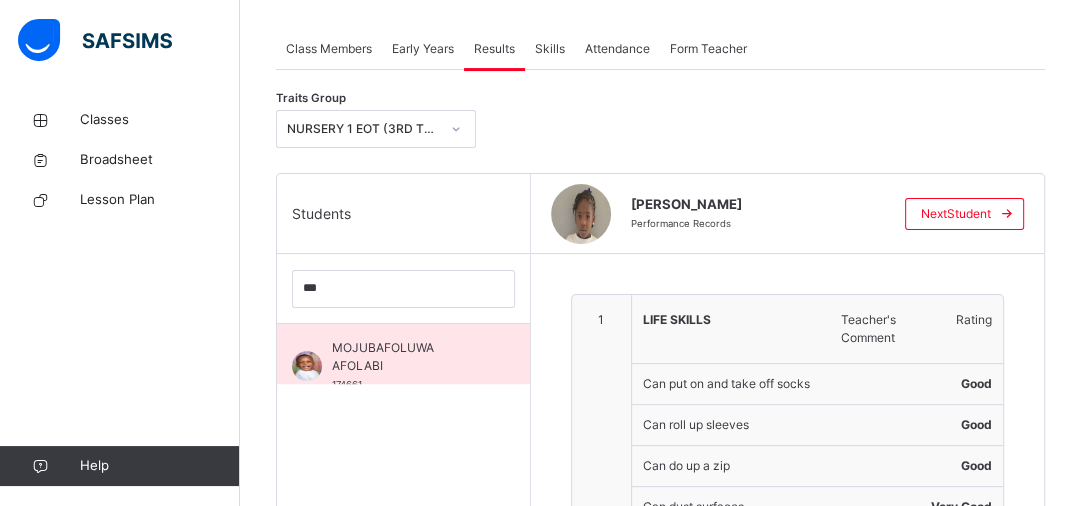 click on "MOJUBAFOLUWA  AFOLABI" at bounding box center [408, 357] 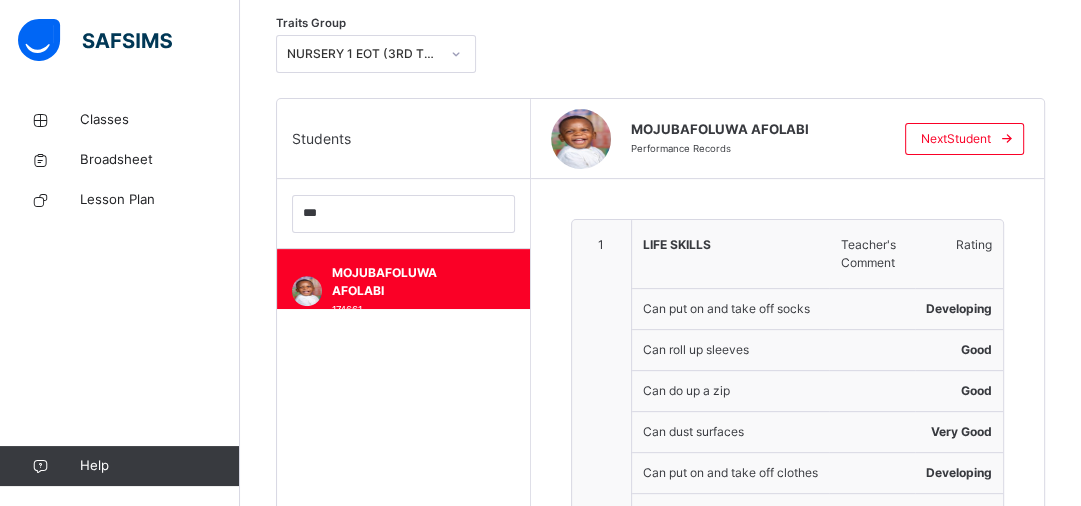 scroll, scrollTop: 454, scrollLeft: 0, axis: vertical 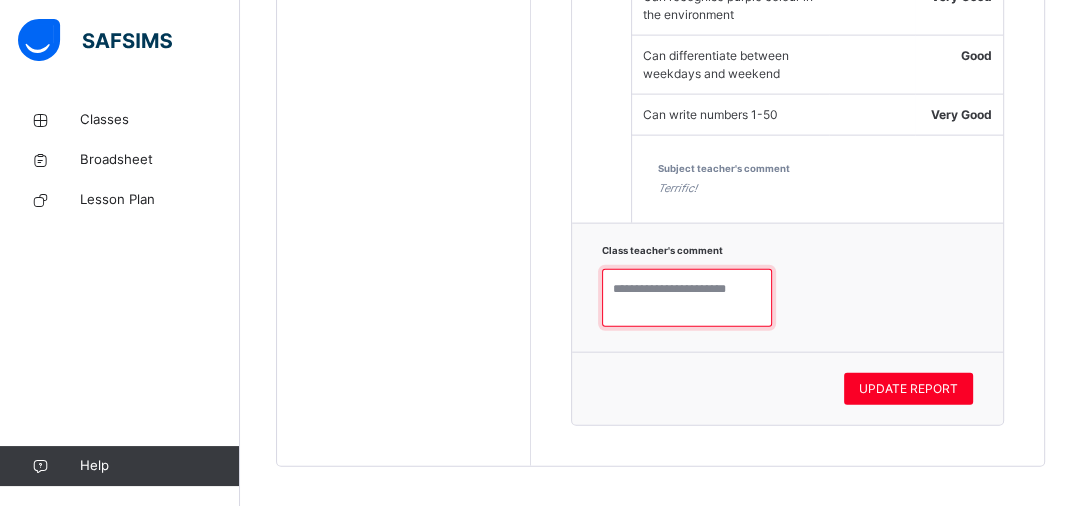 click at bounding box center (687, 298) 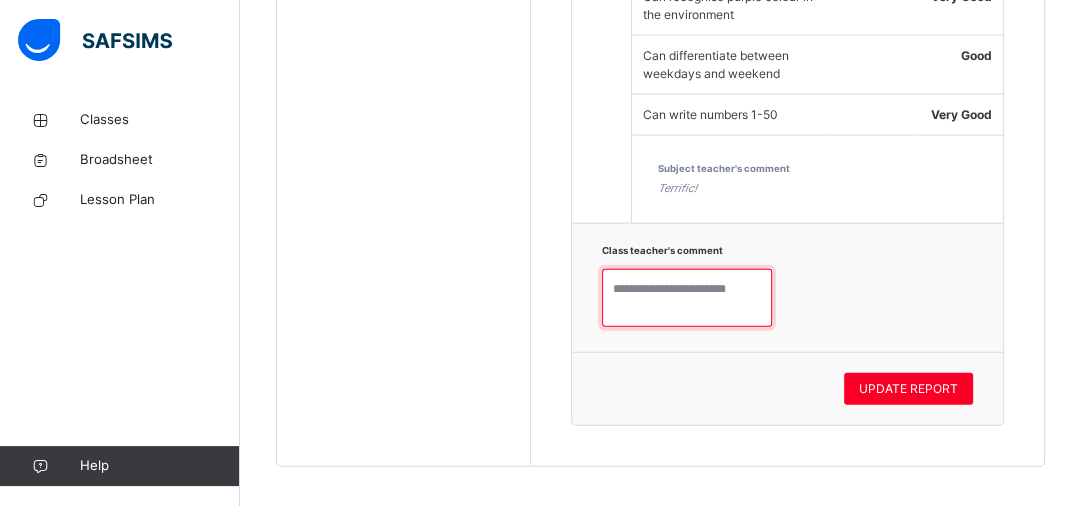 paste on "**********" 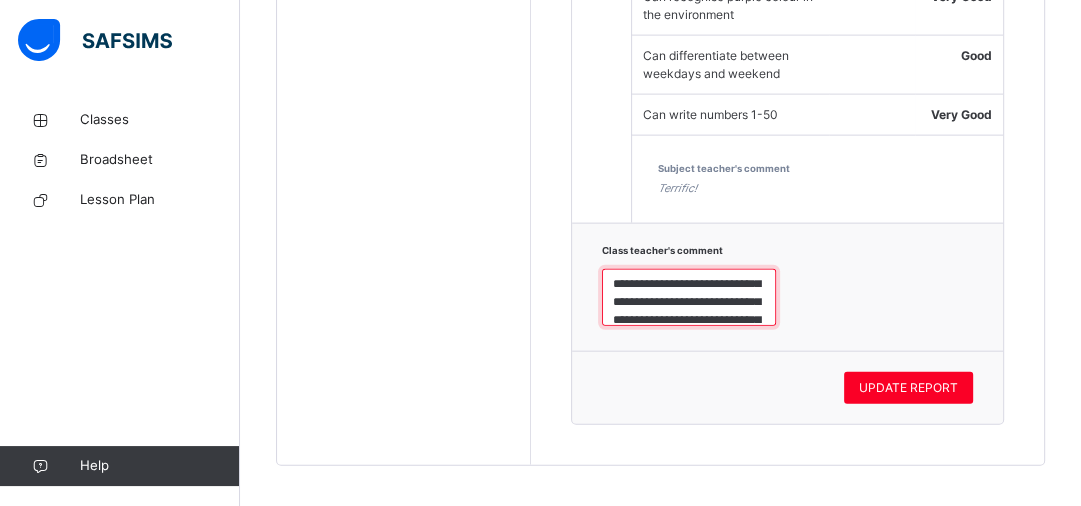 scroll, scrollTop: 0, scrollLeft: 0, axis: both 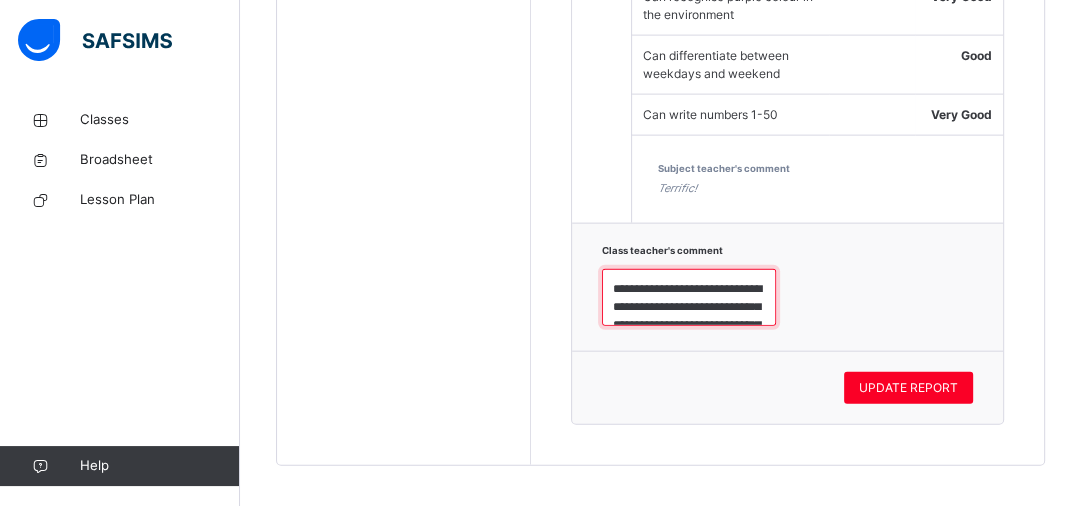 click on "**********" at bounding box center [689, 298] 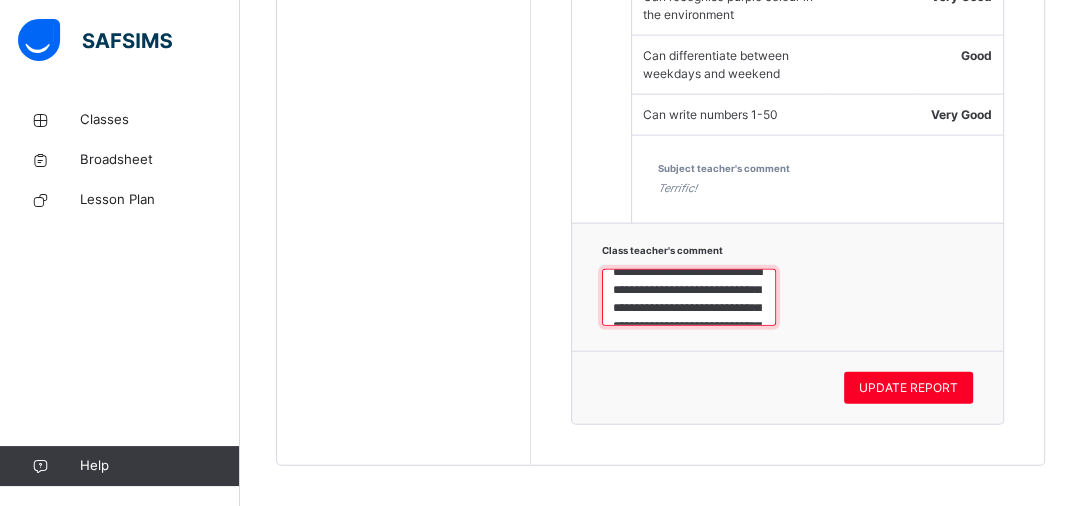 scroll, scrollTop: 32, scrollLeft: 0, axis: vertical 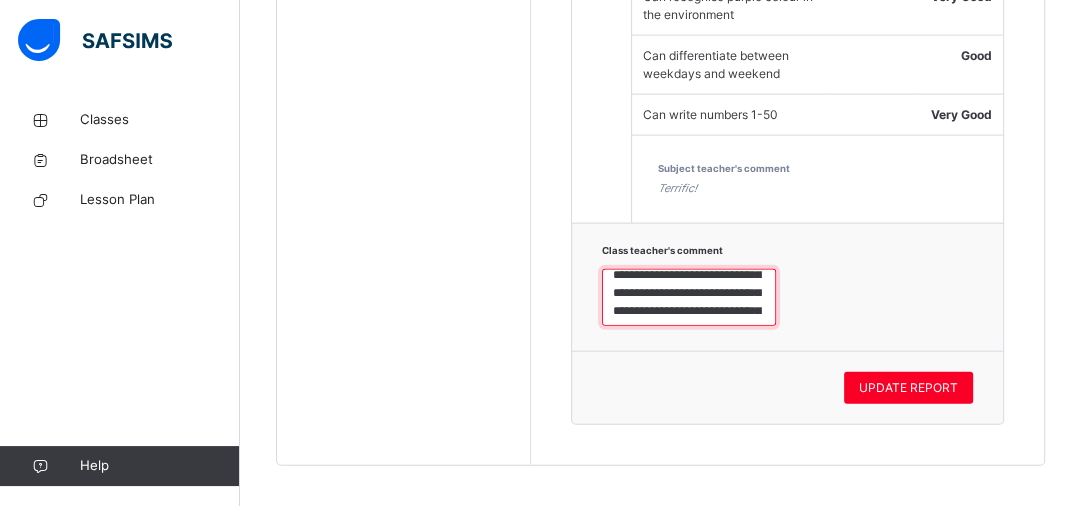 click on "**********" at bounding box center [689, 298] 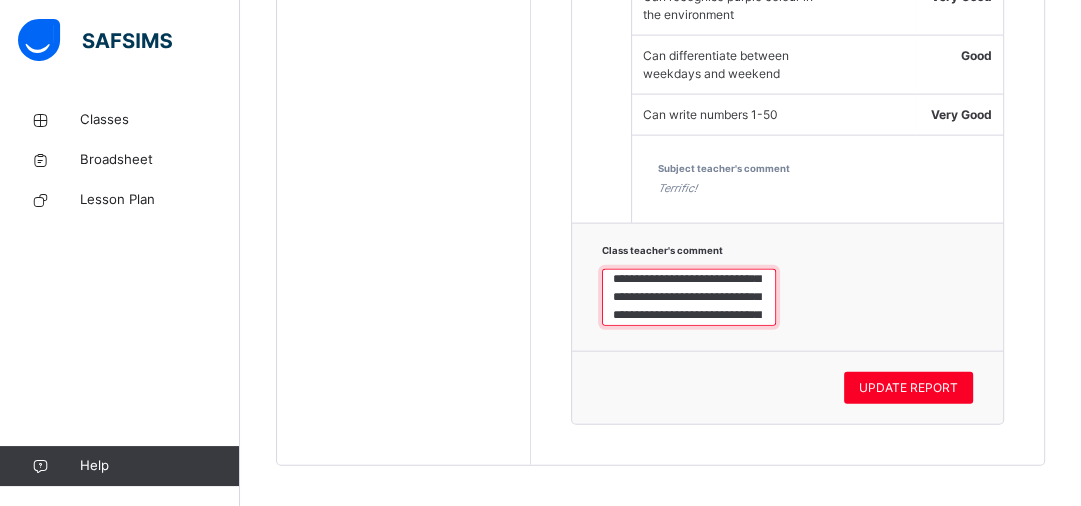 click on "**********" at bounding box center [689, 298] 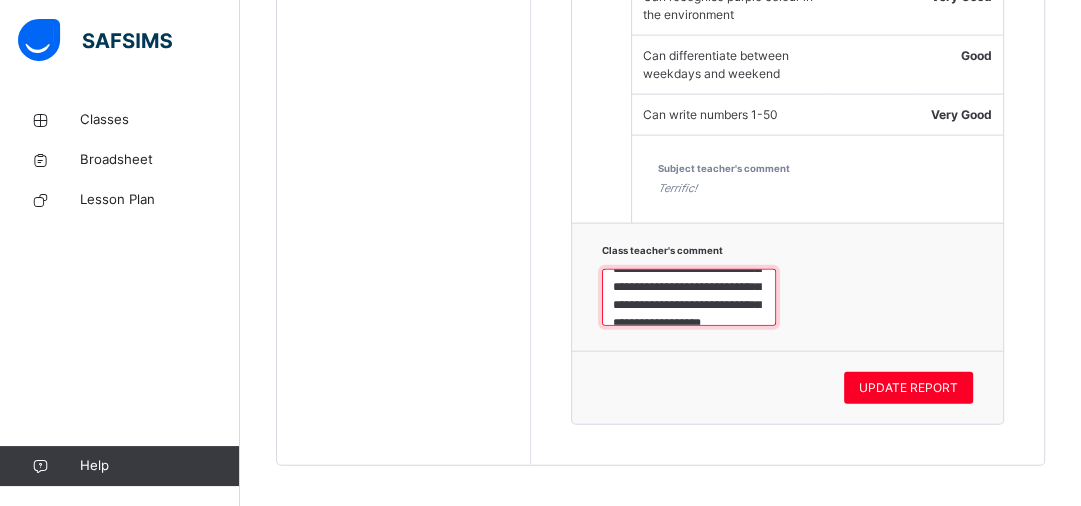 click on "**********" at bounding box center [689, 298] 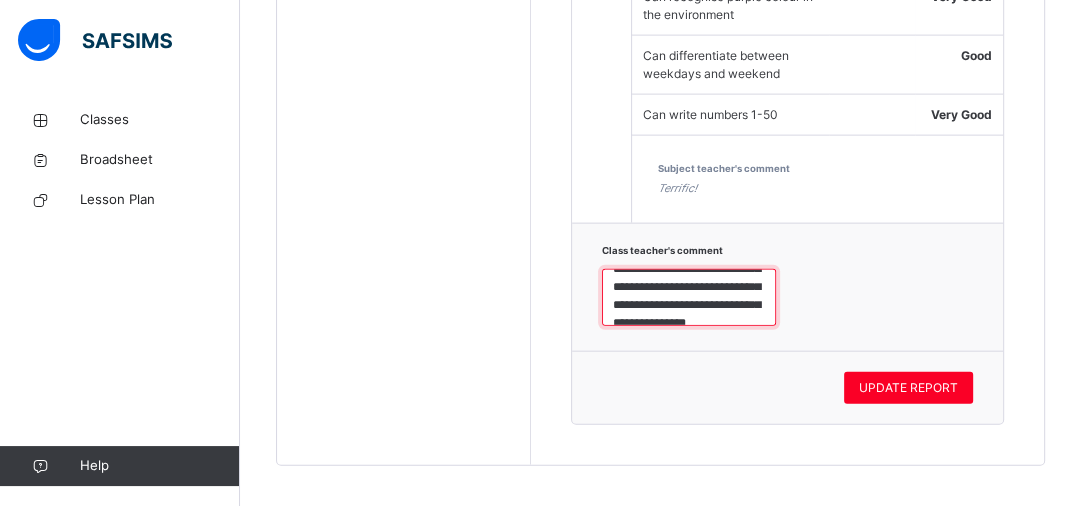 scroll, scrollTop: 118, scrollLeft: 0, axis: vertical 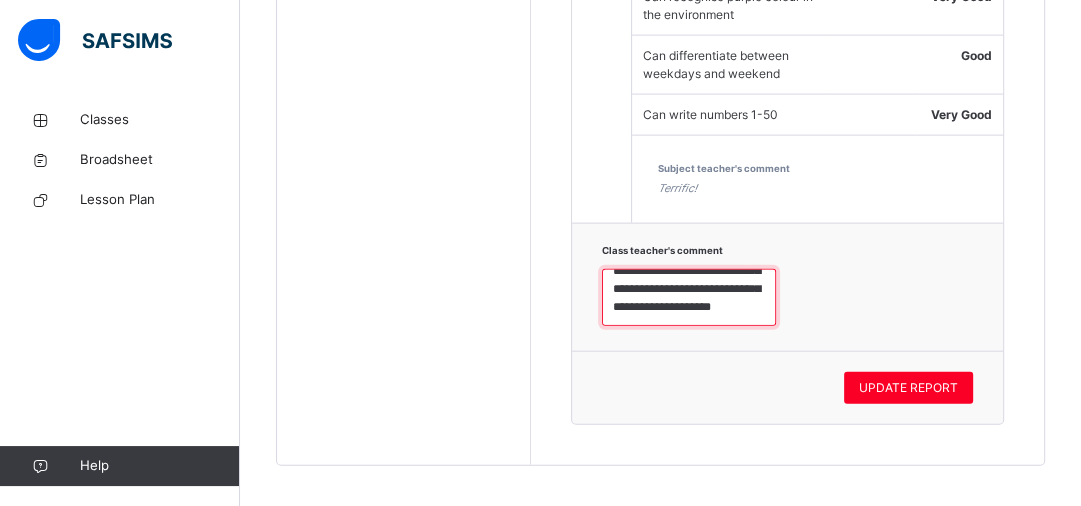 click on "**********" at bounding box center (689, 298) 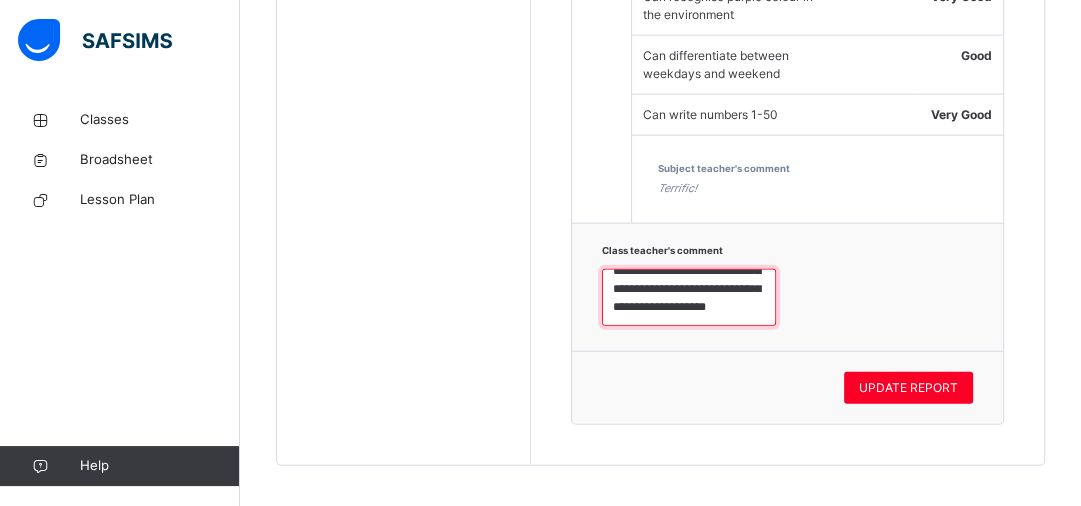 click on "**********" at bounding box center [689, 298] 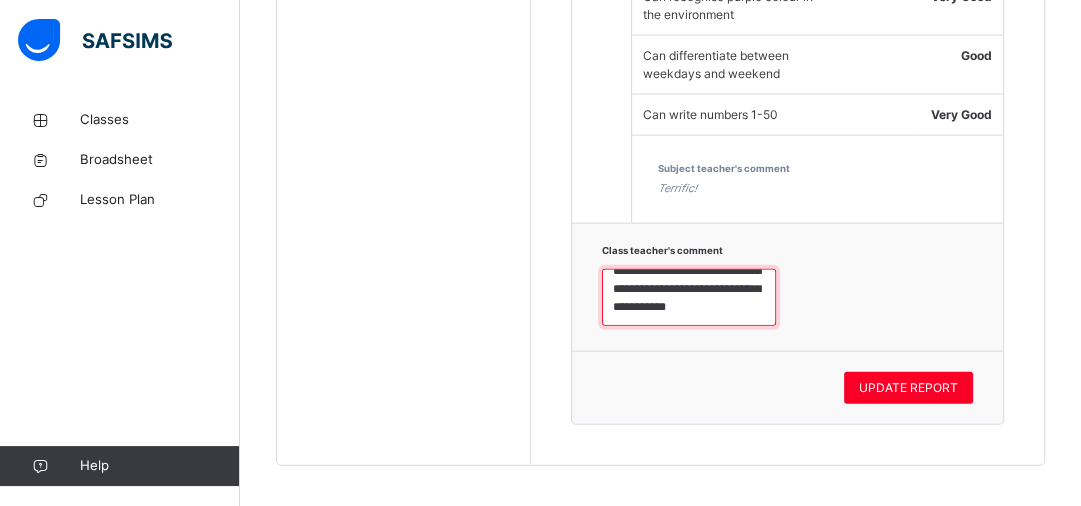 scroll, scrollTop: 182, scrollLeft: 0, axis: vertical 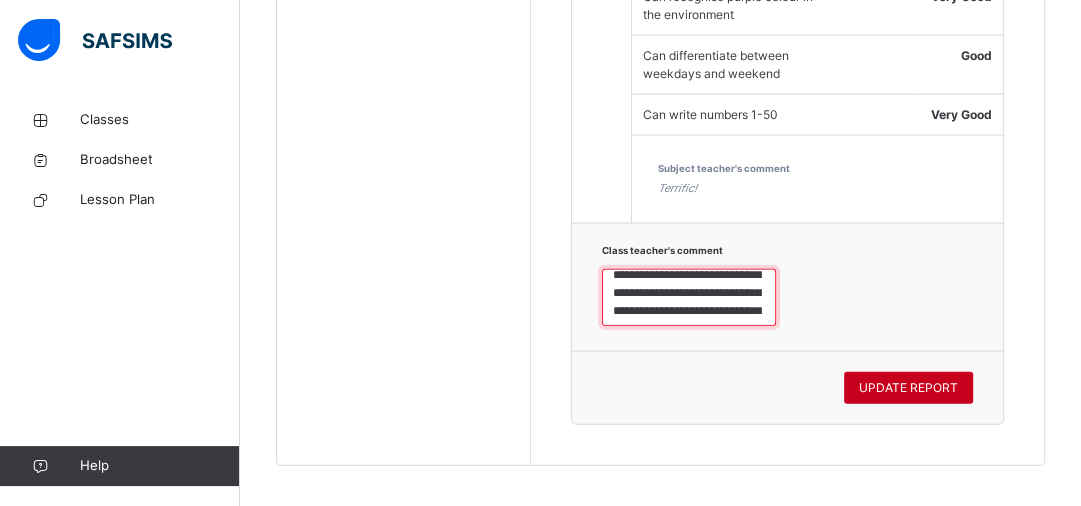 type on "**********" 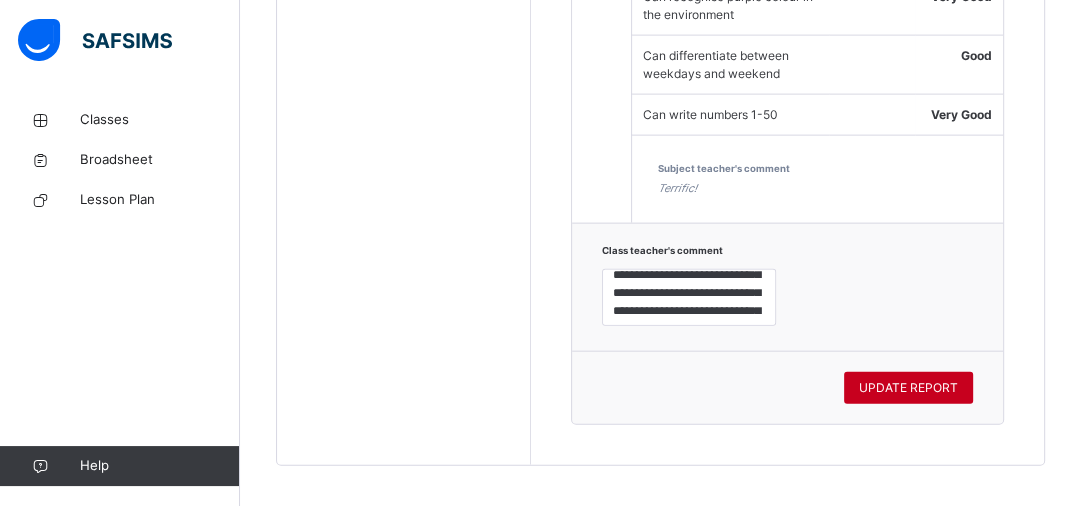 click on "UPDATE REPORT" at bounding box center (908, 388) 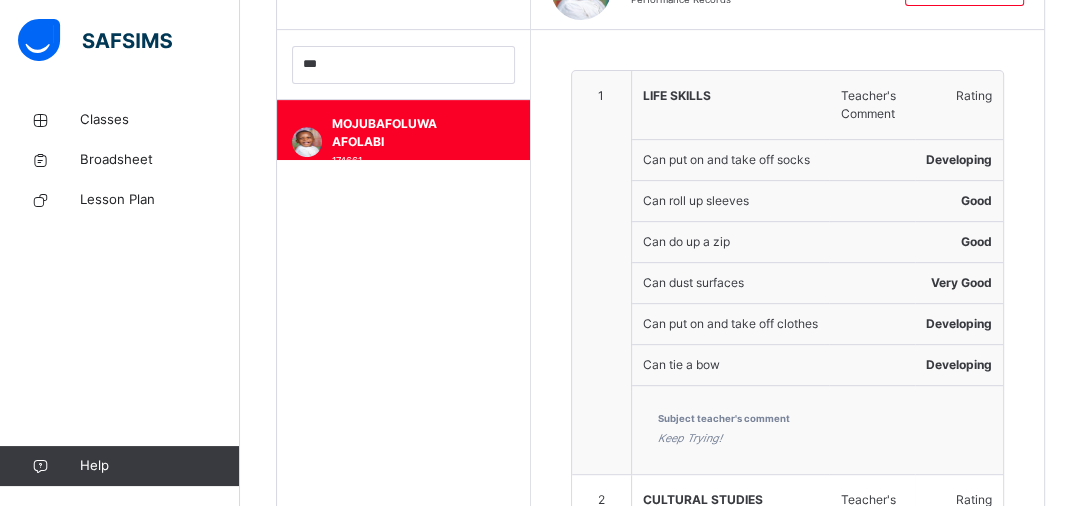scroll, scrollTop: 421, scrollLeft: 0, axis: vertical 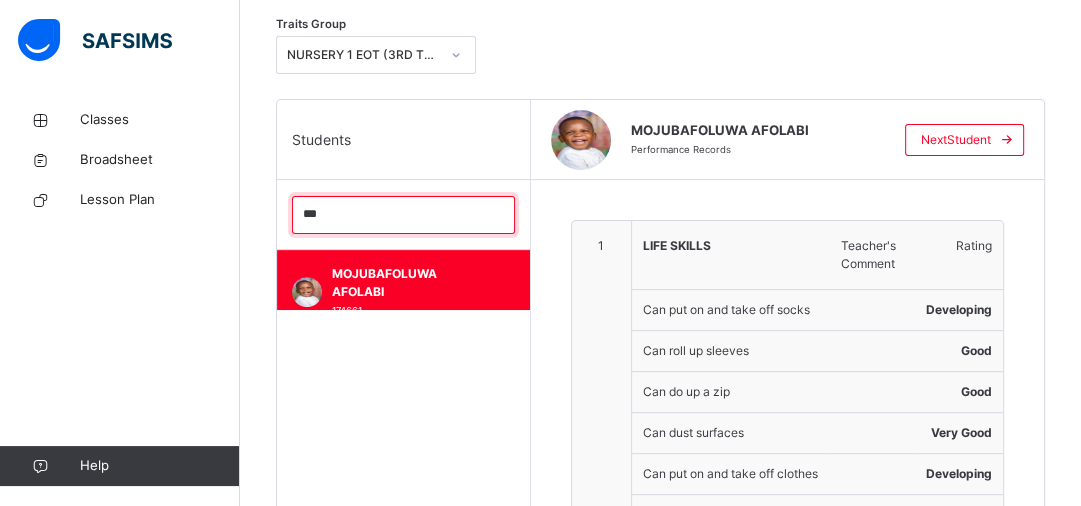 click on "***" at bounding box center (403, 215) 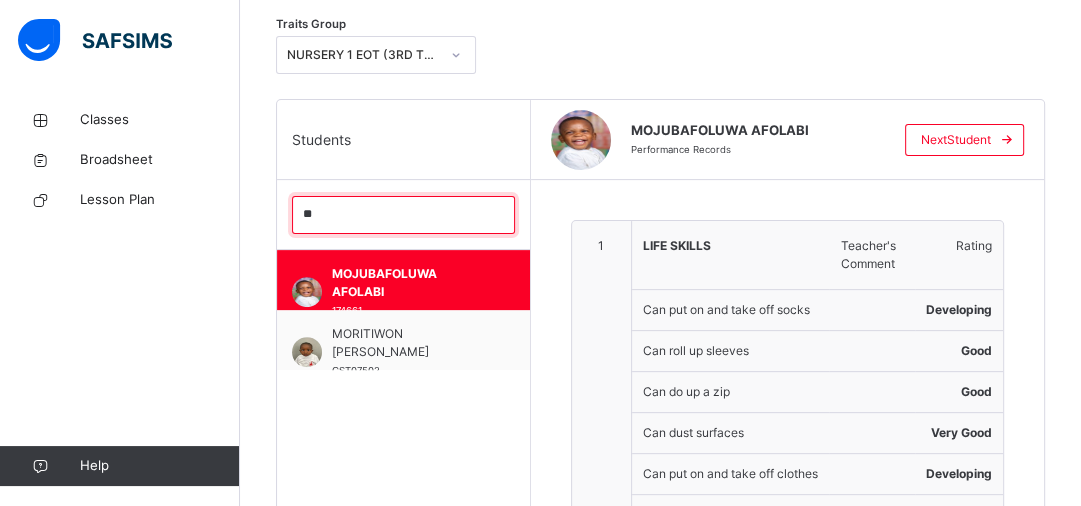 type on "*" 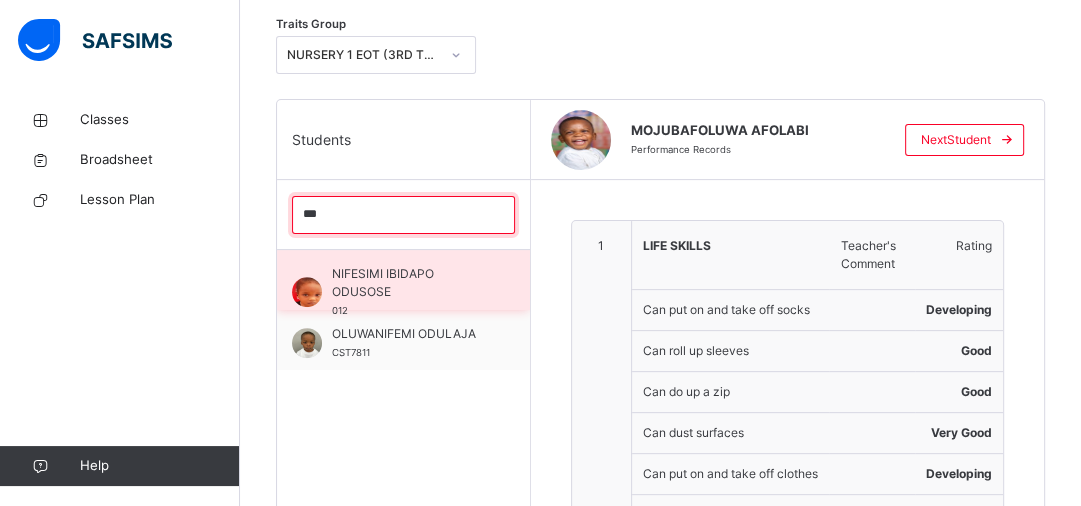 type on "***" 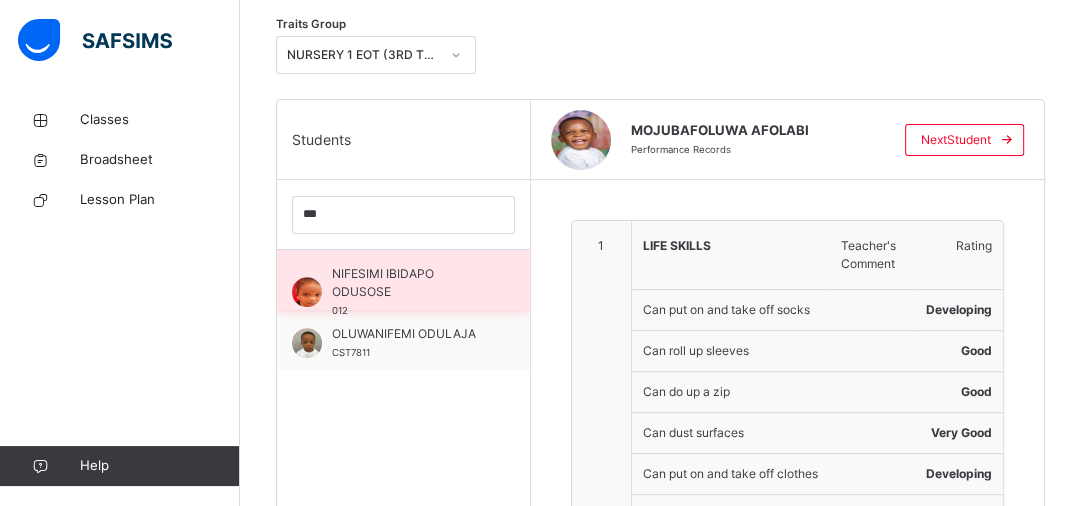 click on "NIFESIMI IBIDAPO ODUSOSE 012" at bounding box center [408, 292] 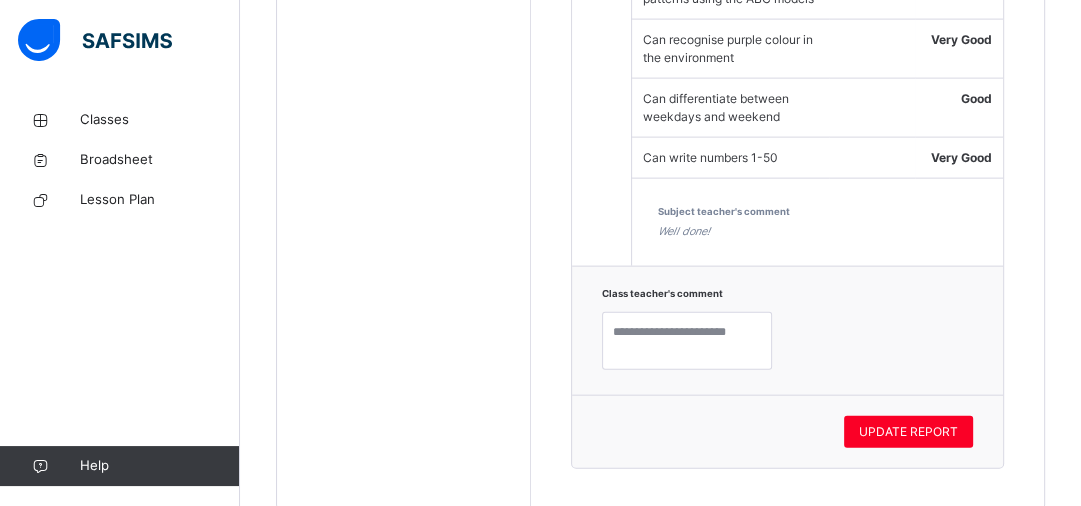 scroll, scrollTop: 3248, scrollLeft: 0, axis: vertical 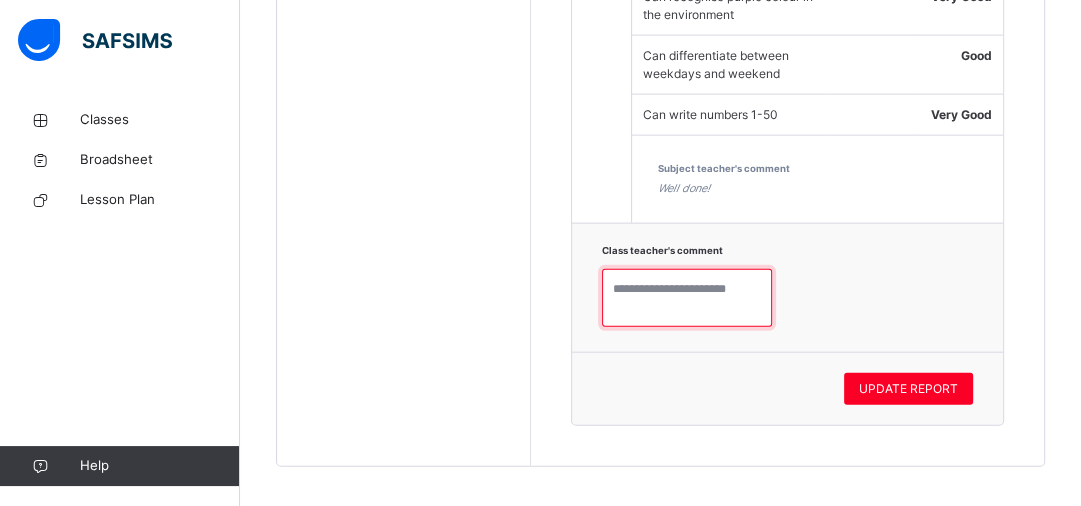 click at bounding box center [687, 298] 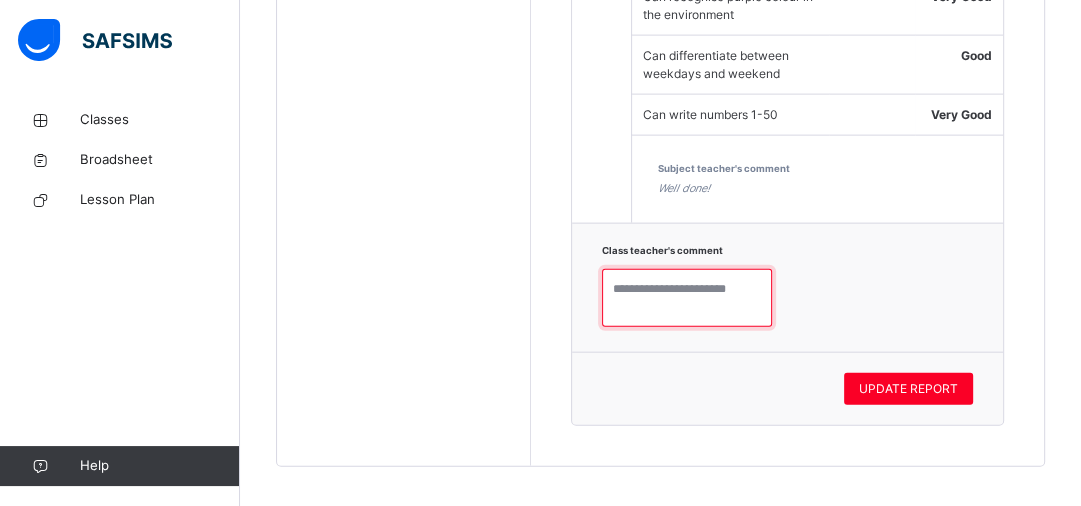 paste on "**********" 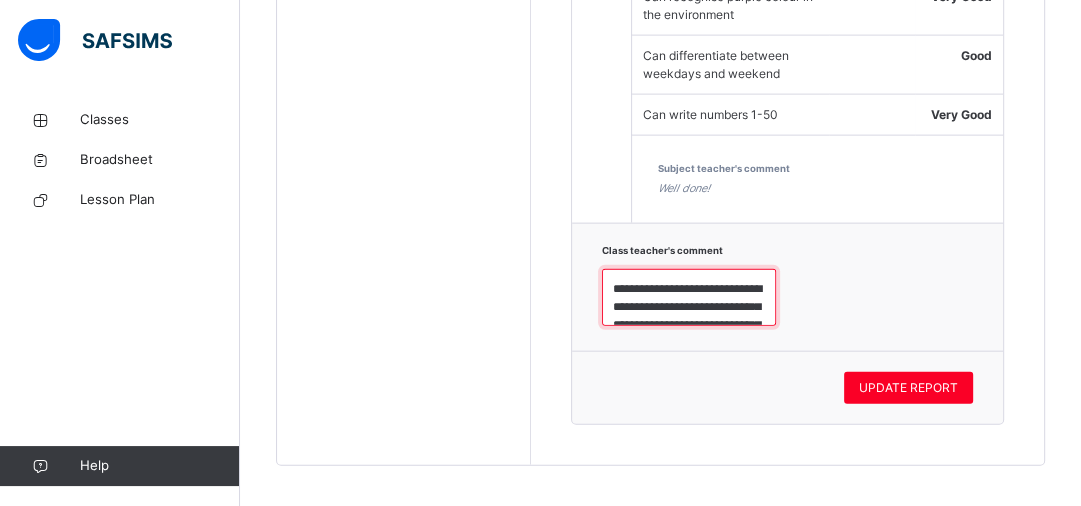 scroll, scrollTop: 168, scrollLeft: 0, axis: vertical 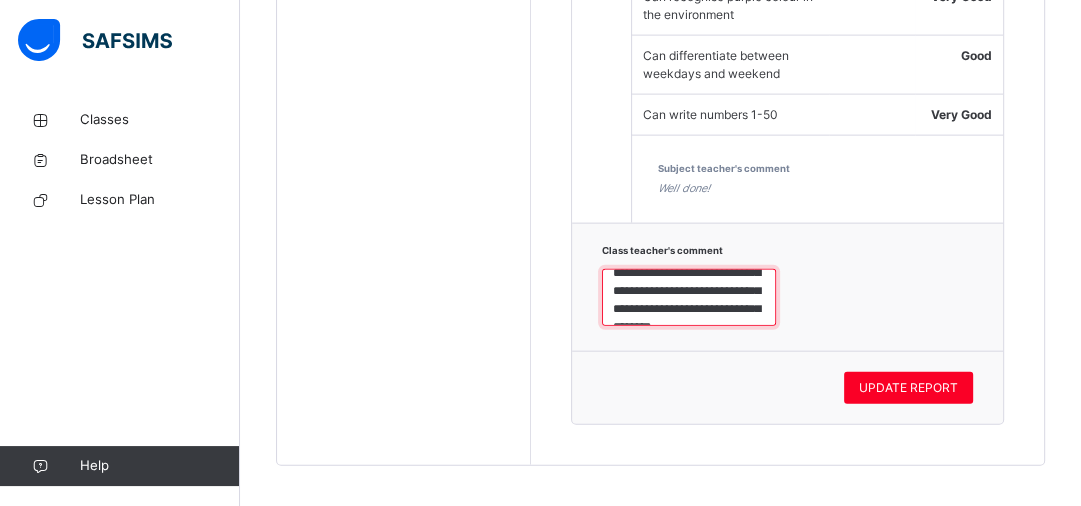 click on "**********" at bounding box center [689, 298] 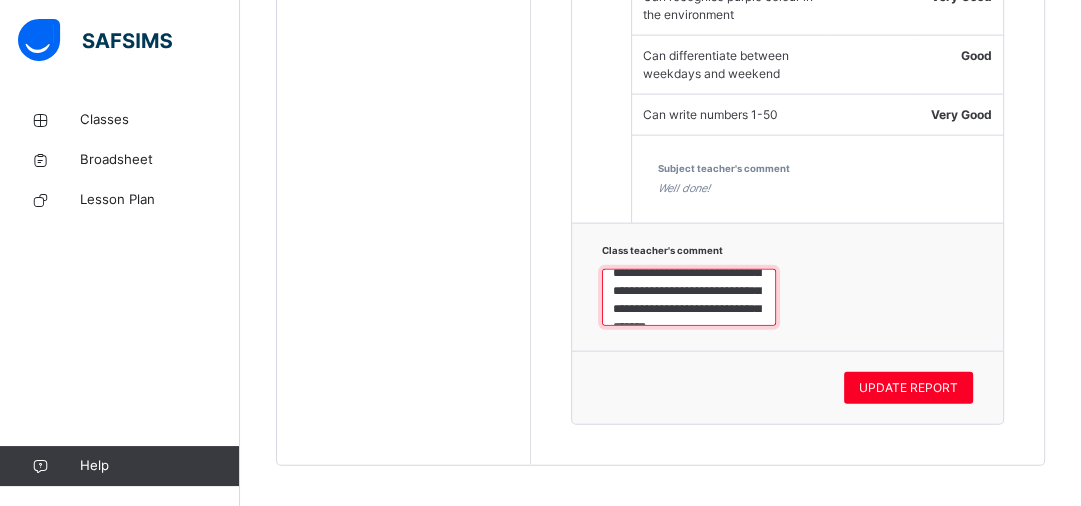 scroll, scrollTop: 102, scrollLeft: 0, axis: vertical 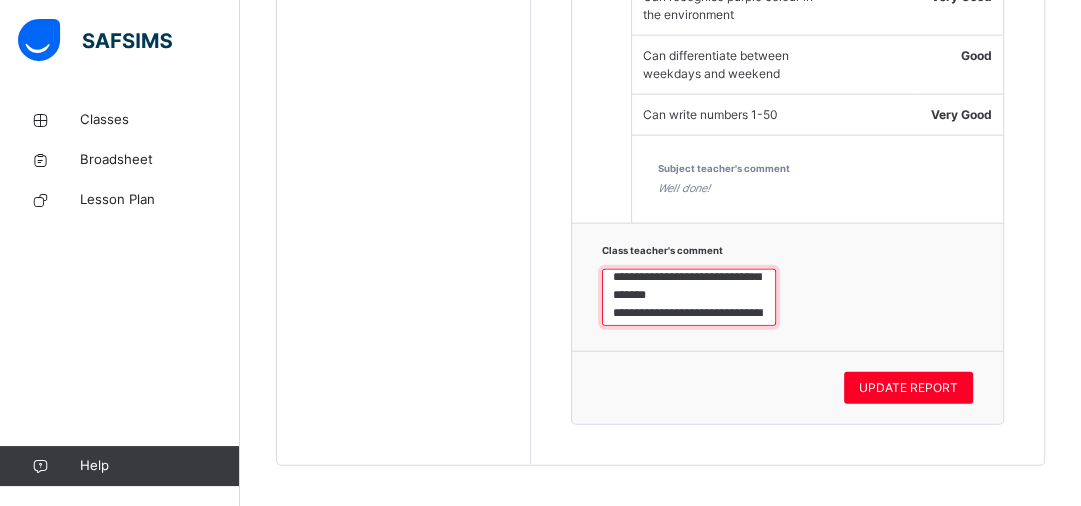 click on "**********" at bounding box center [689, 298] 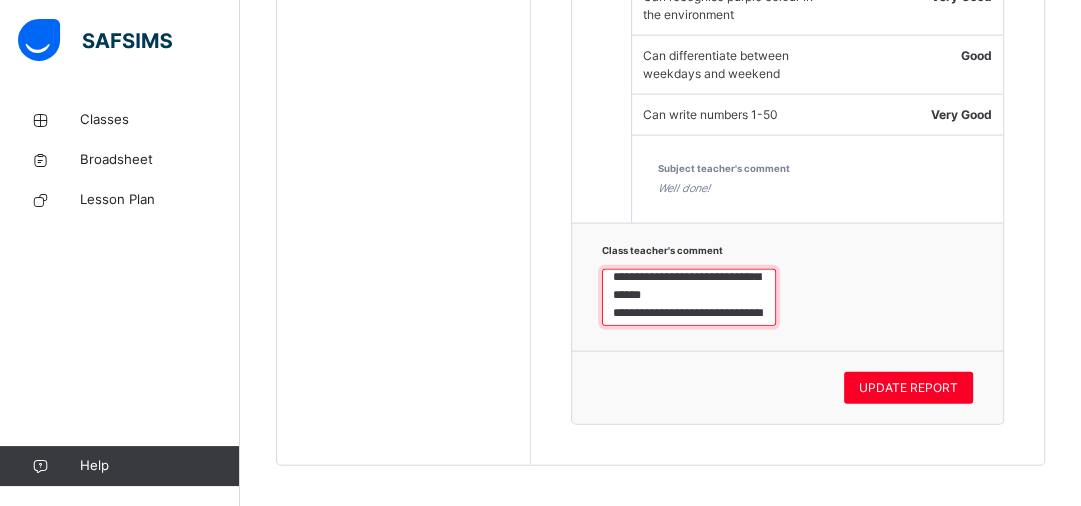 scroll, scrollTop: 100, scrollLeft: 0, axis: vertical 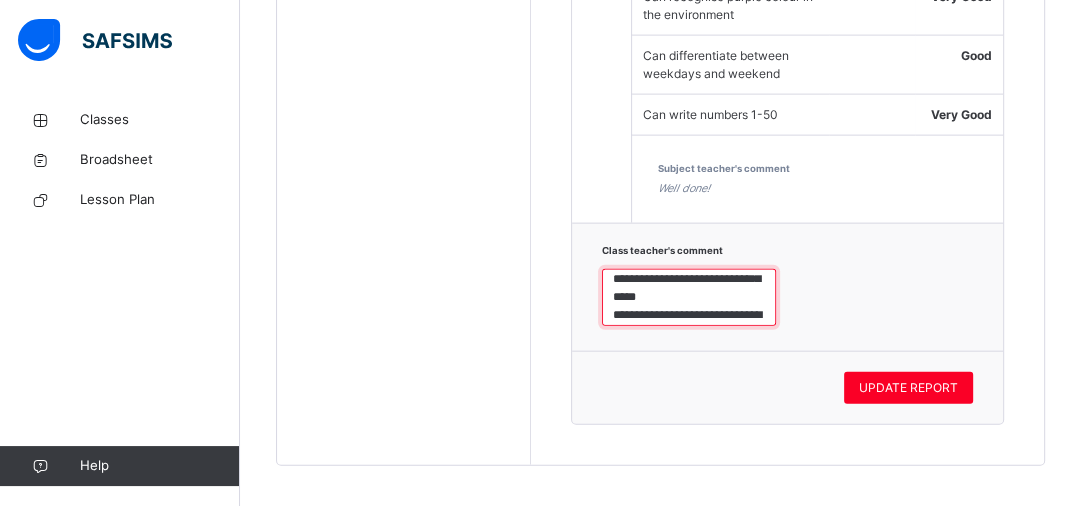click on "**********" at bounding box center [689, 298] 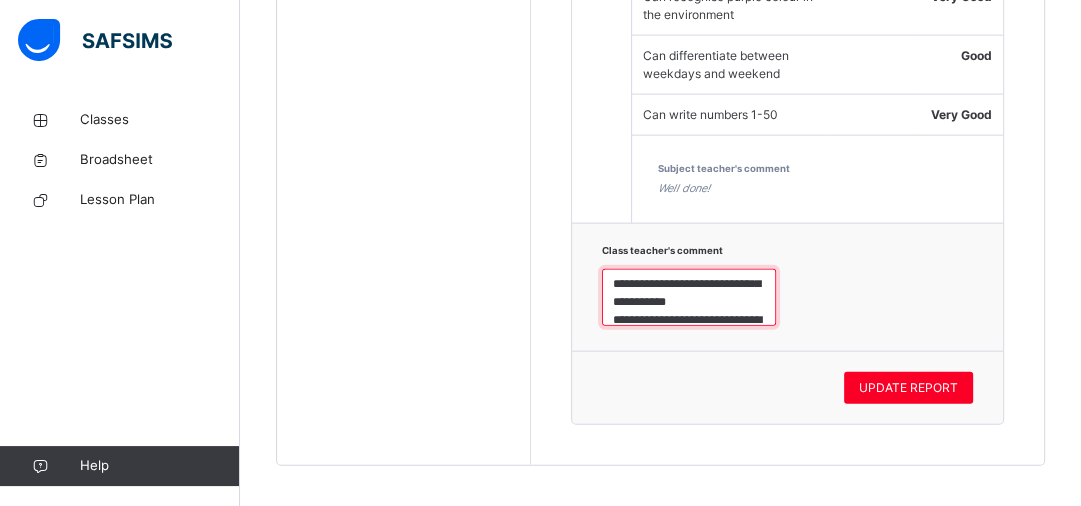 scroll, scrollTop: 68, scrollLeft: 0, axis: vertical 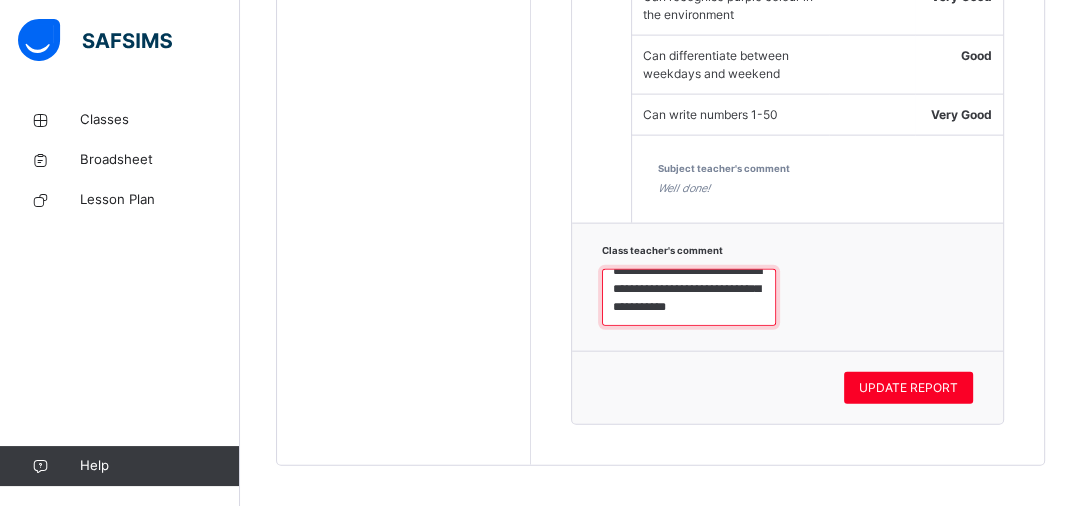 click on "**********" at bounding box center [689, 298] 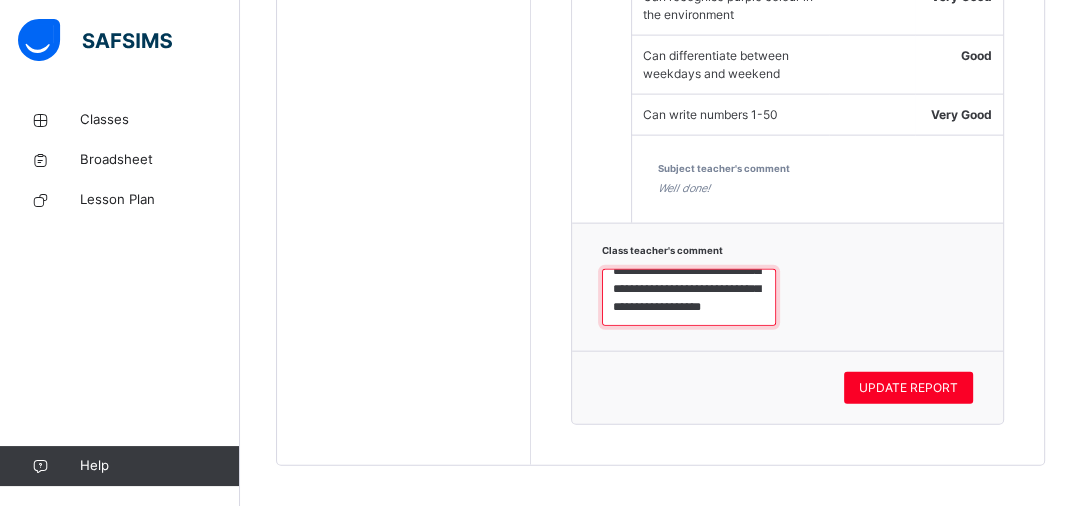 scroll, scrollTop: 113, scrollLeft: 0, axis: vertical 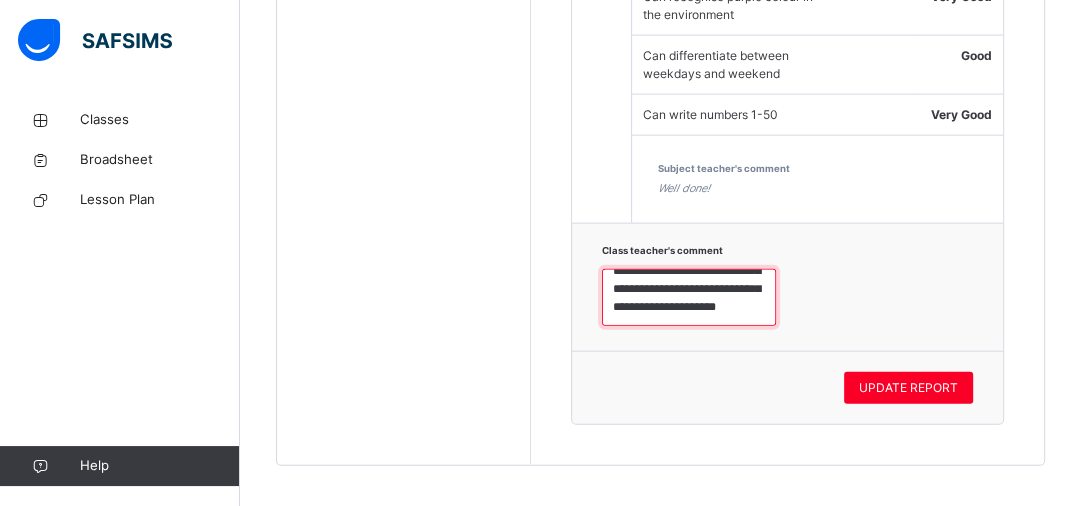 click on "**********" at bounding box center [689, 298] 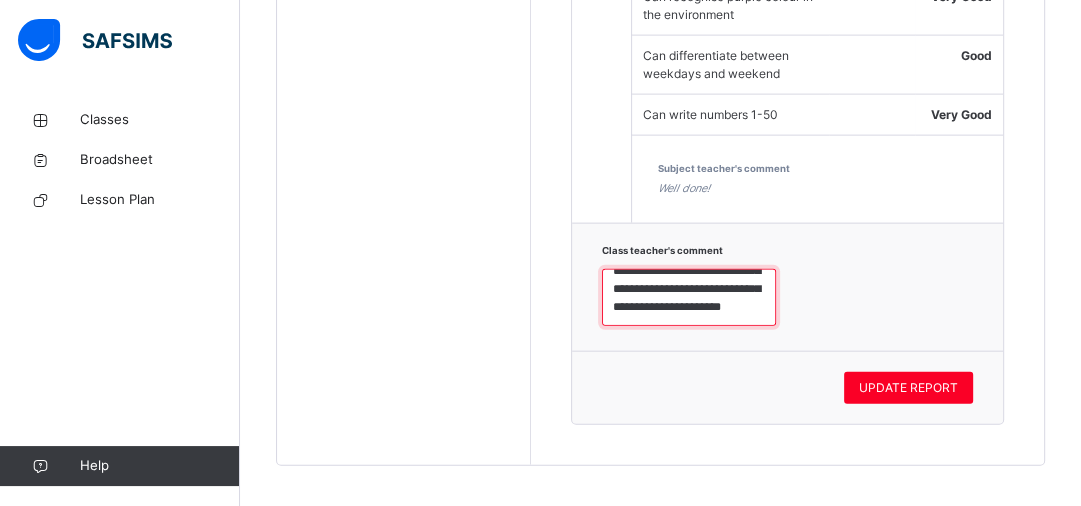 scroll, scrollTop: 180, scrollLeft: 0, axis: vertical 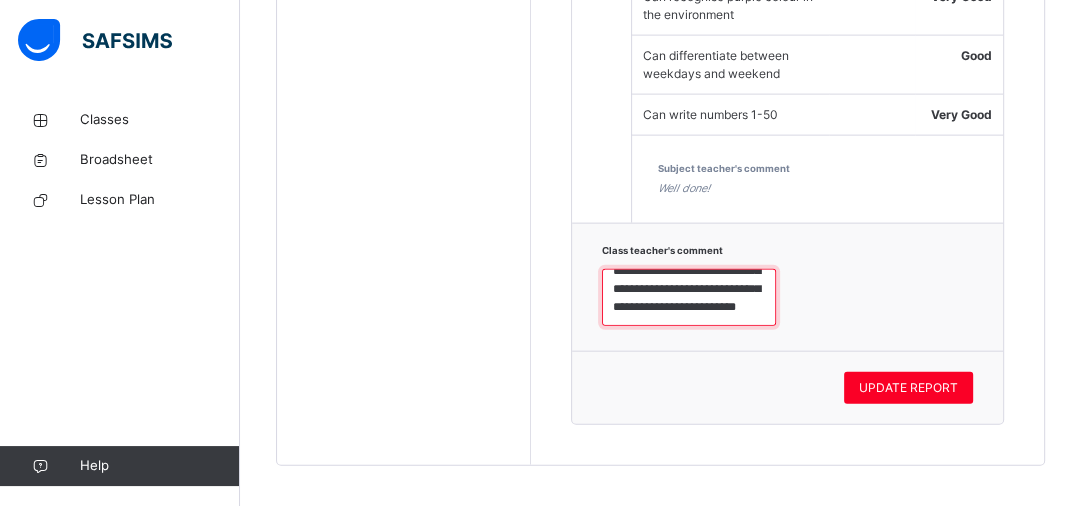 click on "**********" at bounding box center [689, 298] 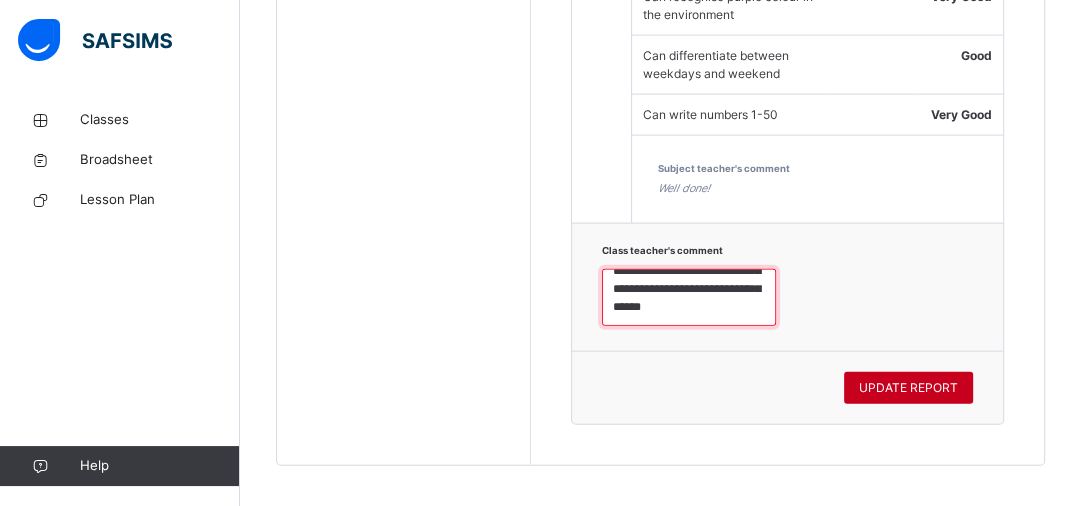 type on "**********" 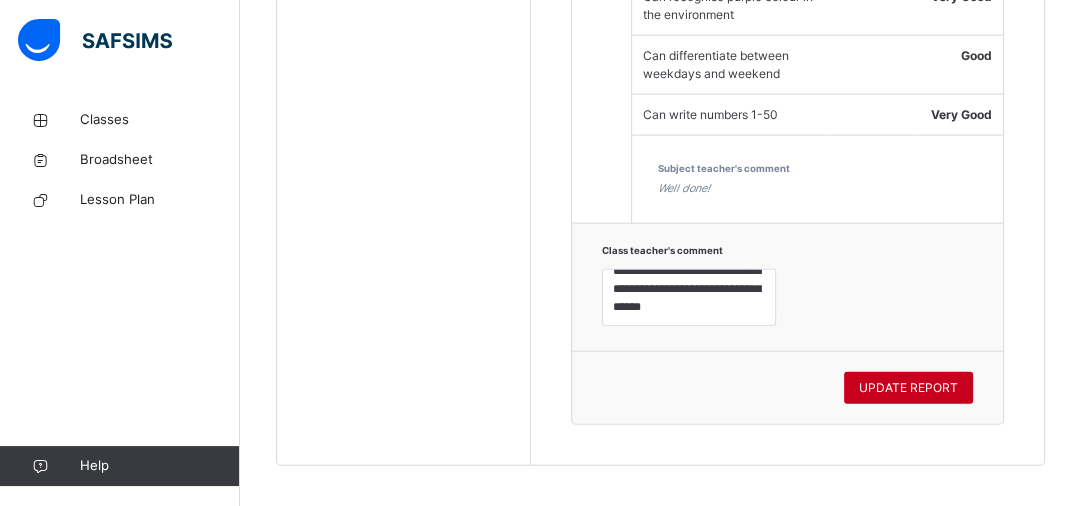 click on "UPDATE REPORT" at bounding box center (908, 388) 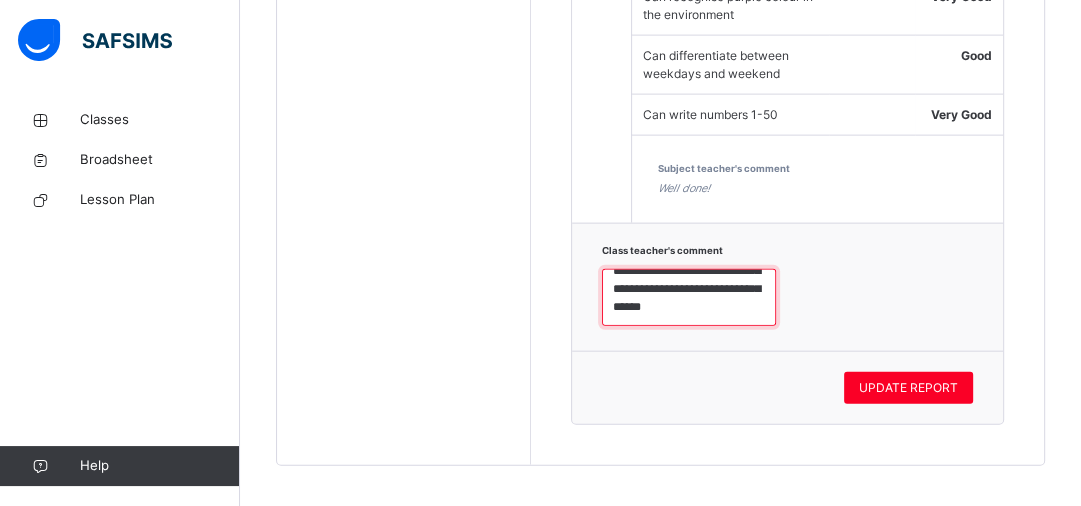 scroll, scrollTop: 0, scrollLeft: 0, axis: both 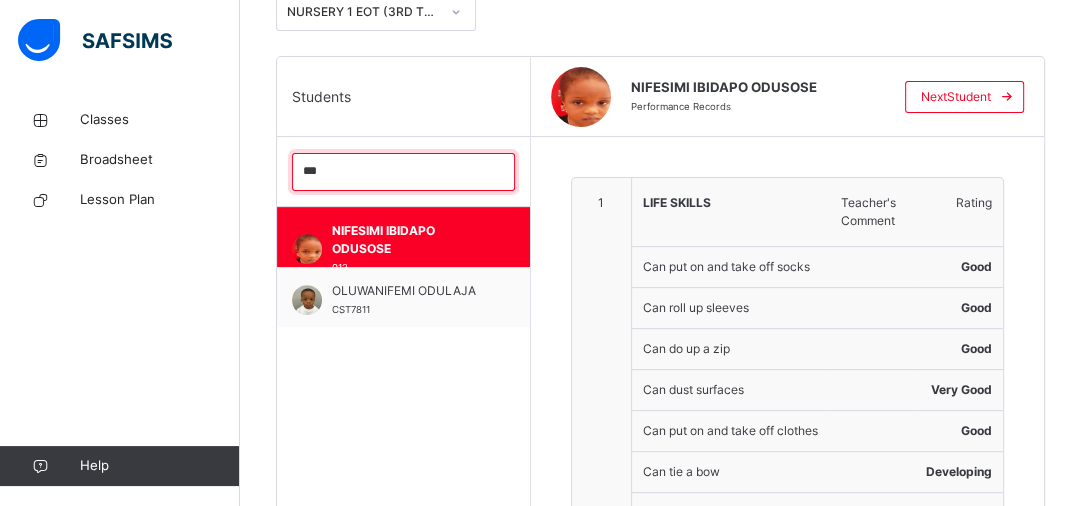 click on "***" at bounding box center [403, 172] 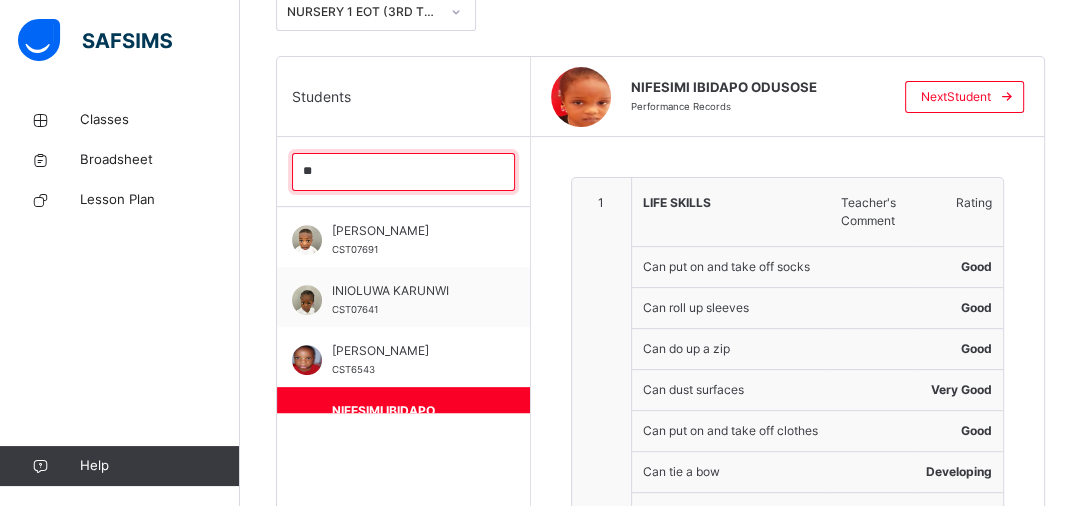 type on "*" 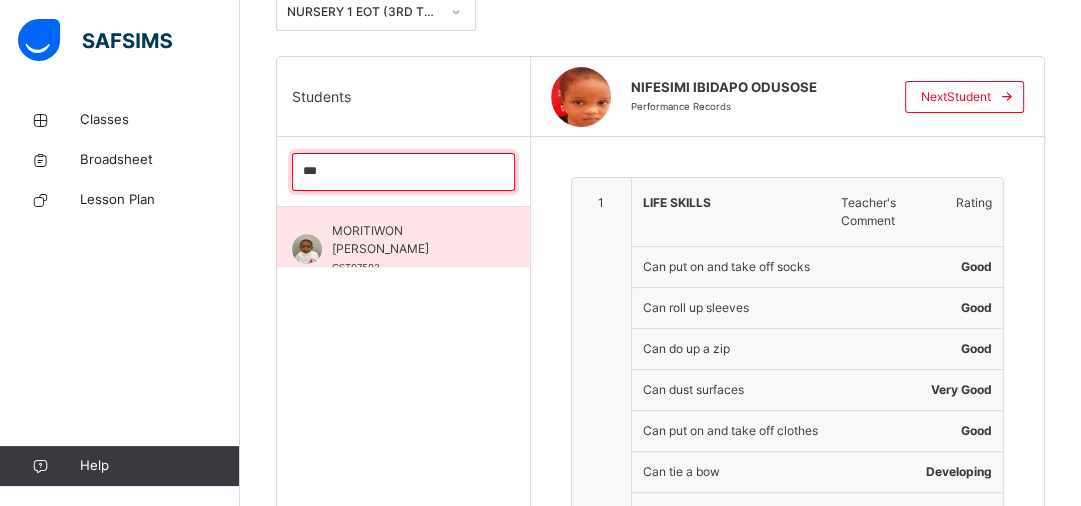 type on "***" 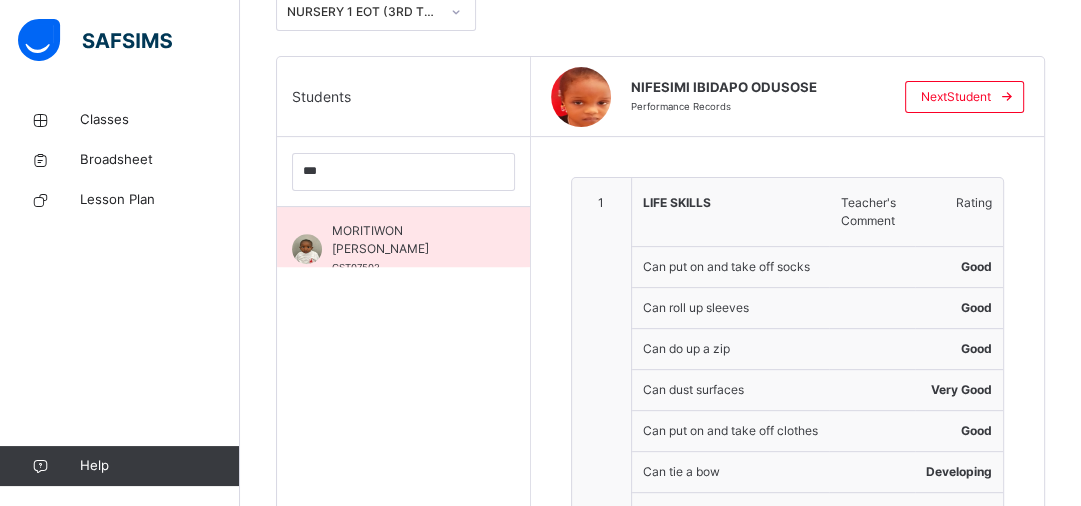 click on "MORITIWON  [PERSON_NAME]" at bounding box center [408, 240] 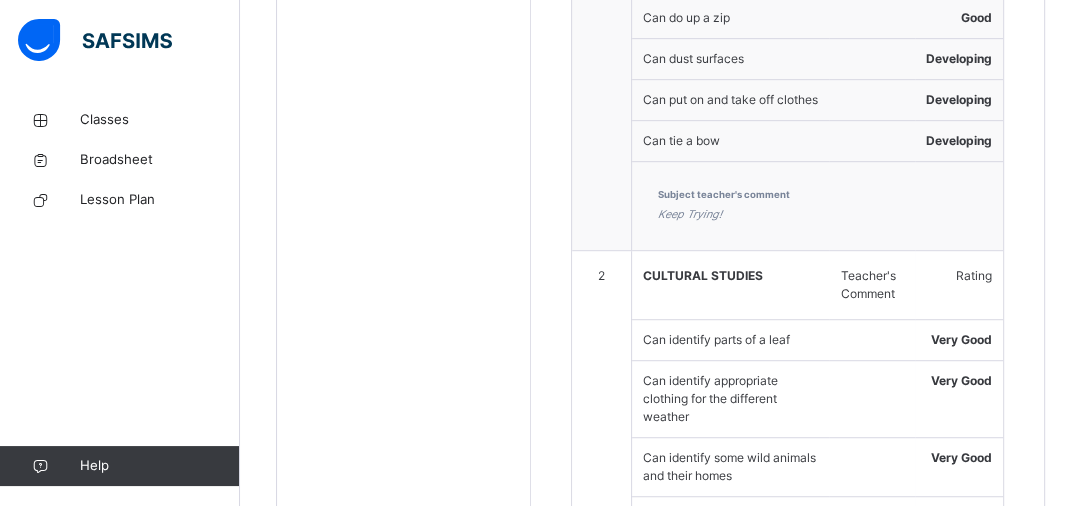 scroll, scrollTop: 848, scrollLeft: 0, axis: vertical 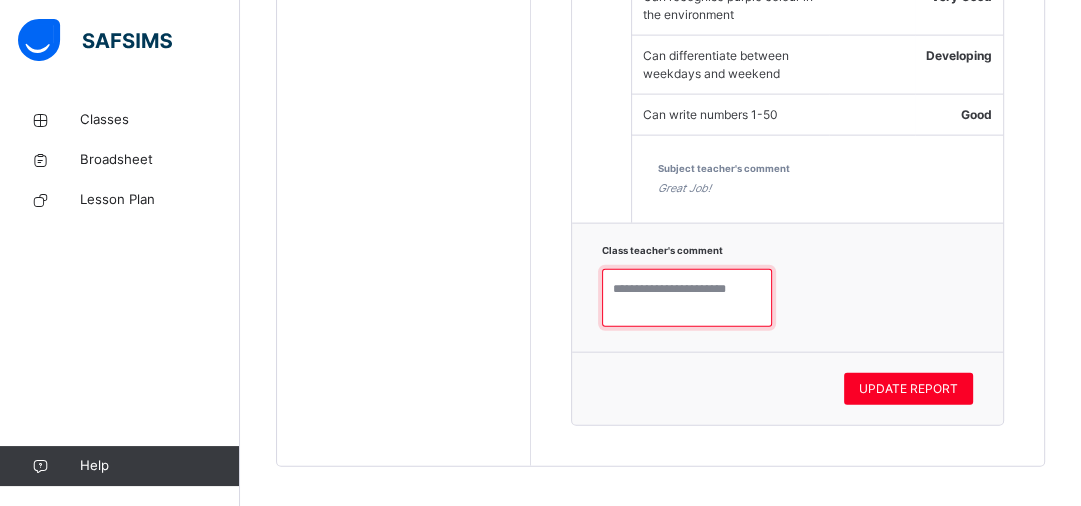 click at bounding box center [687, 298] 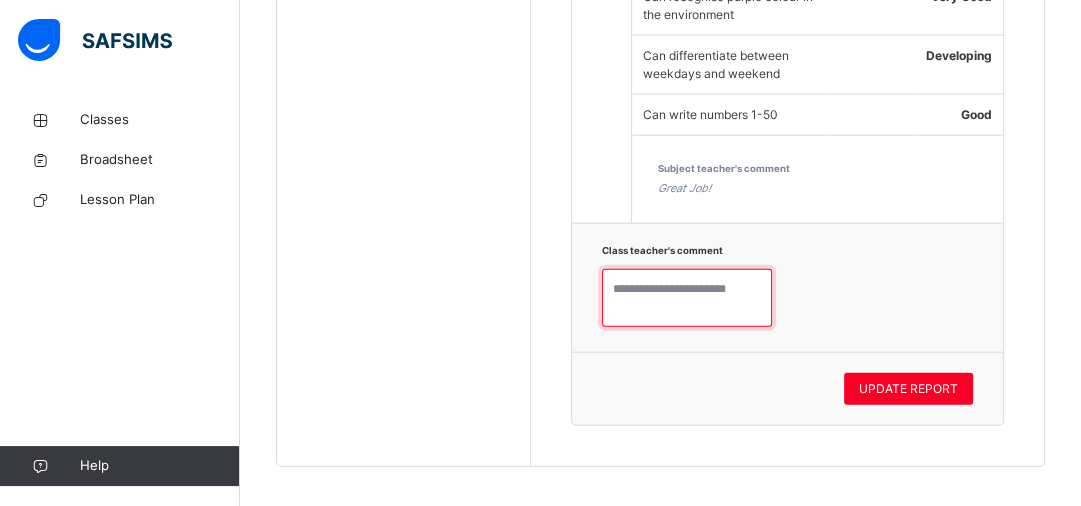 paste on "**********" 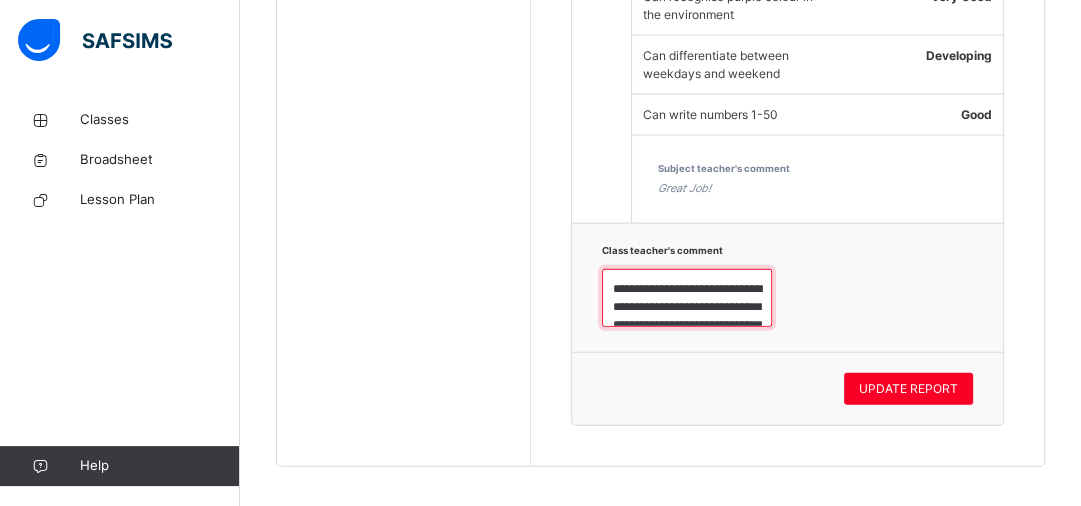 scroll, scrollTop: 168, scrollLeft: 0, axis: vertical 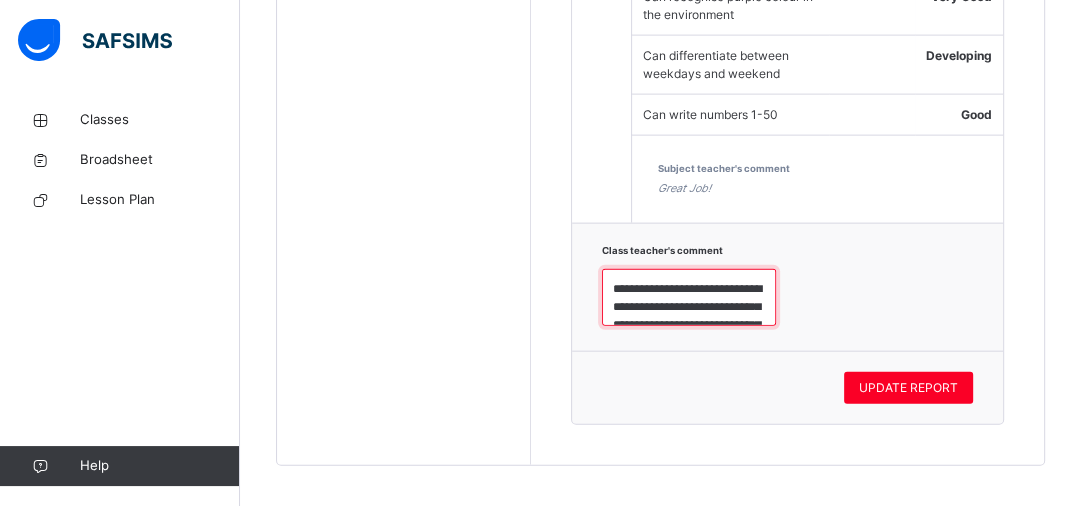 click on "**********" at bounding box center (689, 298) 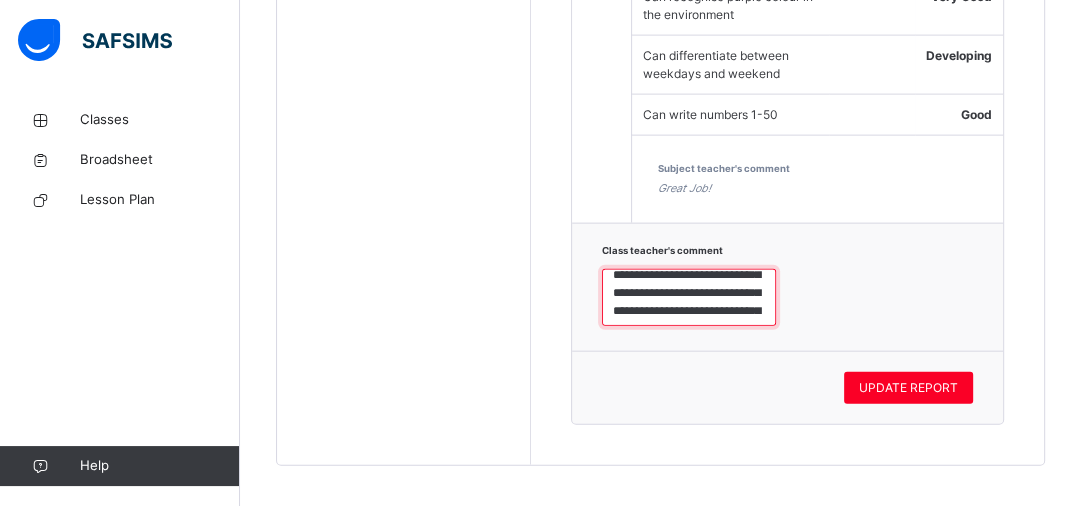 scroll, scrollTop: 64, scrollLeft: 0, axis: vertical 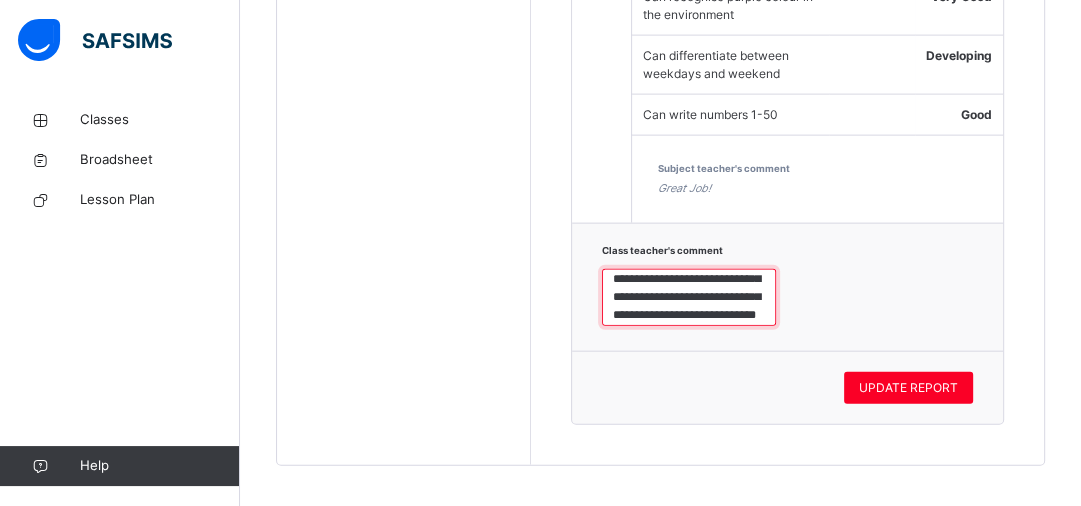 click on "**********" at bounding box center [689, 298] 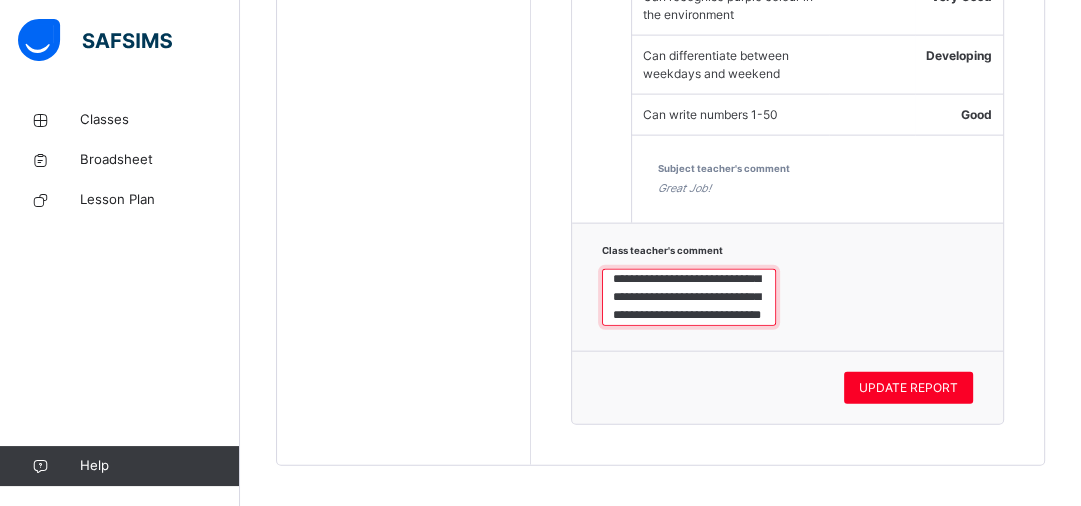 scroll, scrollTop: 96, scrollLeft: 0, axis: vertical 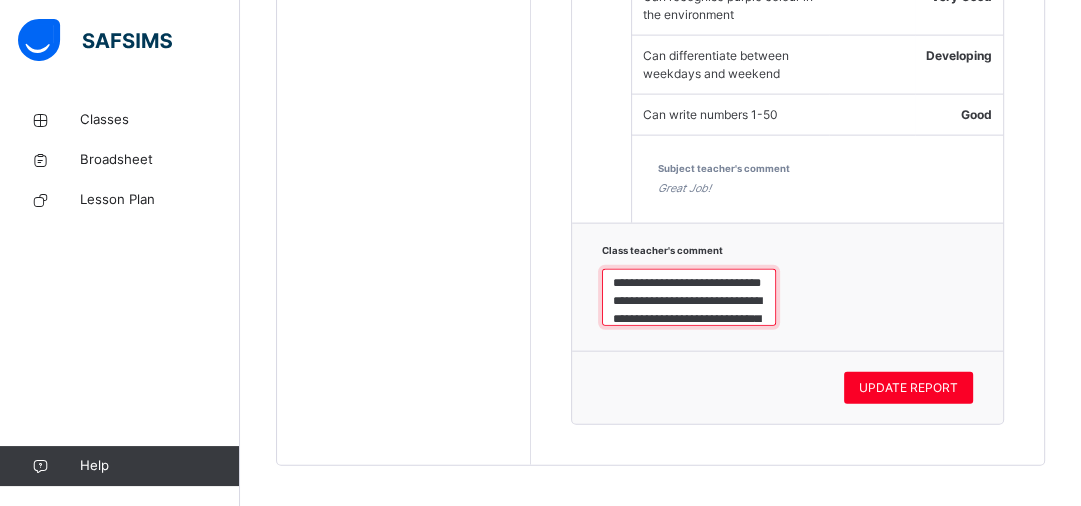 click on "**********" at bounding box center (689, 298) 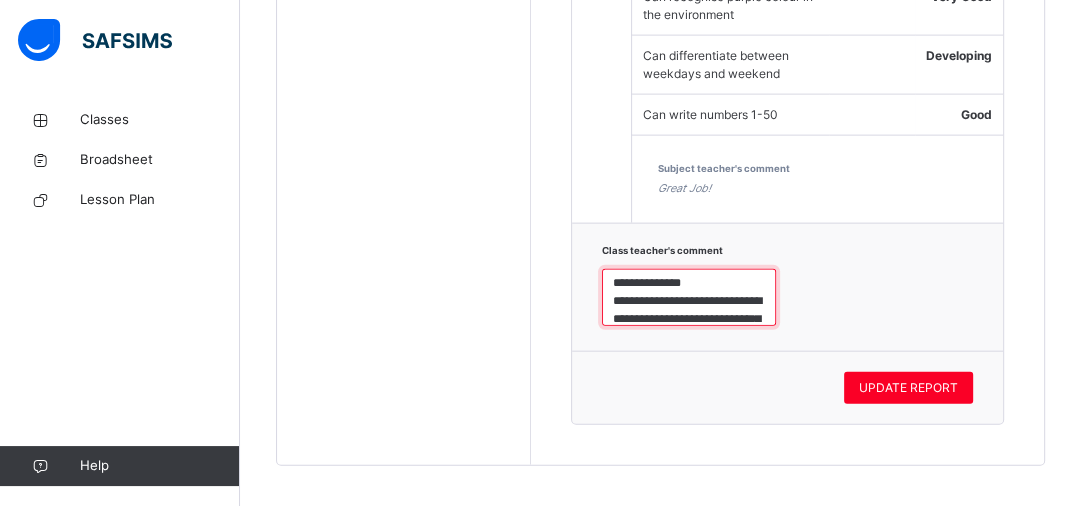 scroll, scrollTop: 82, scrollLeft: 0, axis: vertical 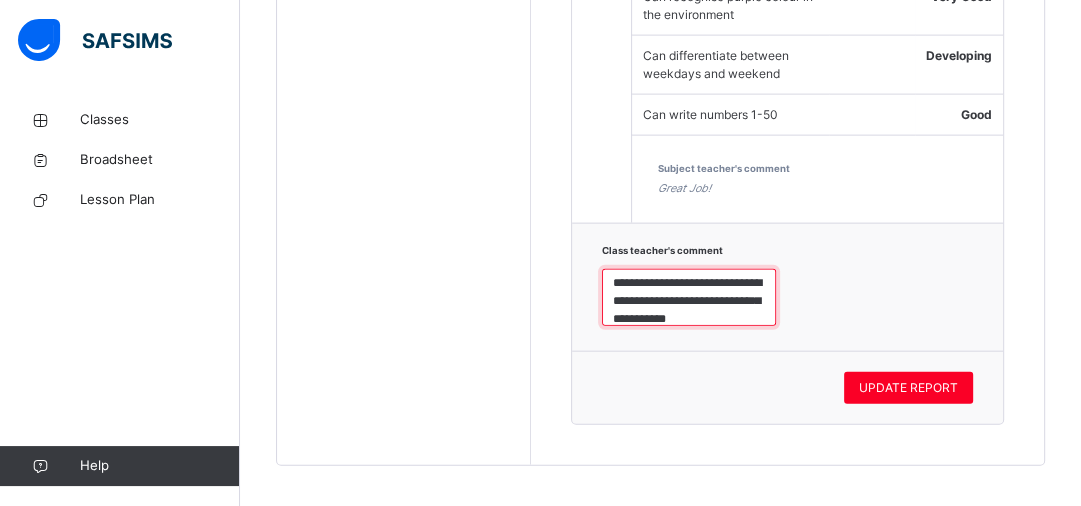 click on "**********" at bounding box center (689, 298) 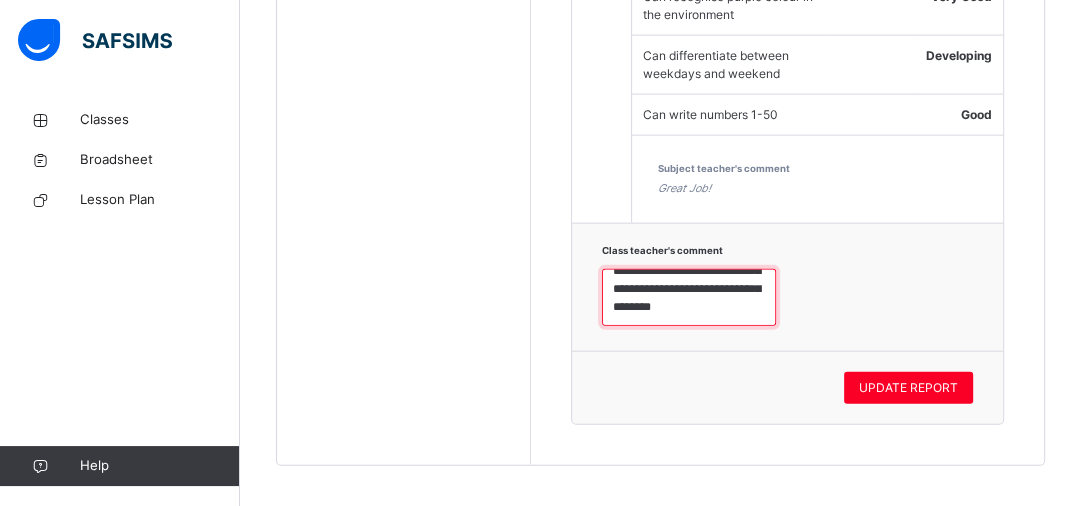 scroll, scrollTop: 96, scrollLeft: 0, axis: vertical 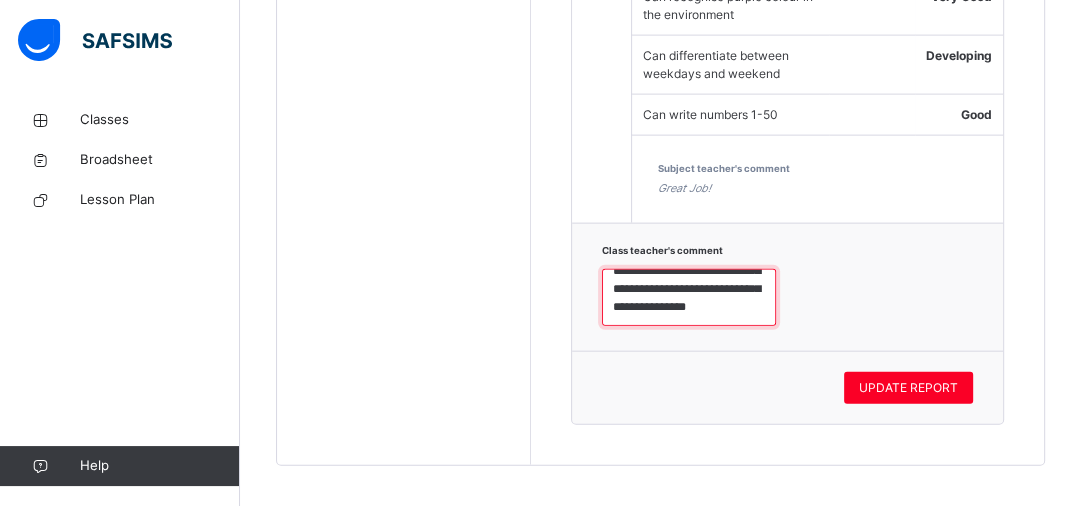 click on "**********" at bounding box center [689, 298] 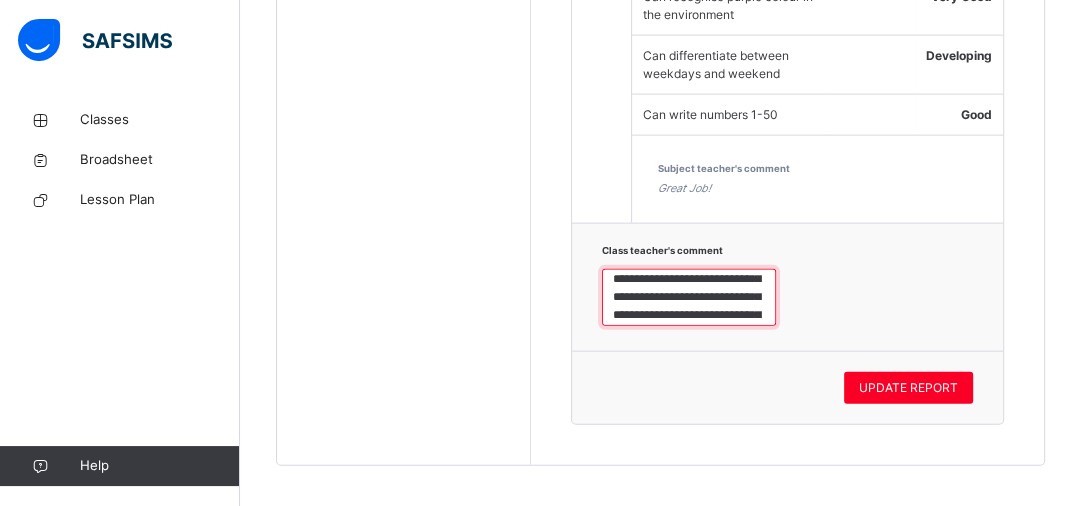 scroll, scrollTop: 32, scrollLeft: 0, axis: vertical 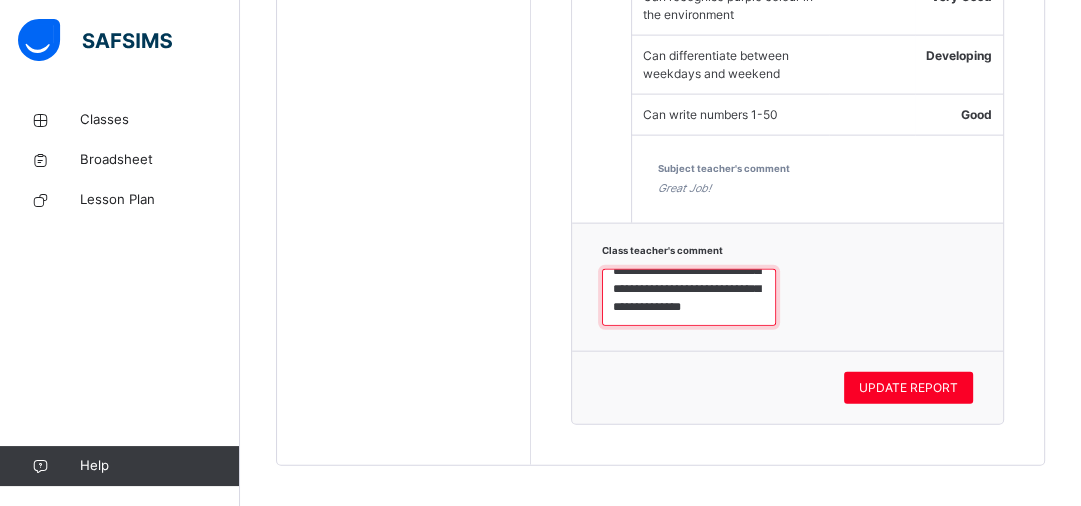 click on "**********" at bounding box center [689, 298] 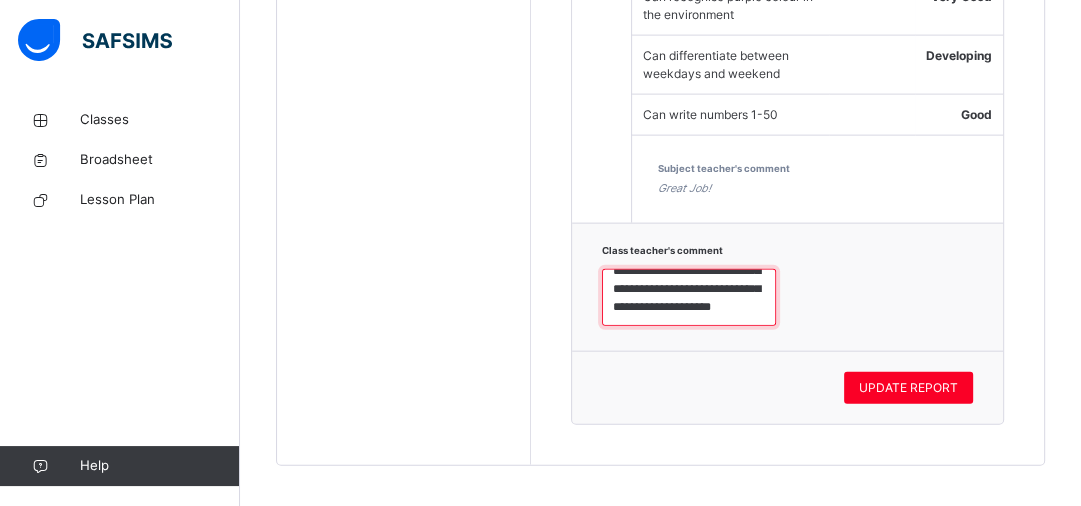 scroll, scrollTop: 168, scrollLeft: 0, axis: vertical 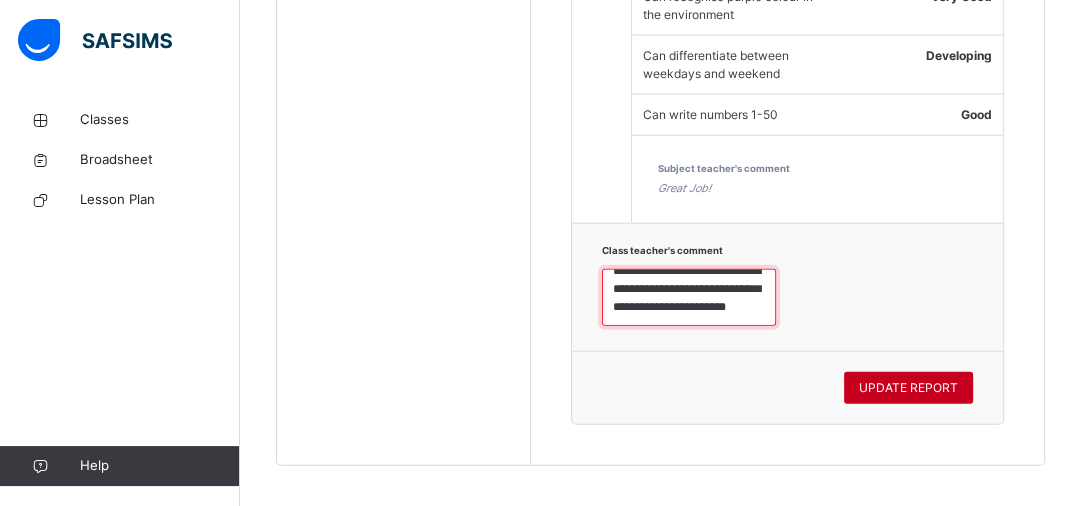 type on "**********" 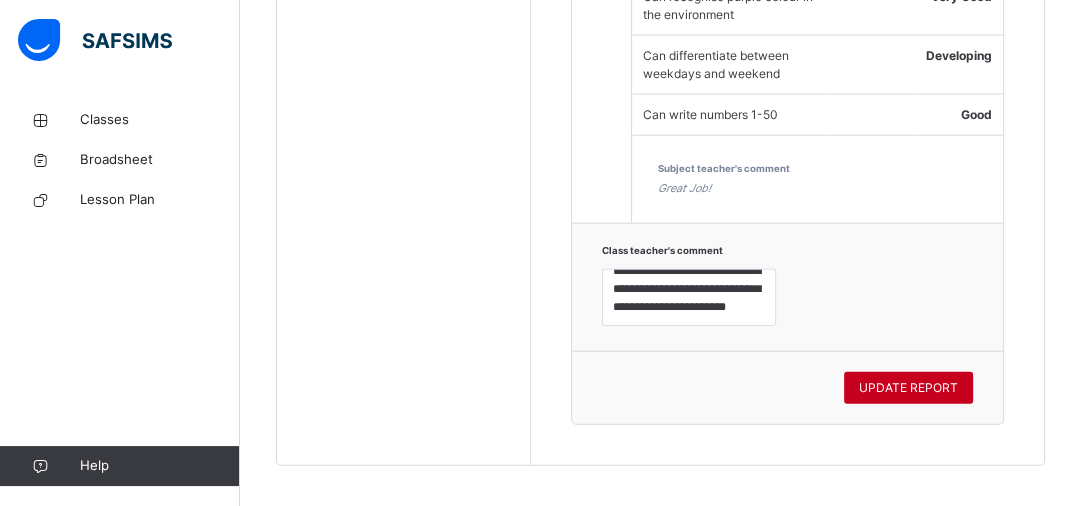 click on "UPDATE REPORT" at bounding box center (908, 388) 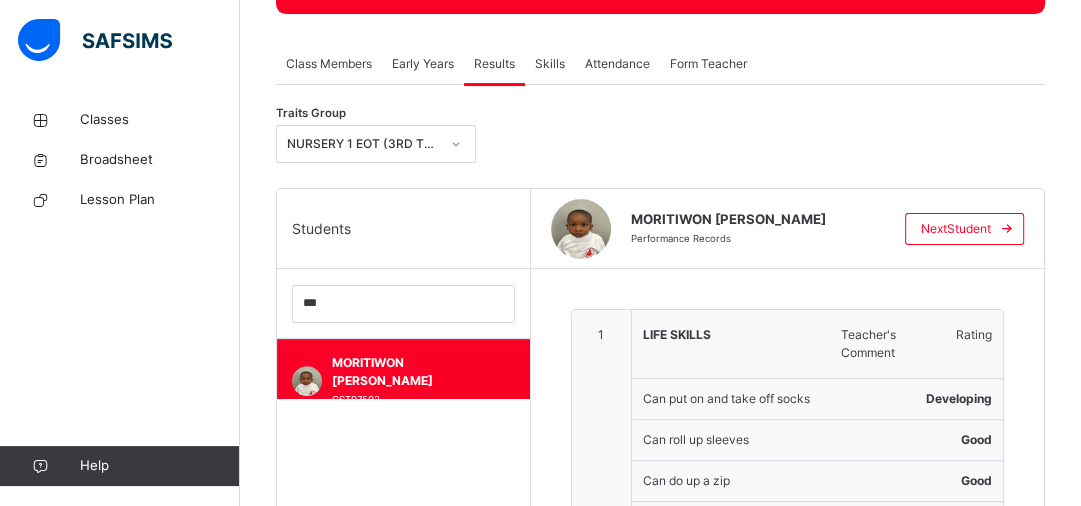 scroll, scrollTop: 507, scrollLeft: 0, axis: vertical 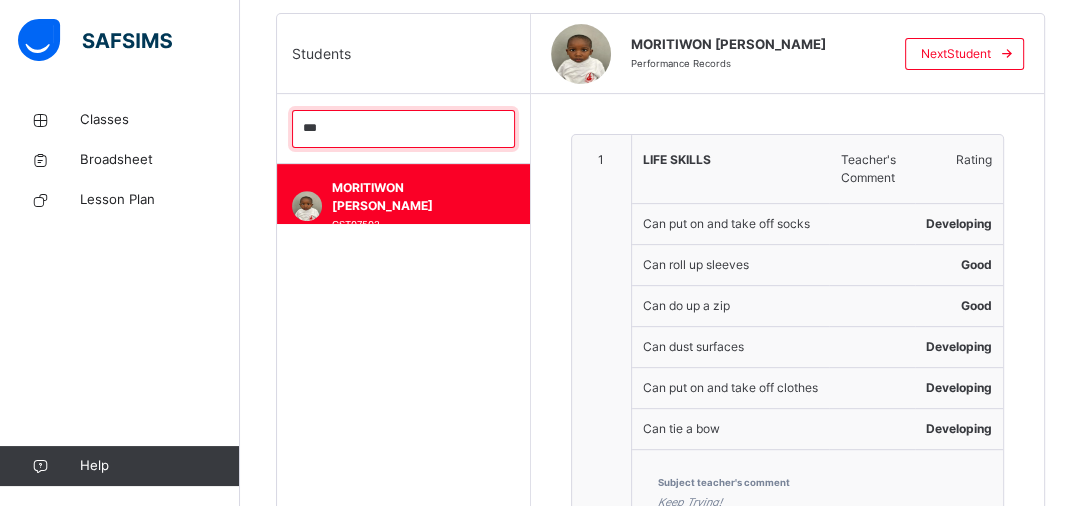click on "***" at bounding box center (403, 129) 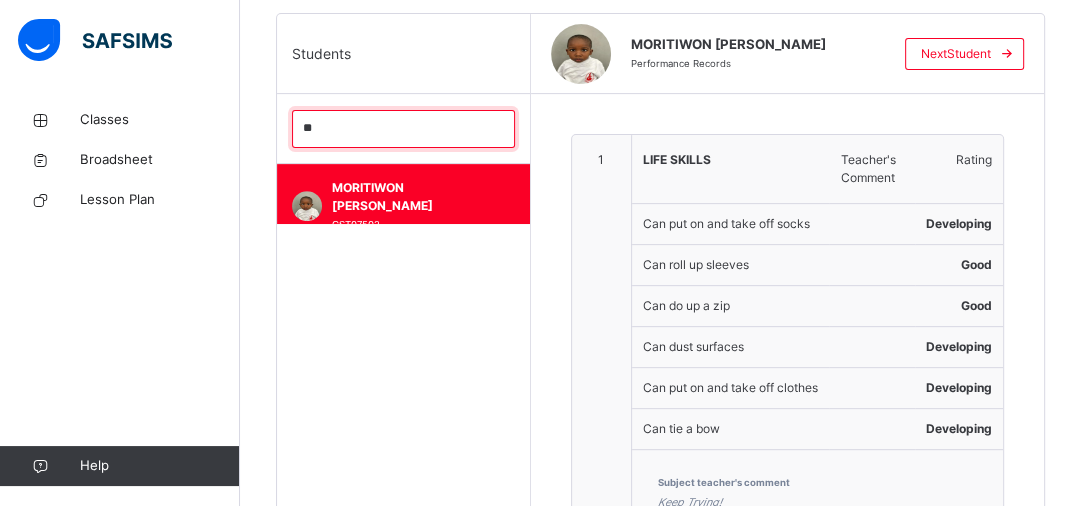 type on "*" 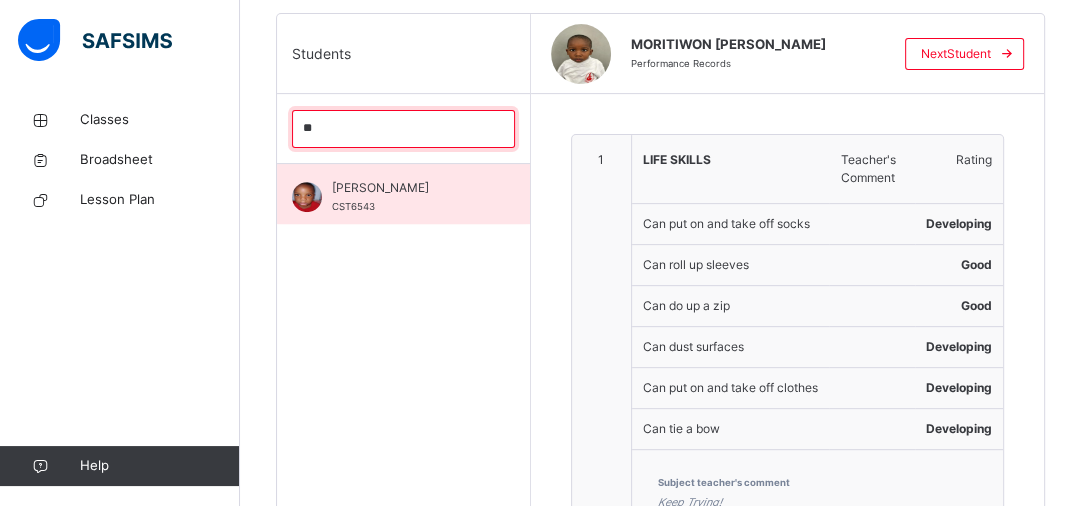 type on "**" 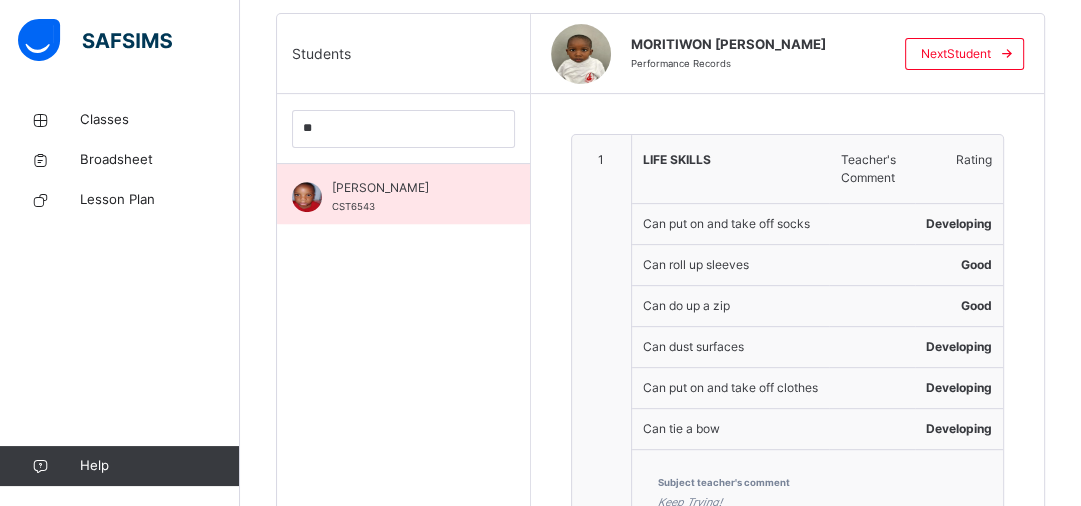 click on "[PERSON_NAME] CST6543" at bounding box center (408, 197) 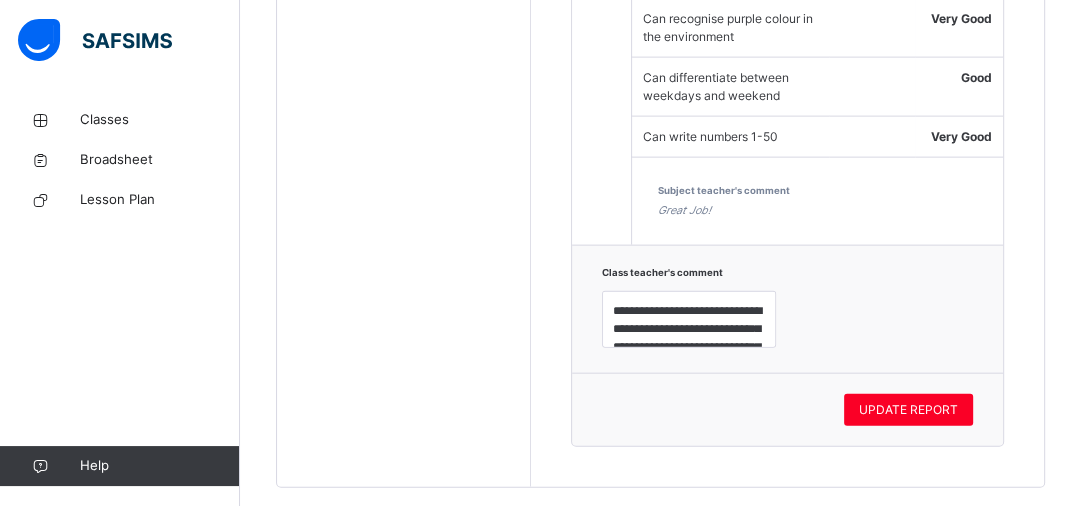 scroll, scrollTop: 3248, scrollLeft: 0, axis: vertical 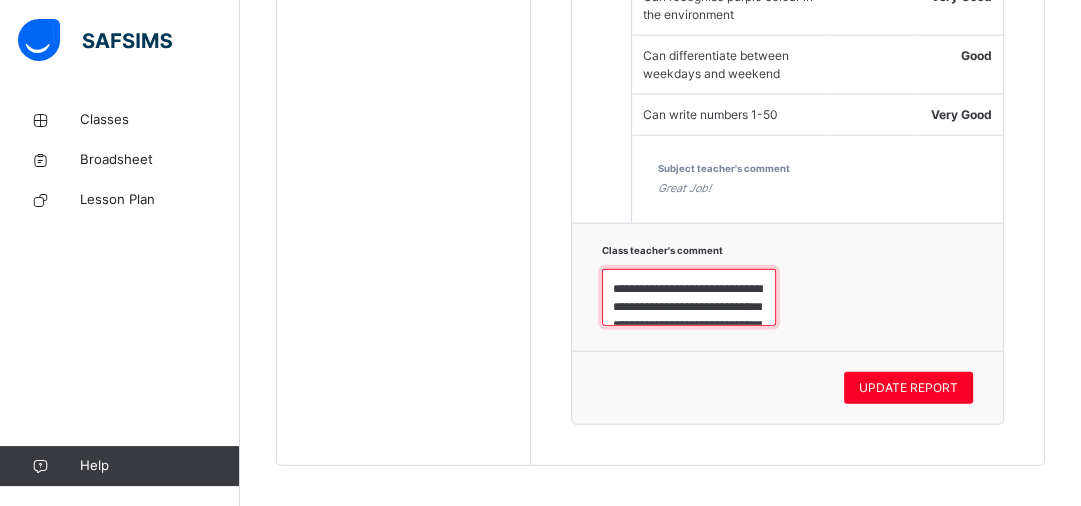 drag, startPoint x: 645, startPoint y: 292, endPoint x: 592, endPoint y: 247, distance: 69.52697 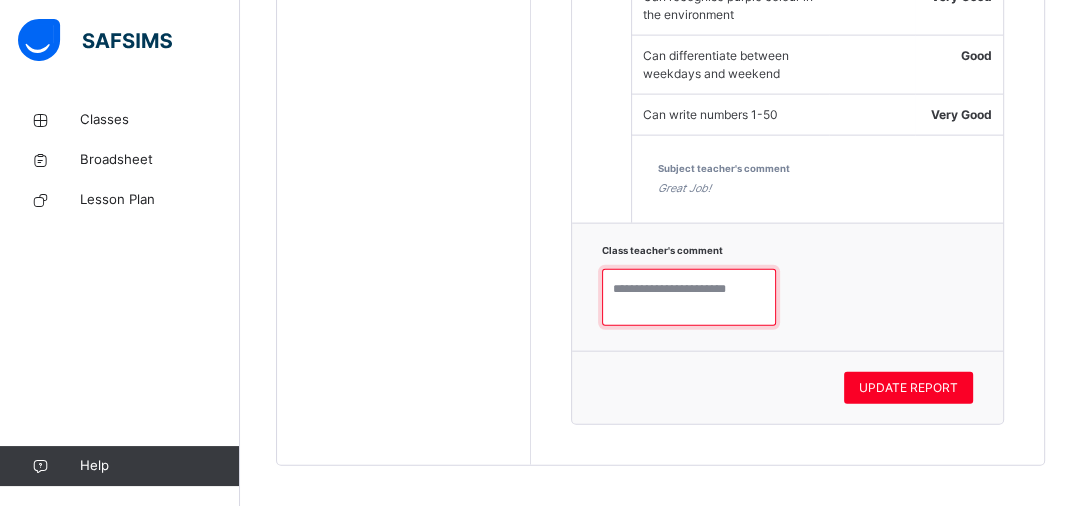 paste on "**********" 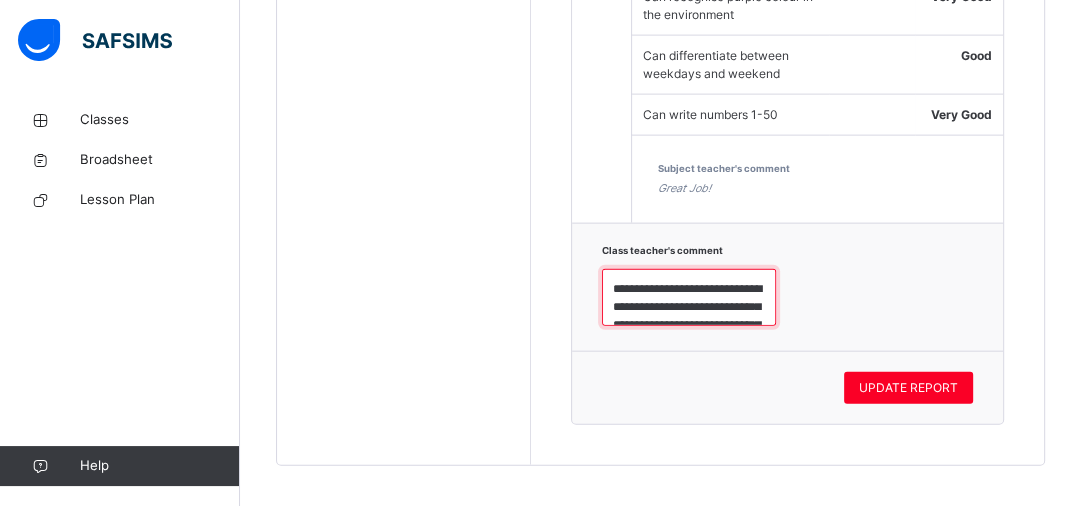 scroll, scrollTop: 222, scrollLeft: 0, axis: vertical 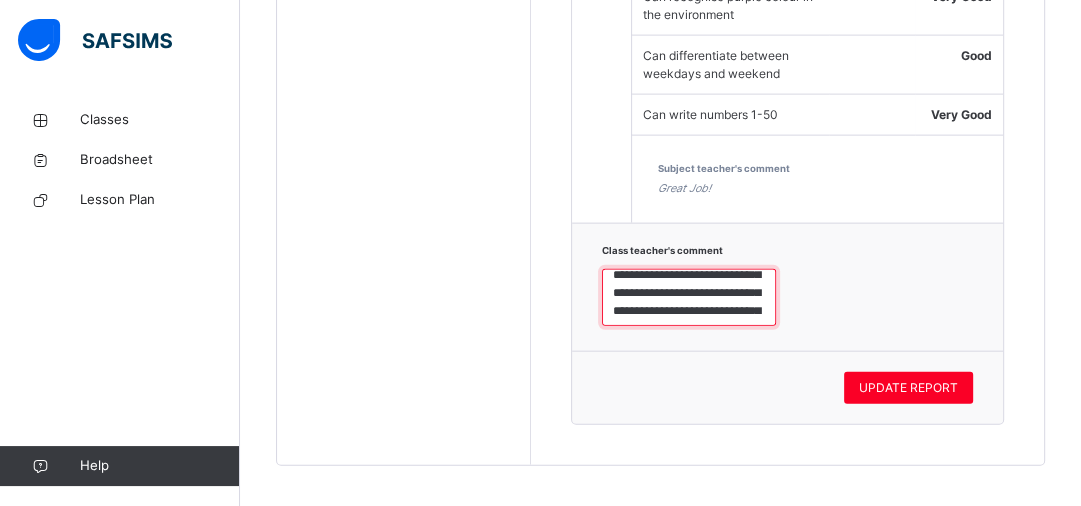 click on "**********" at bounding box center (689, 298) 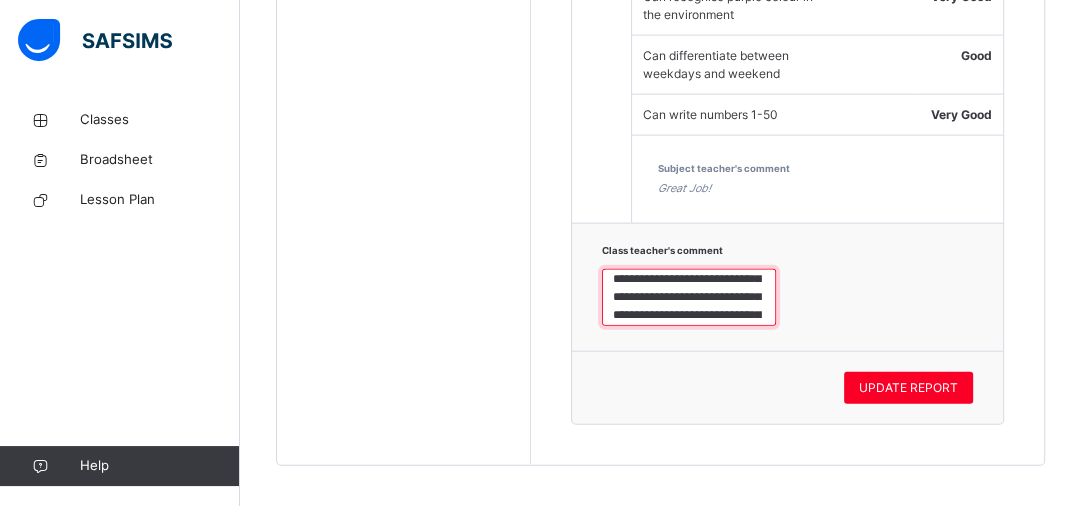 click on "**********" at bounding box center (689, 298) 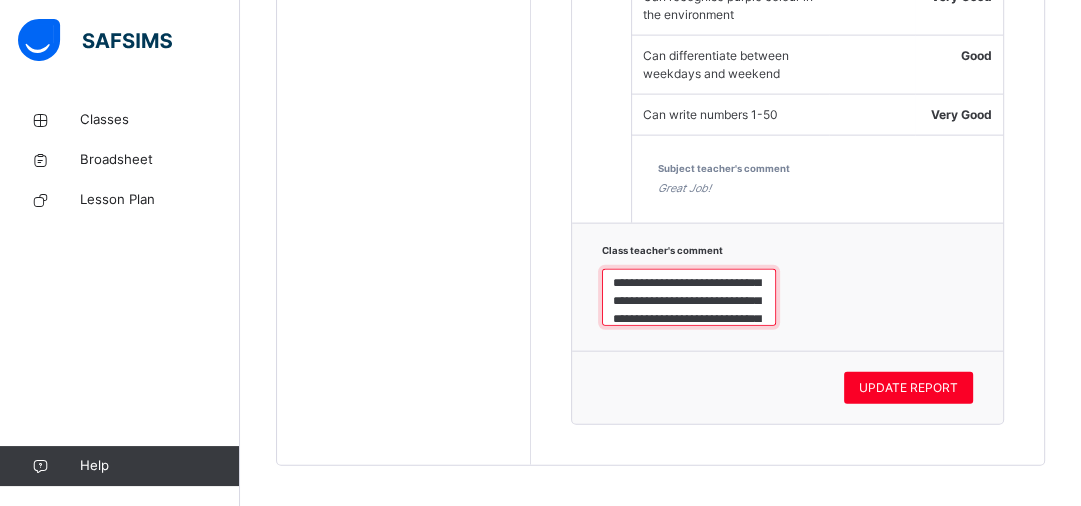 scroll, scrollTop: 92, scrollLeft: 0, axis: vertical 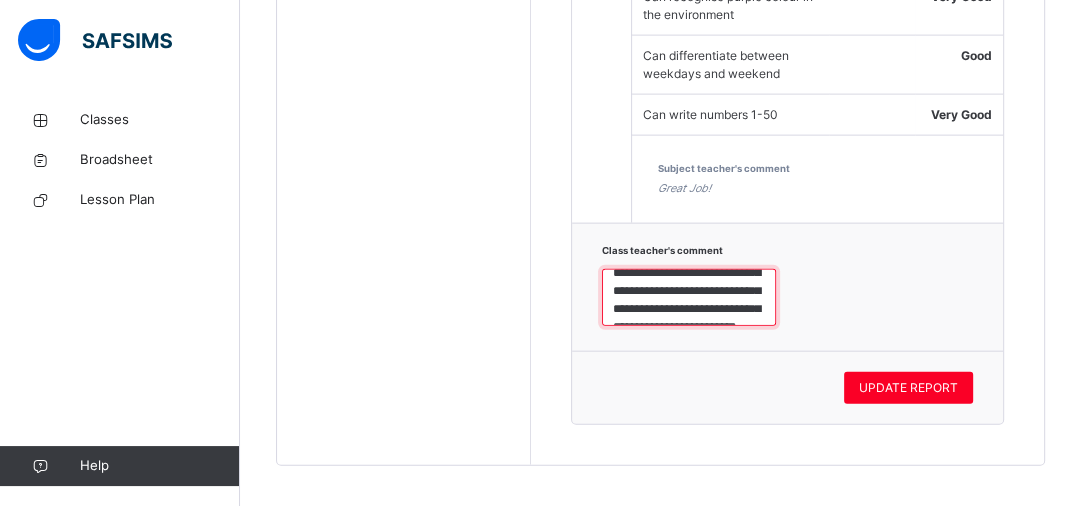 click on "**********" at bounding box center [689, 298] 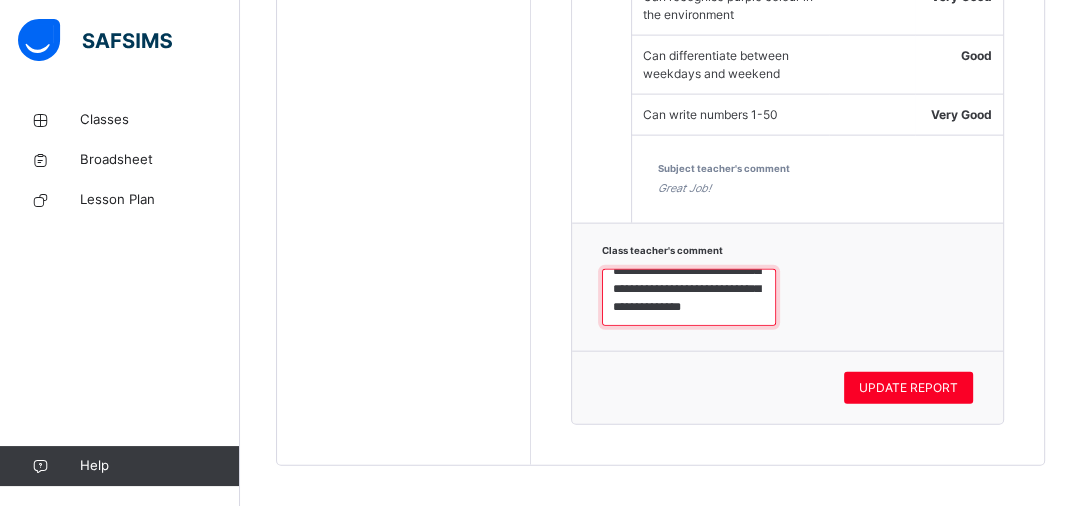 scroll, scrollTop: 156, scrollLeft: 0, axis: vertical 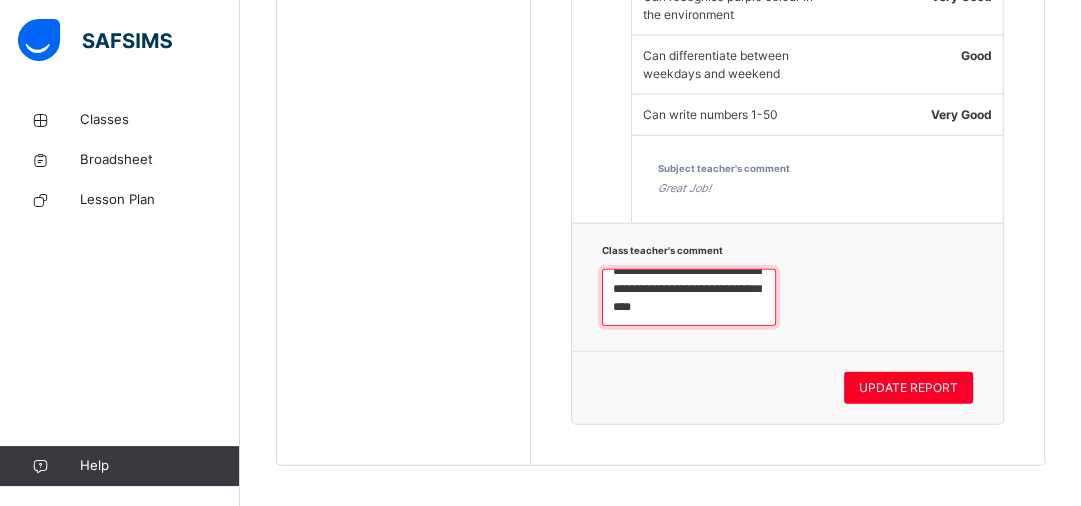 click on "**********" at bounding box center (689, 298) 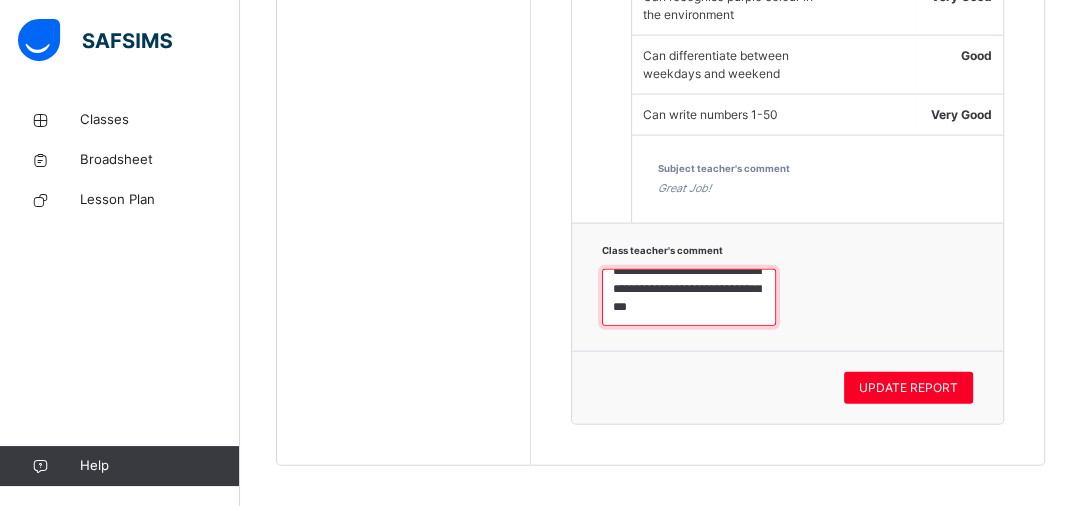 click on "**********" at bounding box center (689, 298) 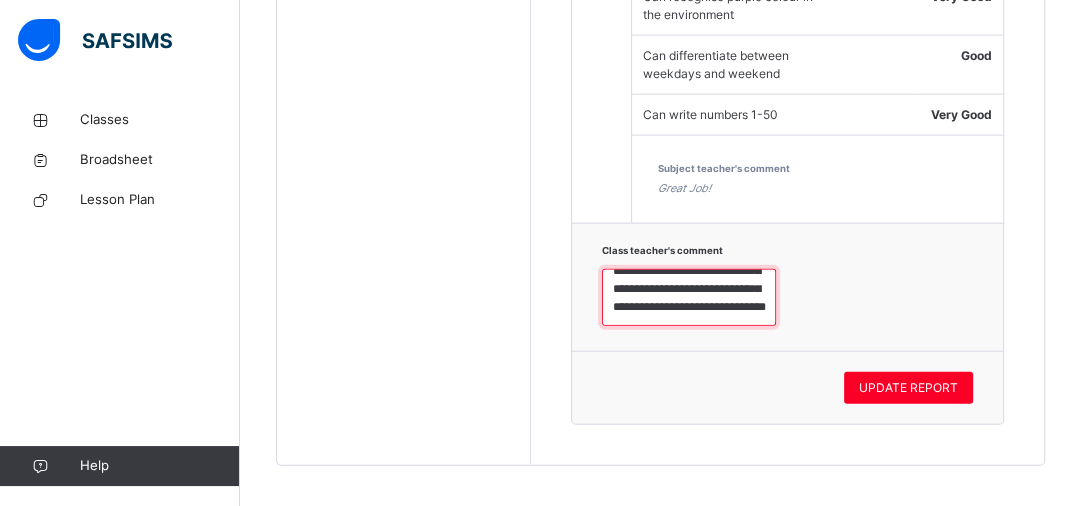 scroll, scrollTop: 186, scrollLeft: 0, axis: vertical 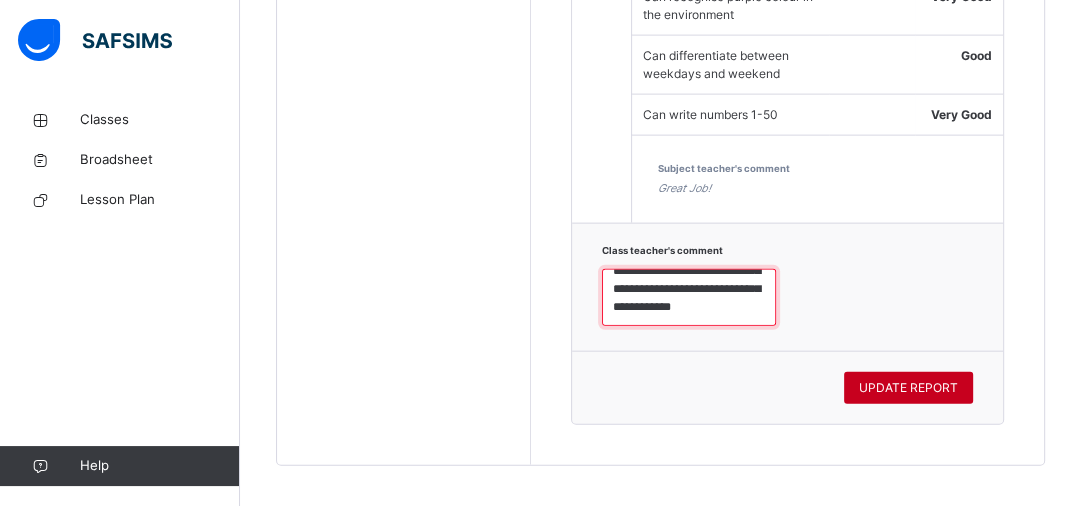 type on "**********" 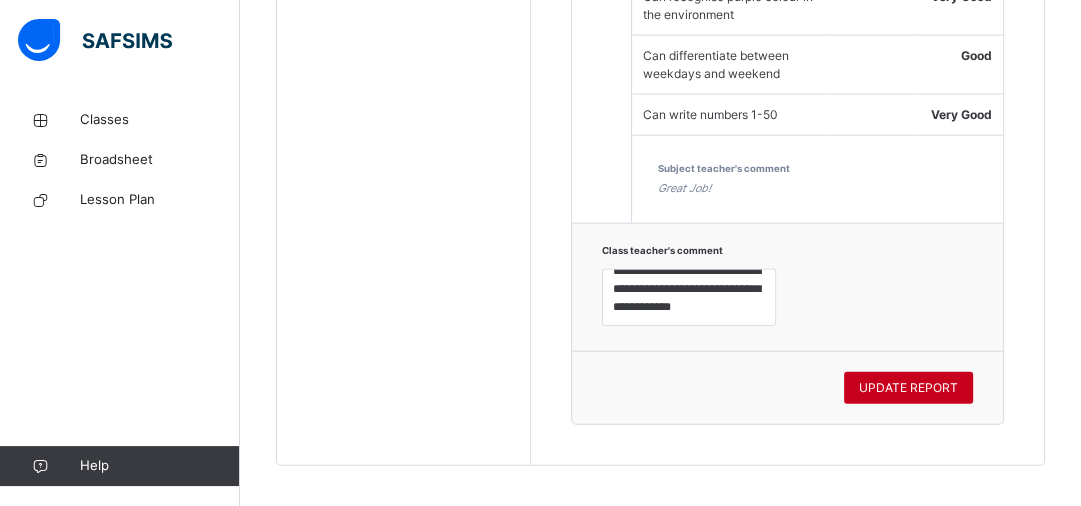 click on "UPDATE REPORT" at bounding box center [908, 388] 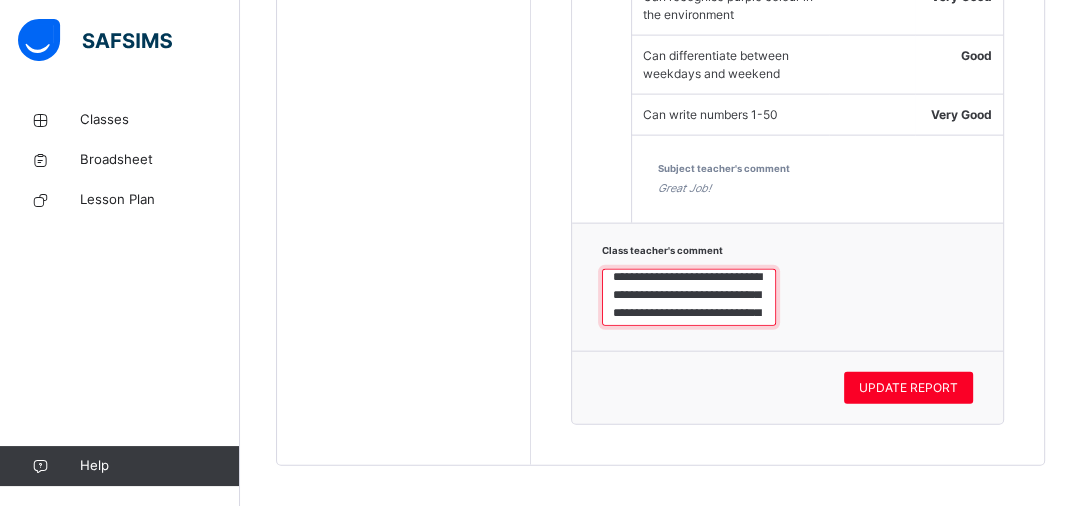 scroll, scrollTop: 5, scrollLeft: 0, axis: vertical 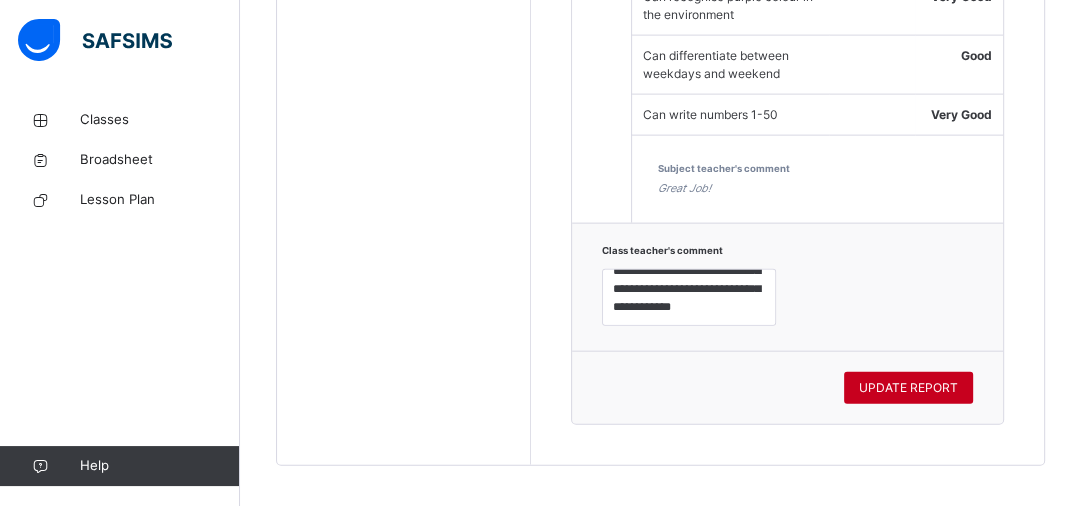 click on "UPDATE REPORT" at bounding box center (908, 388) 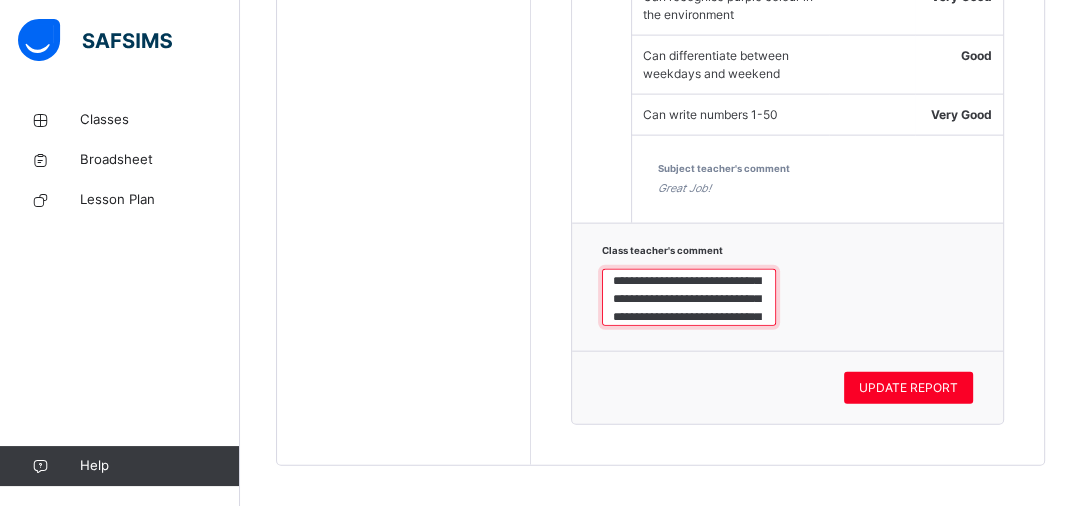 scroll, scrollTop: 80, scrollLeft: 0, axis: vertical 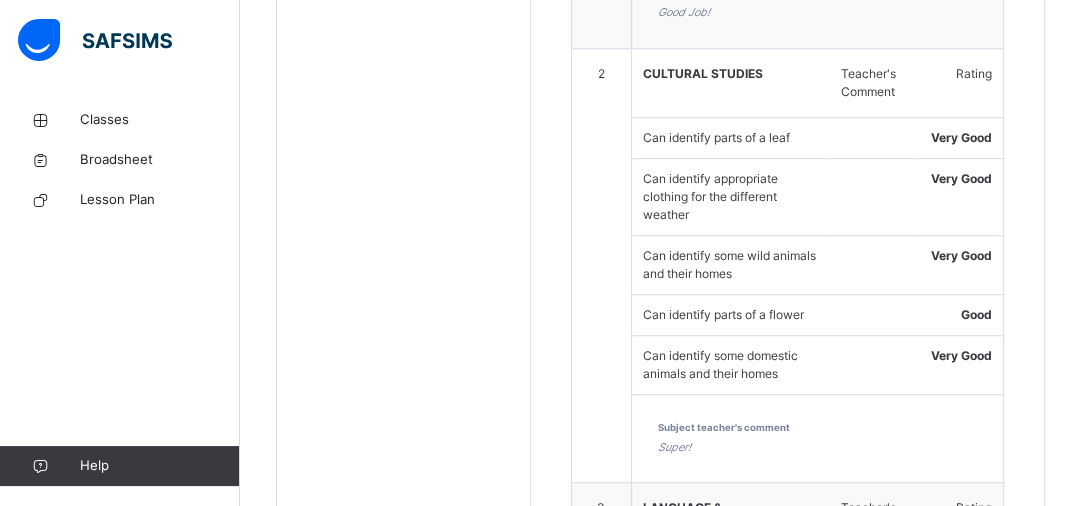 click on "Students ** [PERSON_NAME] CST6543" at bounding box center [404, 1120] 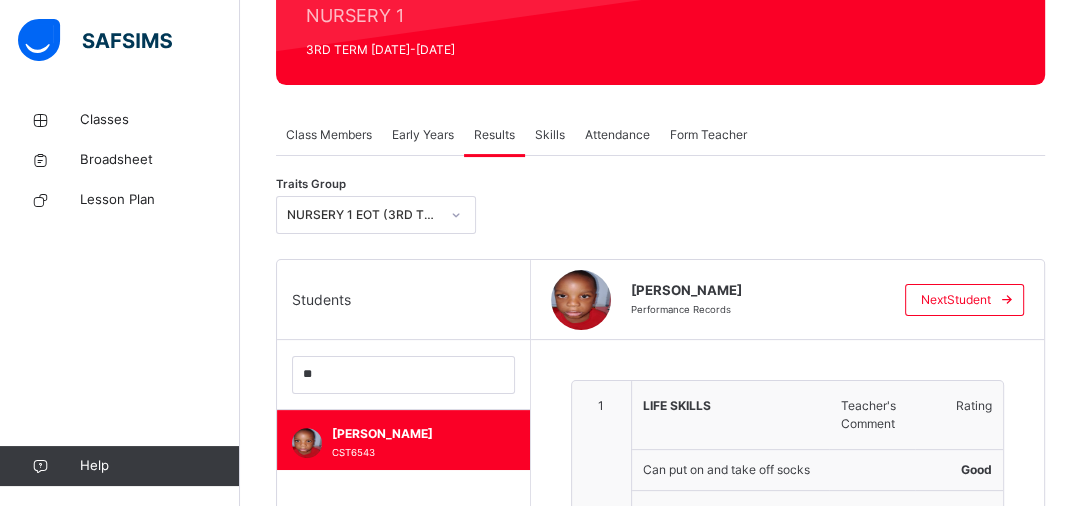scroll, scrollTop: 325, scrollLeft: 0, axis: vertical 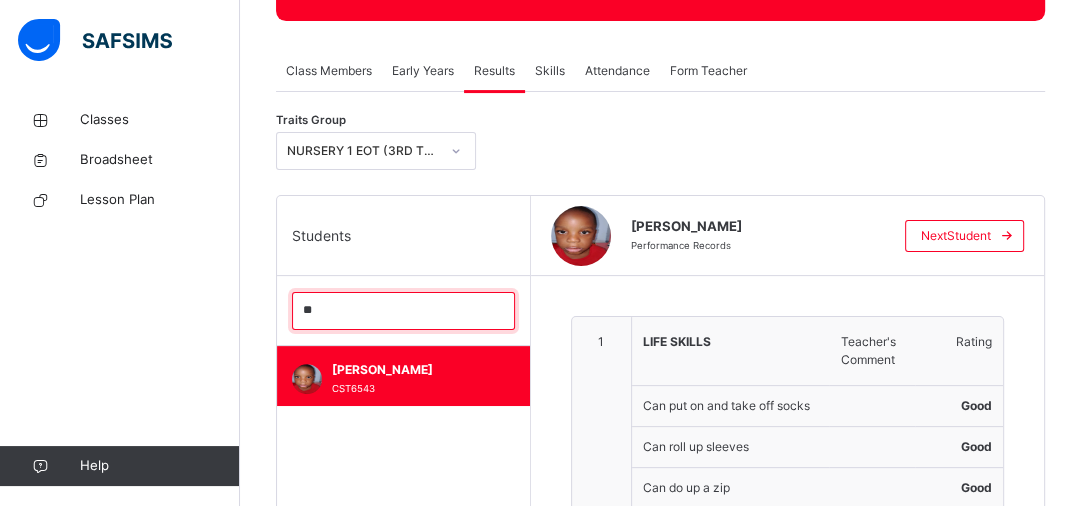 click on "**" at bounding box center [403, 311] 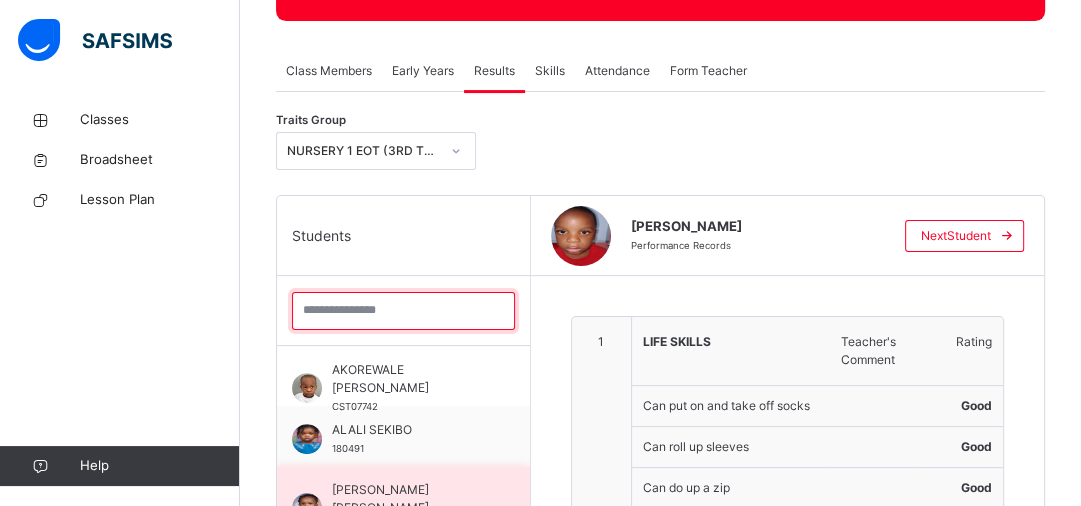 type 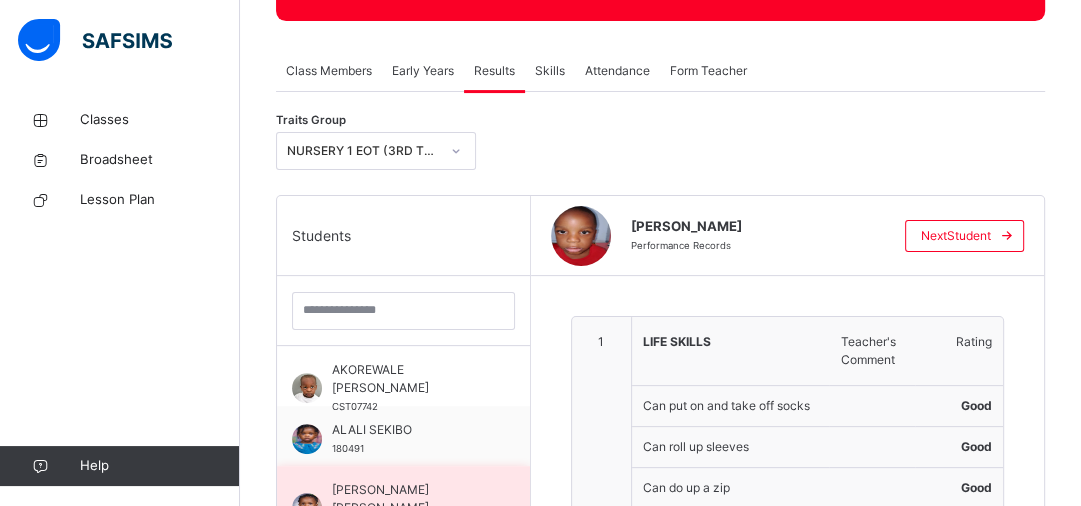 click on "[PERSON_NAME] [PERSON_NAME]" at bounding box center [408, 499] 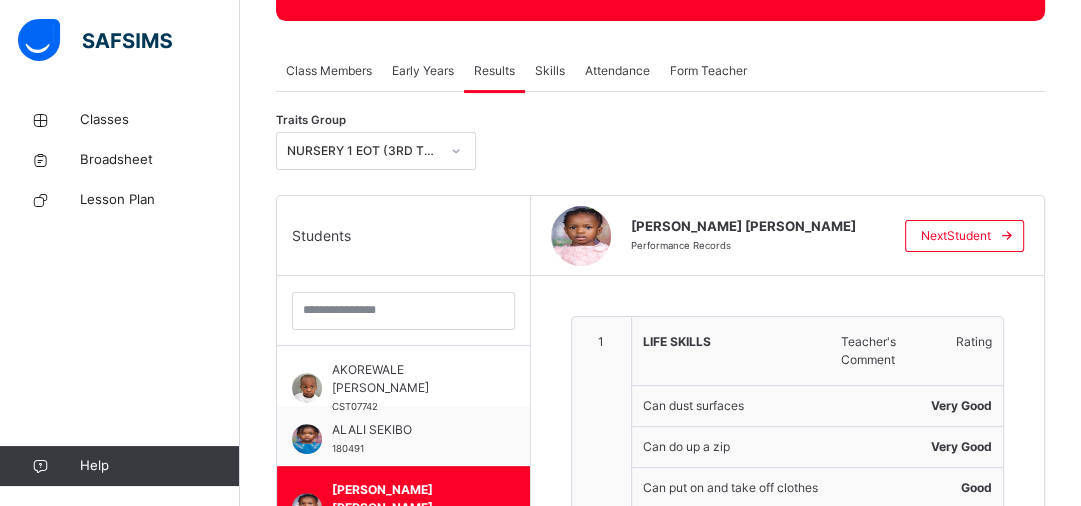 click on "1 LIFE SKILLS Teacher's Comment Rating Can dust surfaces Very Good Can do up a zip Very Good Can put on and take off clothes Good Can put on and take off socks Very Good Can roll up sleeves Very Good Can tie a bow Developing Subject teacher's comment Super! 2 SOCIAL SKILLS Teacher's Comment Rating Shows respect to peers and adults in the environment Very Good Can express self in public Good Enjoys the company of other children Very Good Uses the magic words regularly Very Good Subject teacher's comment Terrific! 3 CULTURAL STUDIES Teacher's Comment Rating Can identify appropriate clothing for the different weather Very Good Can identify parts of a leaf Very Good Can identify parts of a flower Good Can identify some domestic animals and their homes Very Good Can identify some wild animals and their homes Very Good Subject teacher's comment Well done! 4 SENSORIAL ACTIVITIES Teacher's Comment Rating Can identify hot/cold temperature Very Good Can identify sweet and sour taste Very Good Very Good Outstanding! 5 6" at bounding box center (788, 1812) 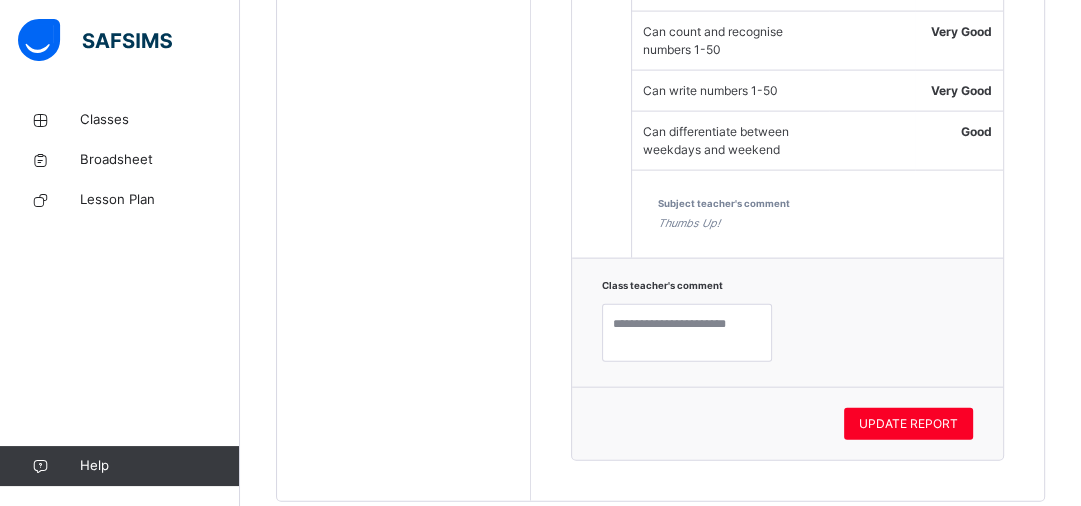 scroll, scrollTop: 3207, scrollLeft: 0, axis: vertical 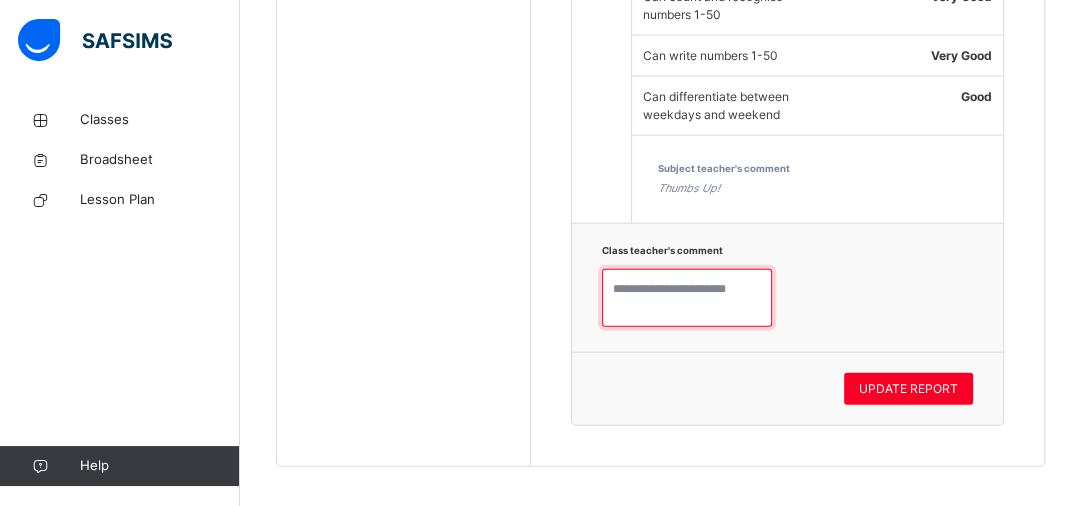 click at bounding box center [687, 298] 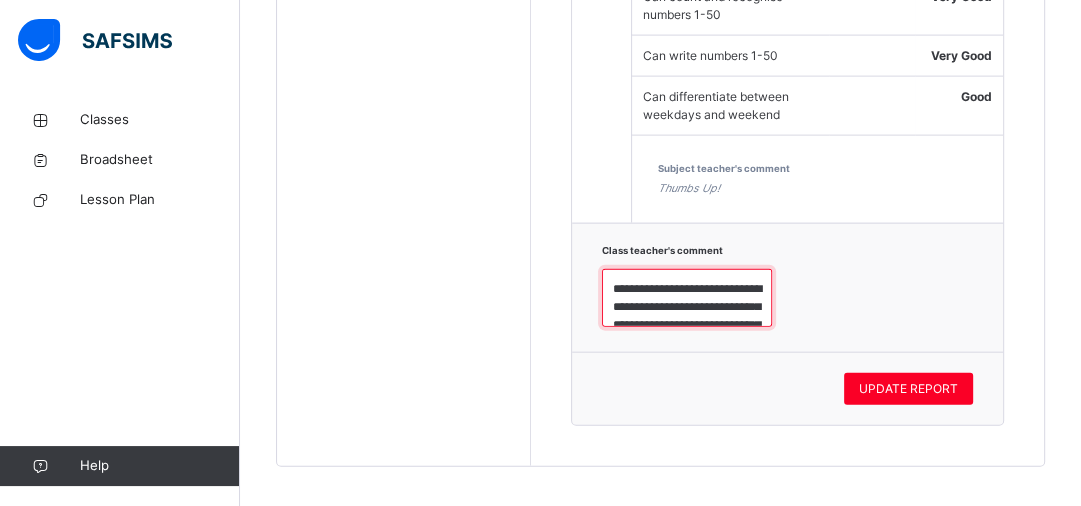 scroll, scrollTop: 222, scrollLeft: 0, axis: vertical 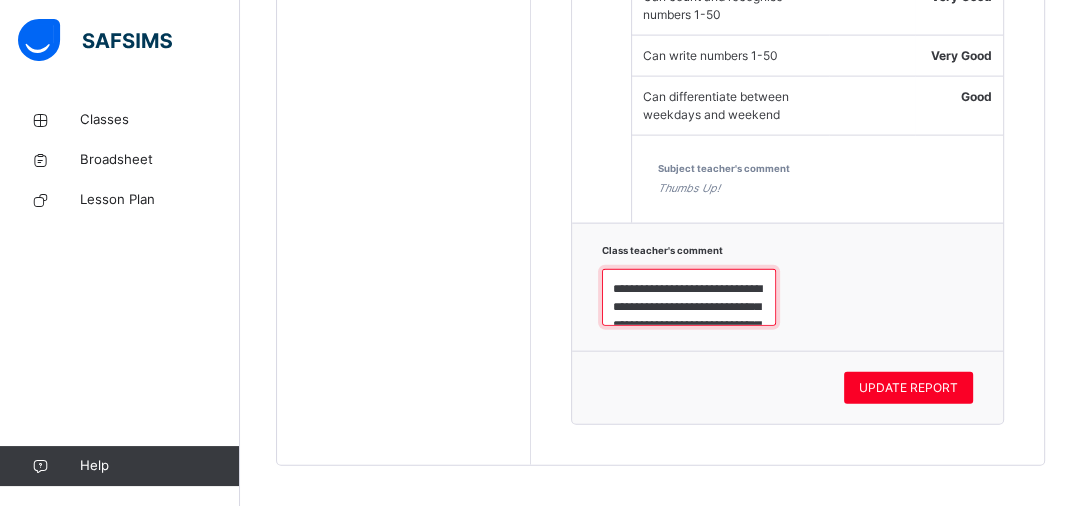 click on "**********" at bounding box center [689, 298] 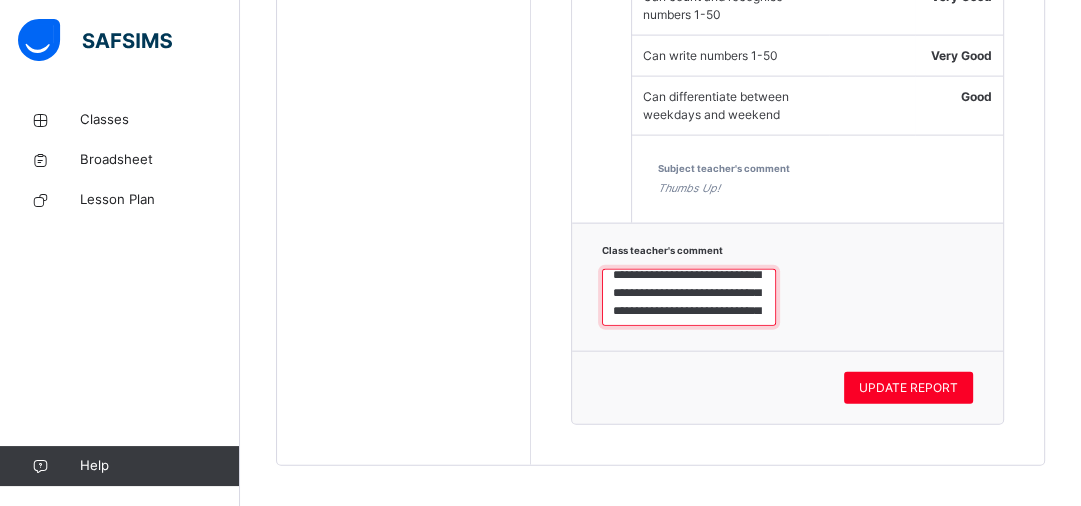 click on "**********" at bounding box center [689, 298] 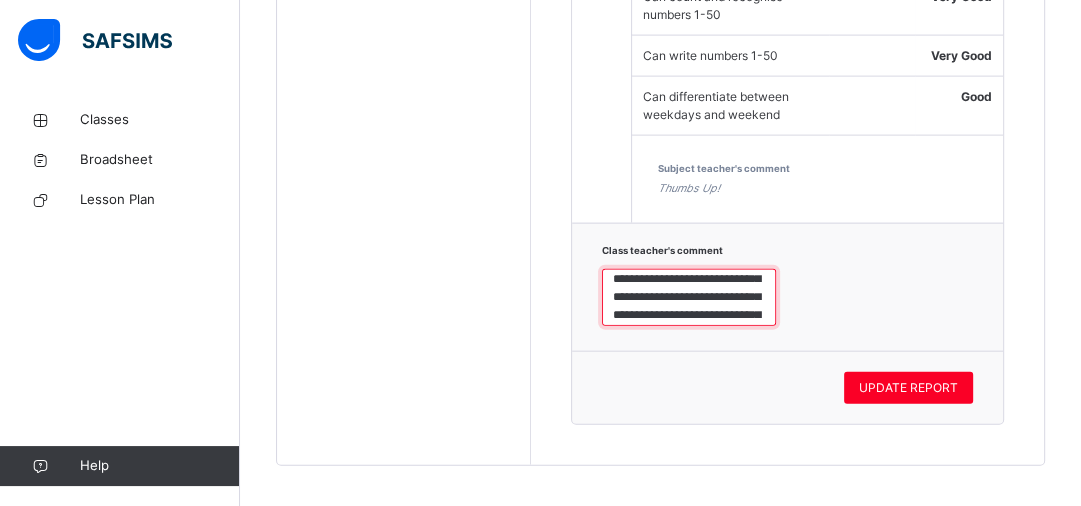 scroll, scrollTop: 96, scrollLeft: 0, axis: vertical 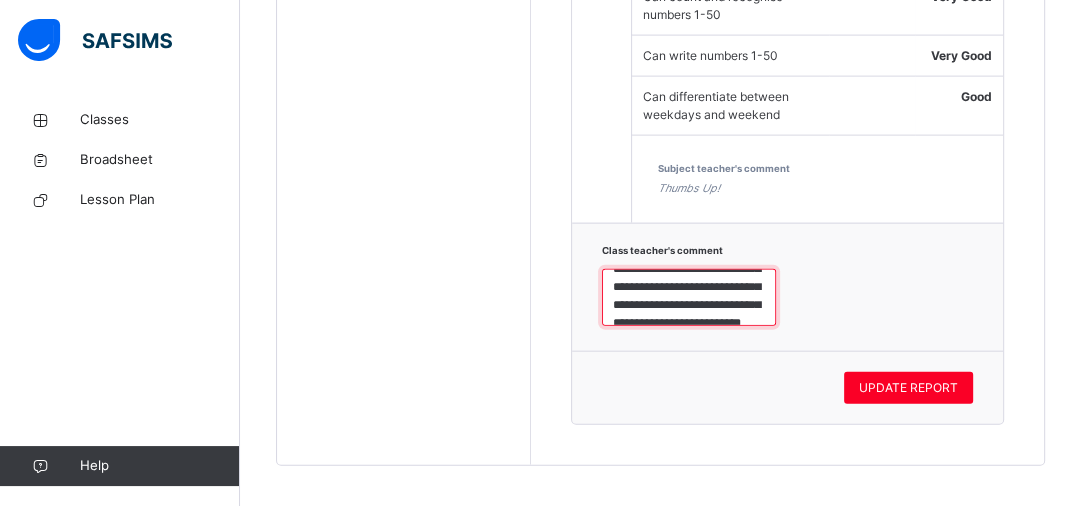click on "**********" at bounding box center [689, 298] 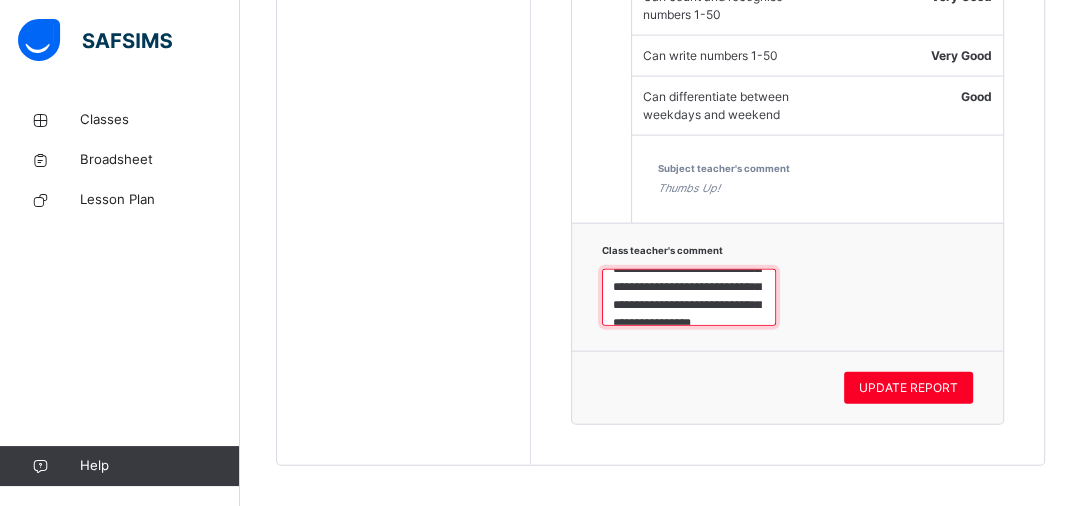 scroll, scrollTop: 160, scrollLeft: 0, axis: vertical 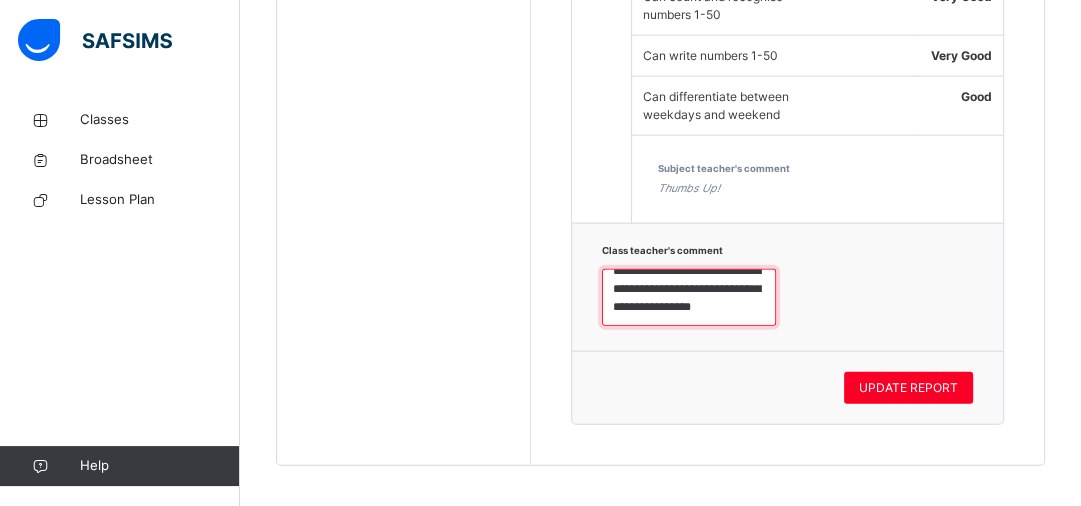 click on "**********" at bounding box center [689, 298] 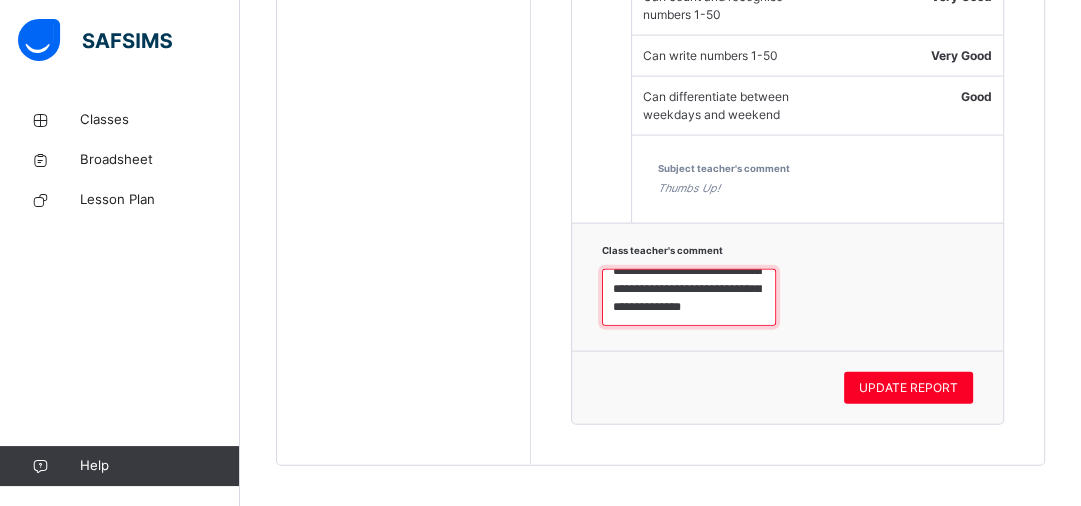 scroll, scrollTop: 154, scrollLeft: 0, axis: vertical 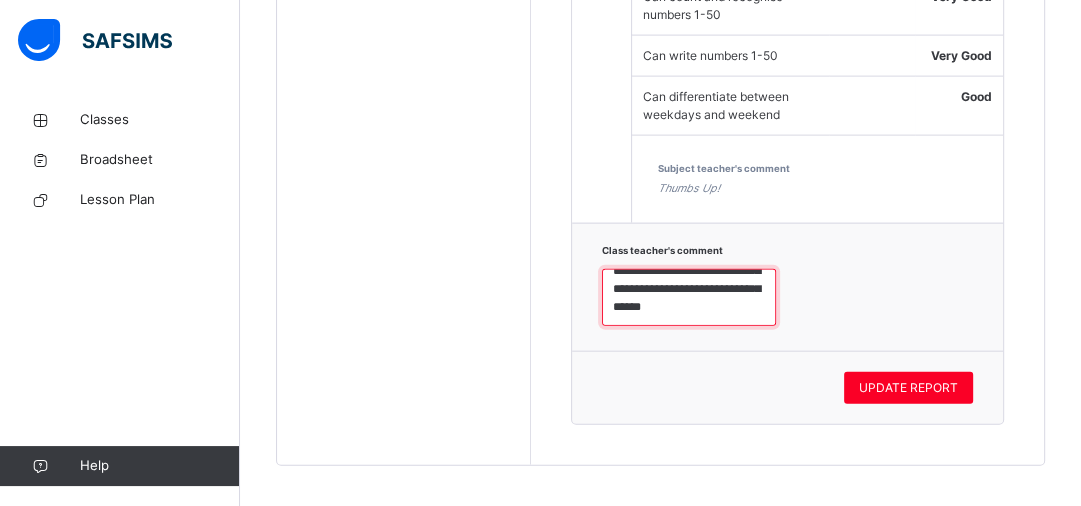 click on "**********" at bounding box center [689, 298] 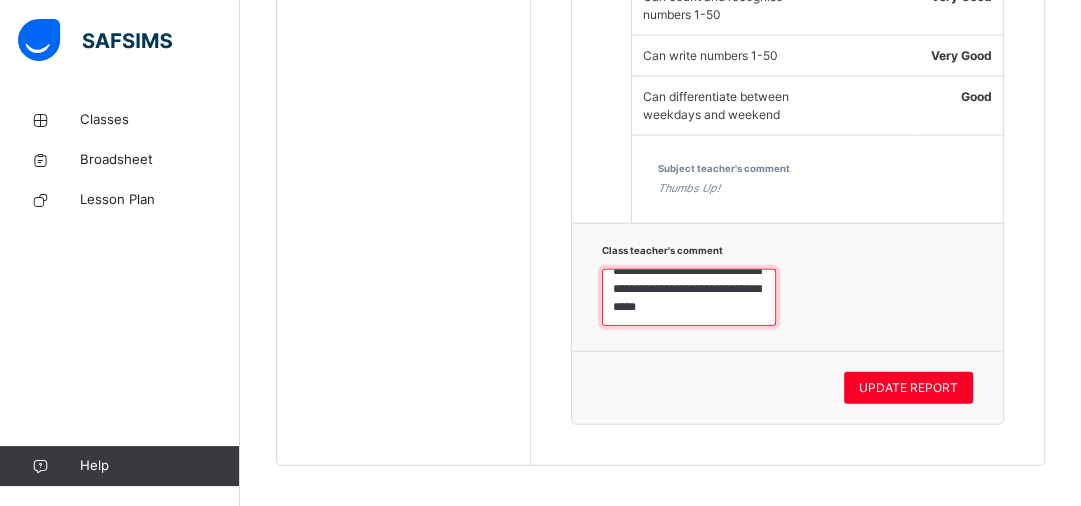 scroll, scrollTop: 186, scrollLeft: 0, axis: vertical 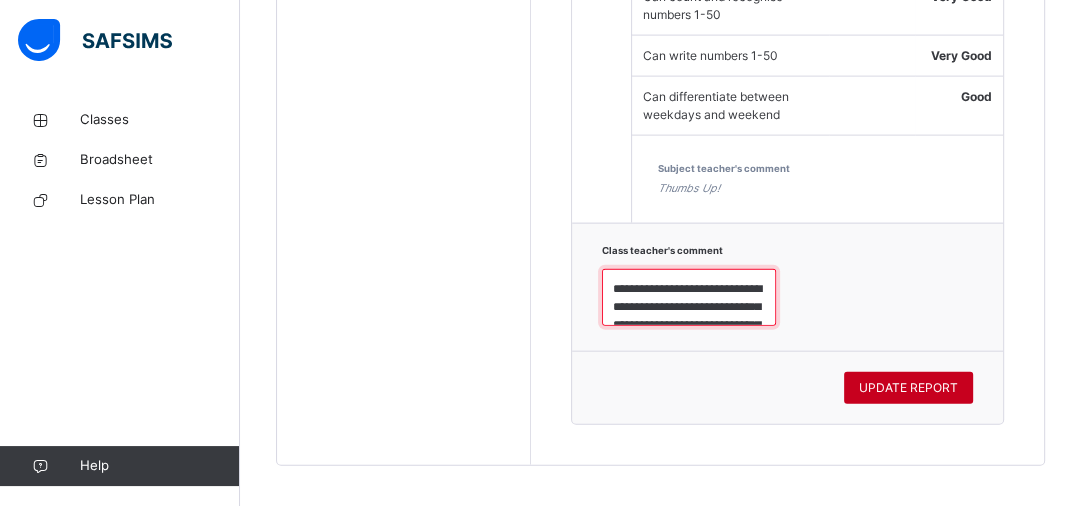 type on "**********" 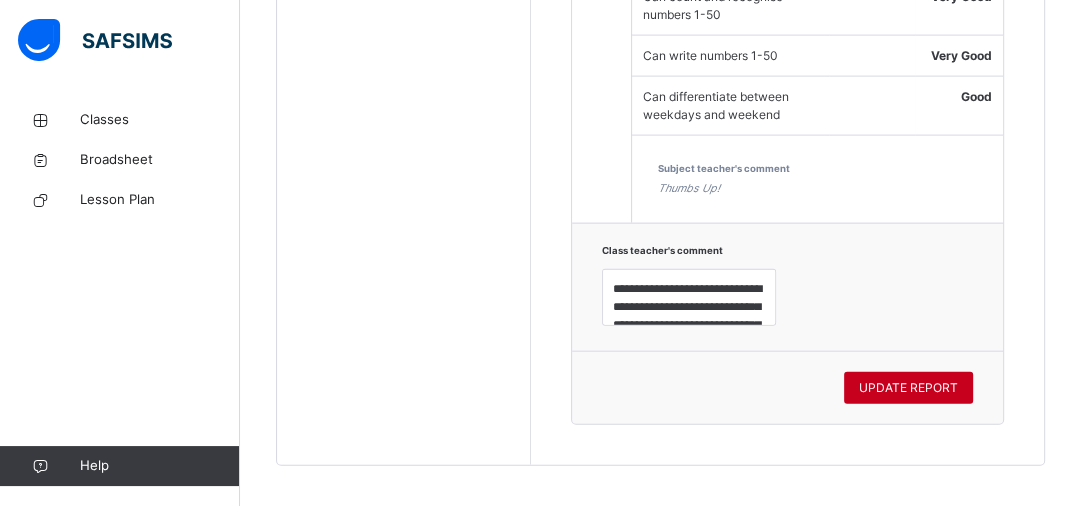 click on "UPDATE REPORT" at bounding box center [908, 388] 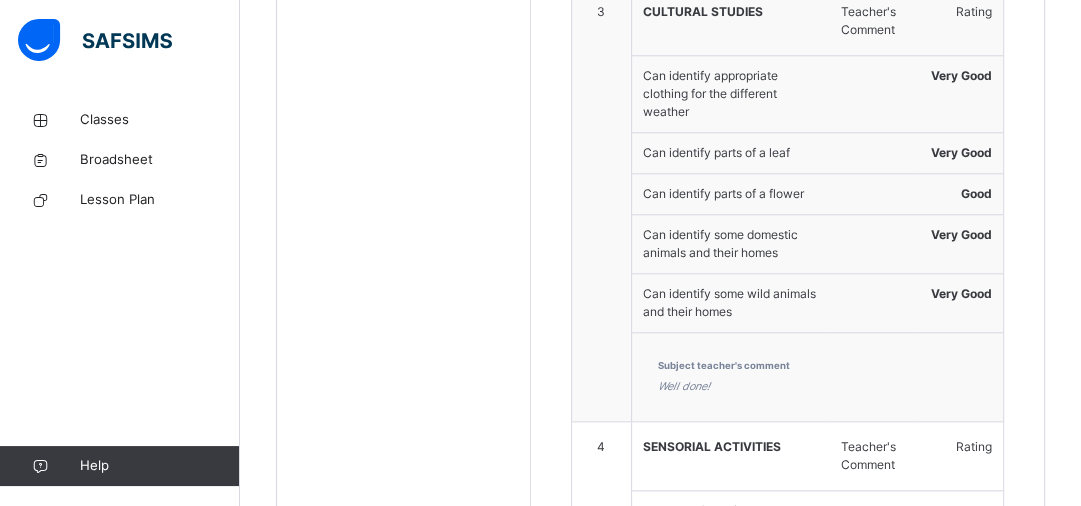 scroll, scrollTop: 1383, scrollLeft: 0, axis: vertical 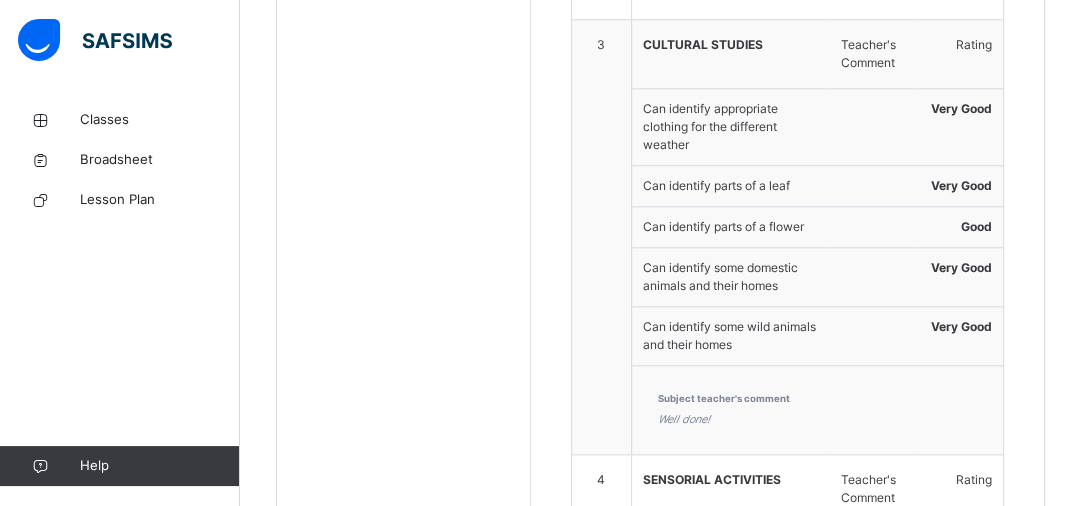 click on "1 LIFE SKILLS Teacher's Comment Rating Can dust surfaces Very Good Can do up a zip Very Good Can put on and take off clothes Good Can put on and take off socks Very Good Can roll up sleeves Very Good Can tie a bow Developing Subject teacher's comment Super! 2 SOCIAL SKILLS Teacher's Comment Rating Shows respect to peers and adults in the environment Very Good Can express self in public Good Enjoys the company of other children Very Good Uses the magic words regularly Very Good Subject teacher's comment Terrific! 3 CULTURAL STUDIES Teacher's Comment Rating Can identify appropriate clothing for the different weather Very Good Can identify parts of a leaf Very Good Can identify parts of a flower Good Can identify some domestic animals and their homes Very Good Can identify some wild animals and their homes Very Good Subject teacher's comment Well done! 4 SENSORIAL ACTIVITIES Teacher's Comment Rating Can identify hot/cold temperature Very Good Can identify sweet and sour taste Very Good Very Good Outstanding! 5 6" at bounding box center [788, 753] 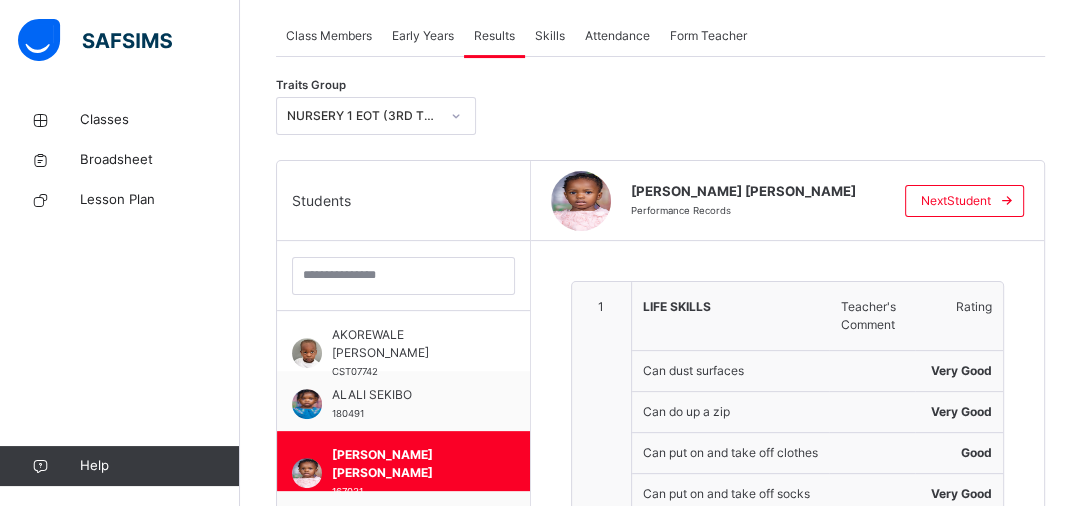 scroll, scrollTop: 359, scrollLeft: 0, axis: vertical 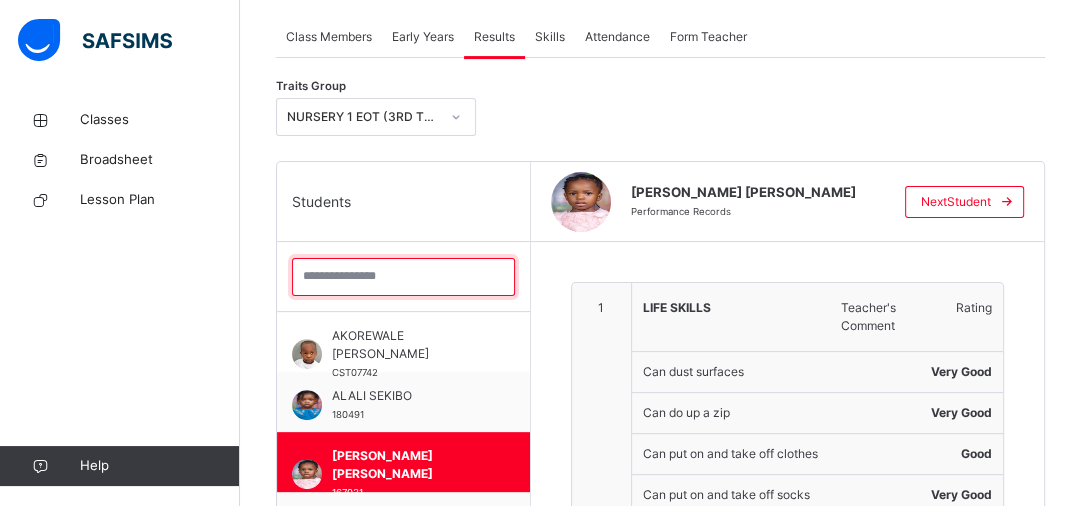 click at bounding box center (403, 277) 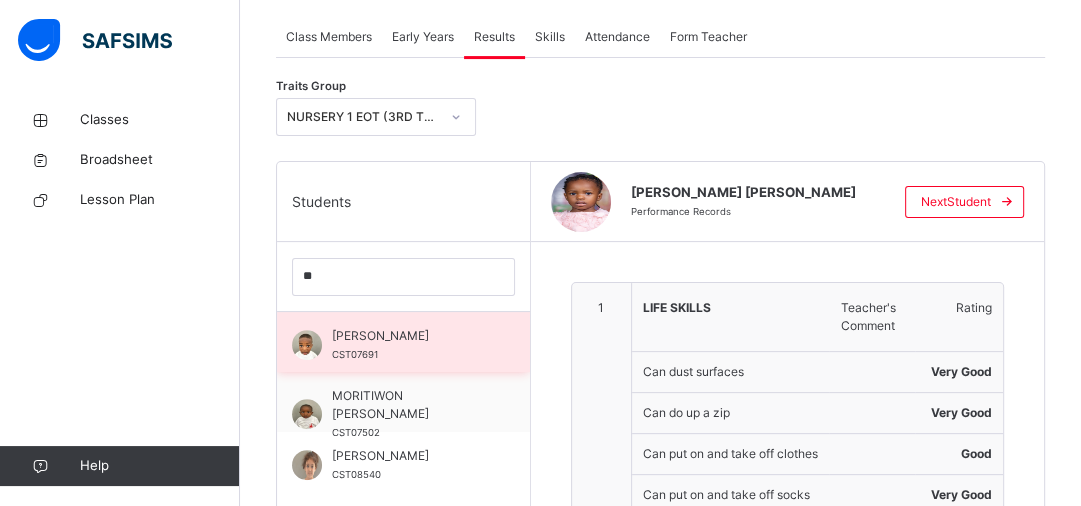 click on "[PERSON_NAME]" at bounding box center (408, 336) 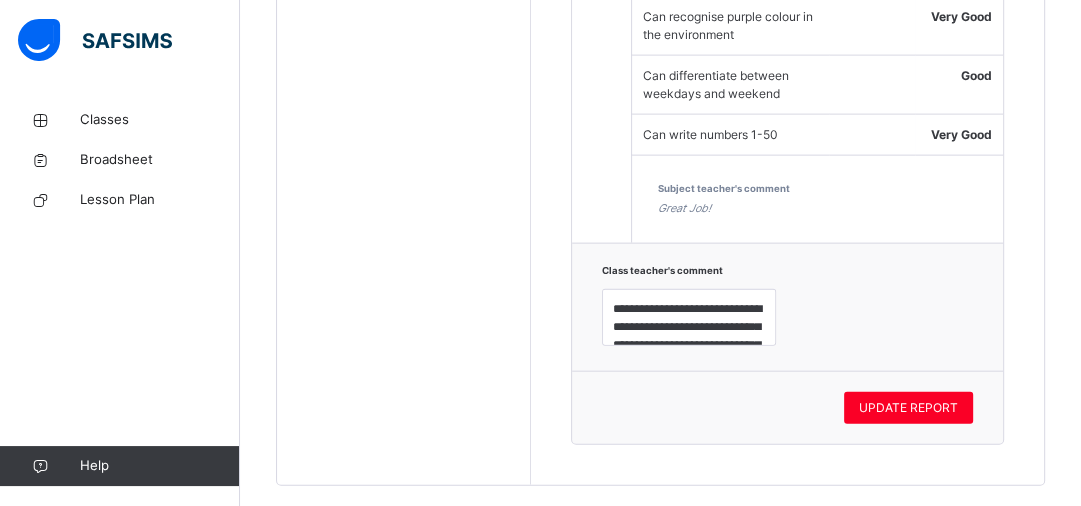 scroll, scrollTop: 3248, scrollLeft: 0, axis: vertical 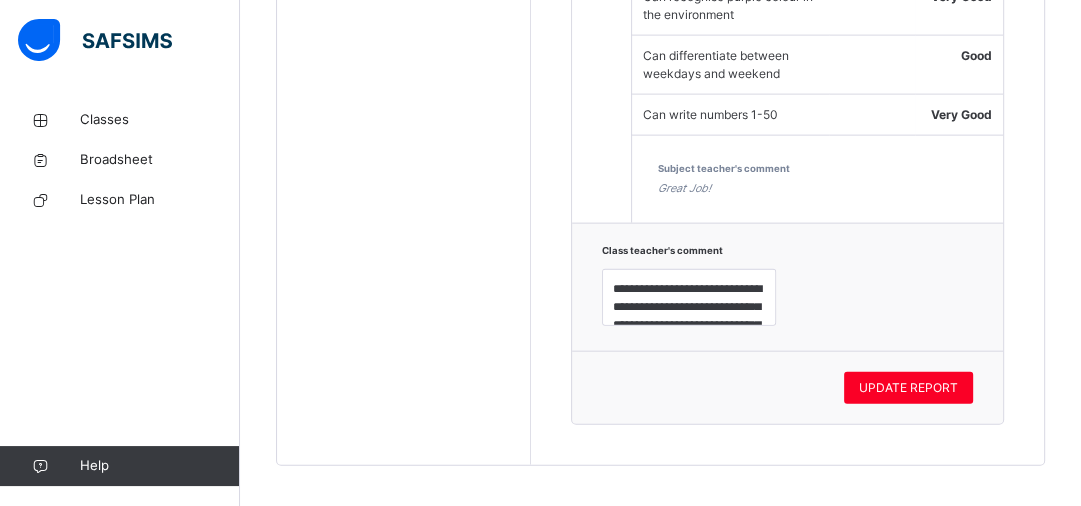 click on "Students ** [PERSON_NAME] CST07691 MORITIWON  [PERSON_NAME] CST07502 [PERSON_NAME] CST08540" at bounding box center (404, -1131) 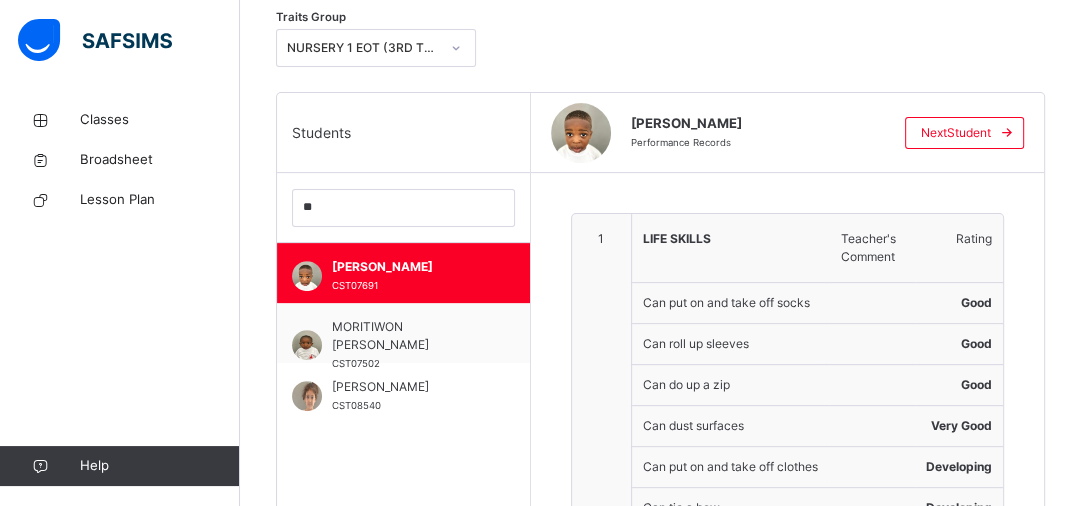 scroll, scrollTop: 464, scrollLeft: 0, axis: vertical 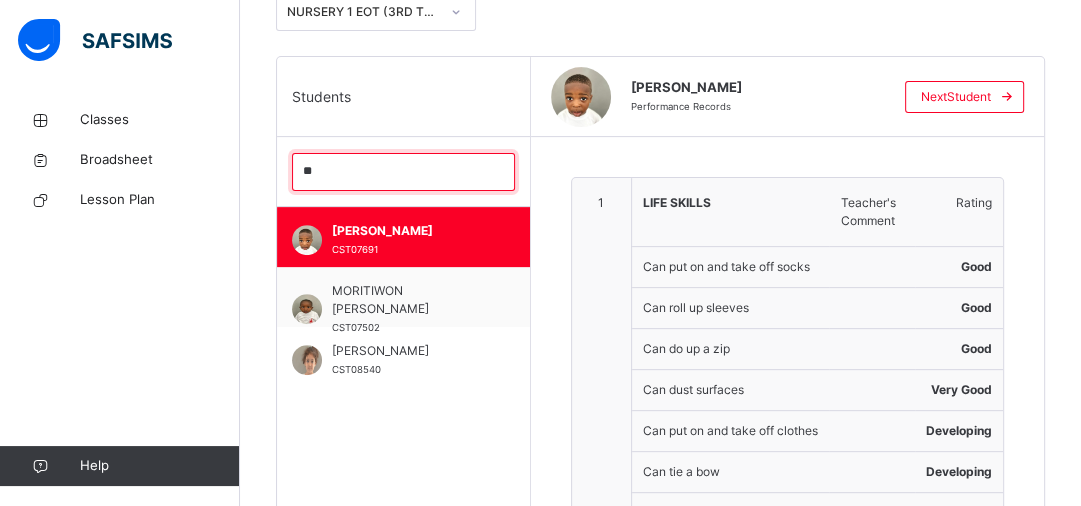click on "**" at bounding box center [403, 172] 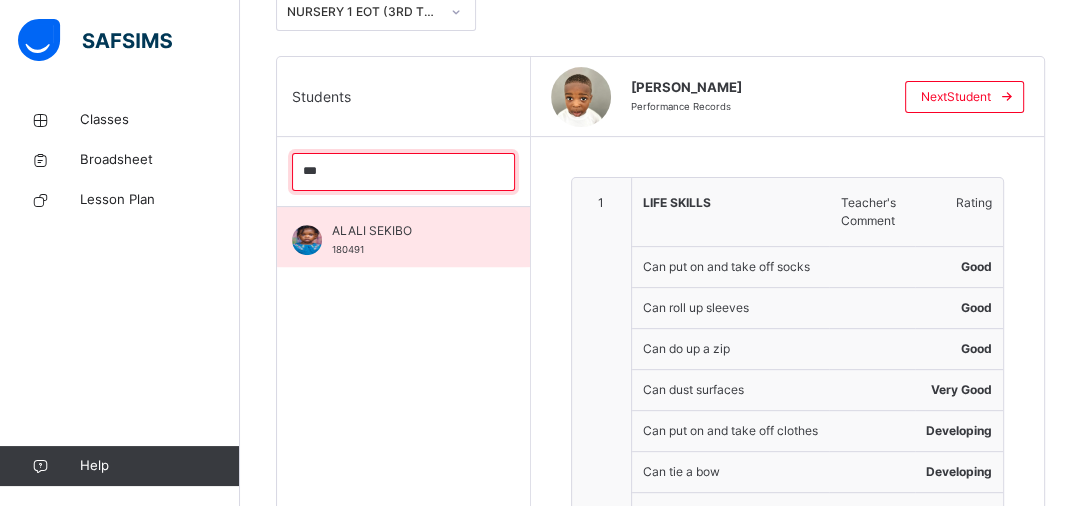 type on "***" 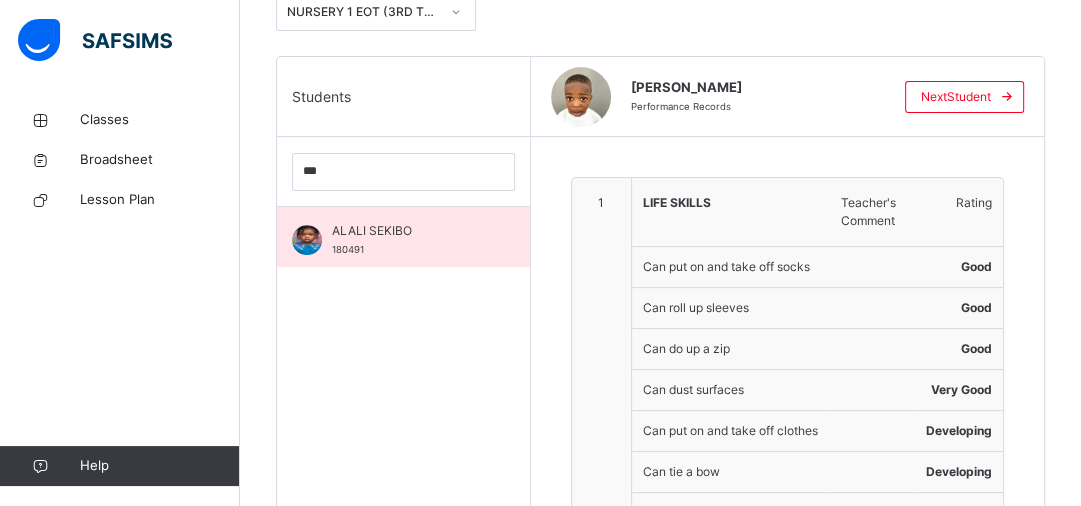 click on "ALALI  SEKIBO  180491" at bounding box center (408, 240) 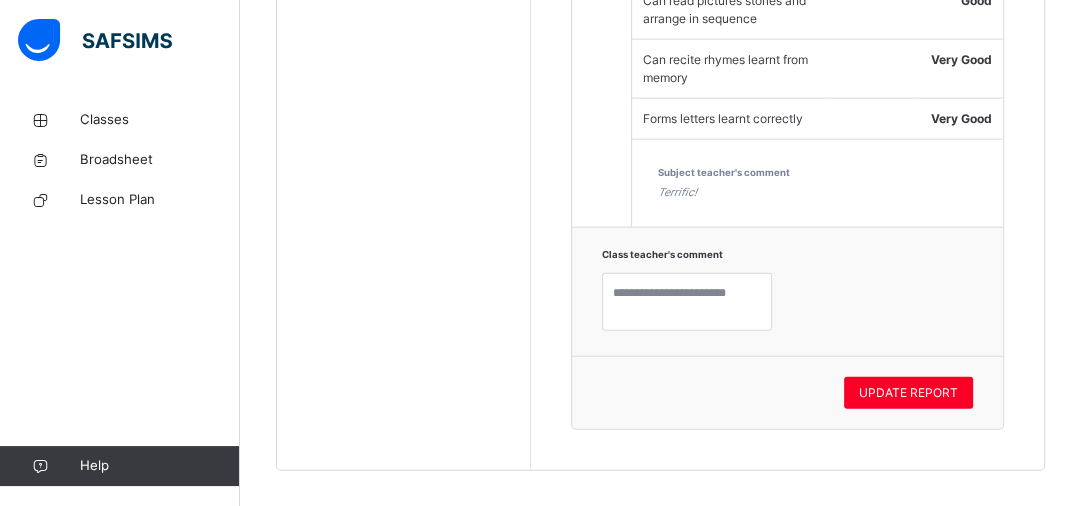 scroll, scrollTop: 3248, scrollLeft: 0, axis: vertical 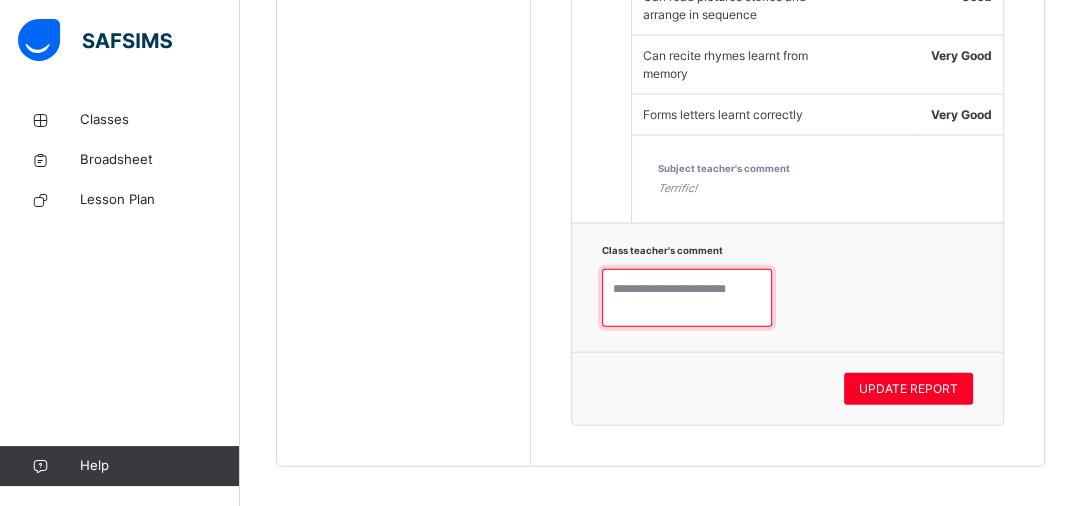 click at bounding box center [687, 298] 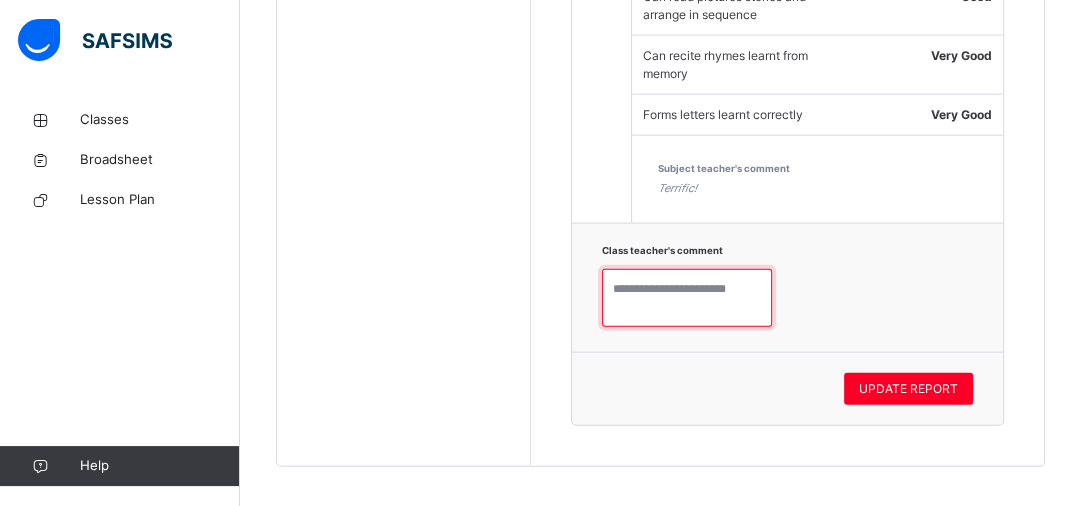 paste on "**********" 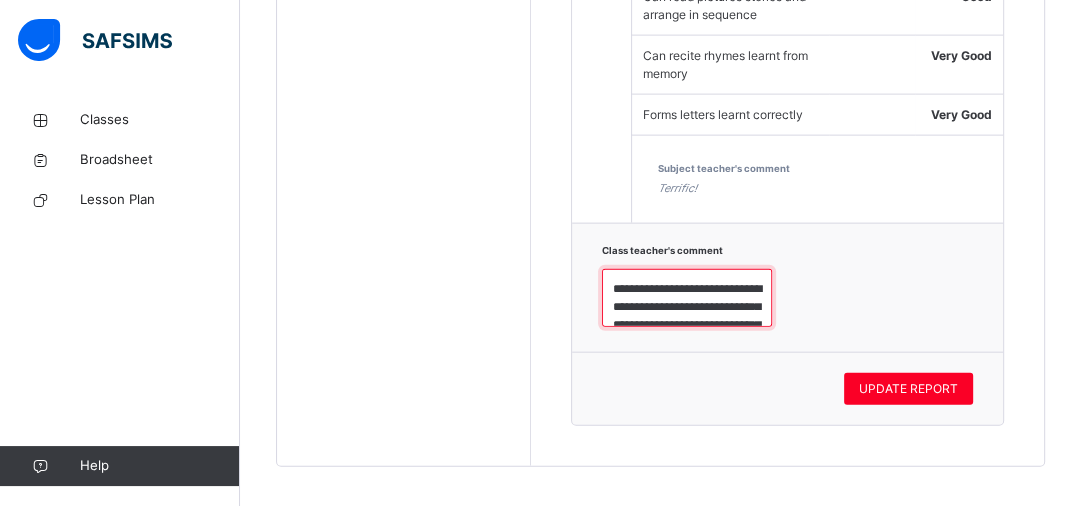 scroll, scrollTop: 132, scrollLeft: 0, axis: vertical 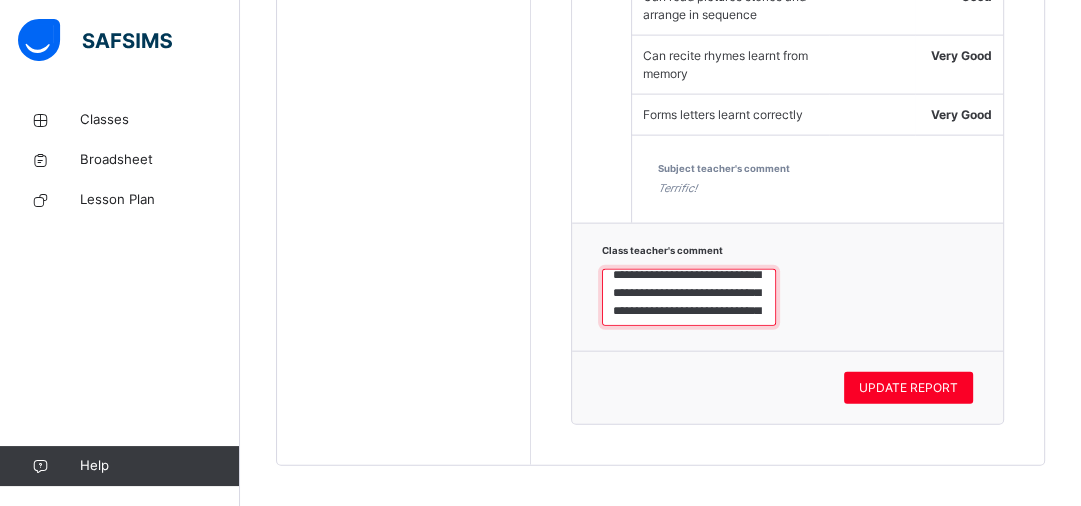 click on "**********" at bounding box center [689, 298] 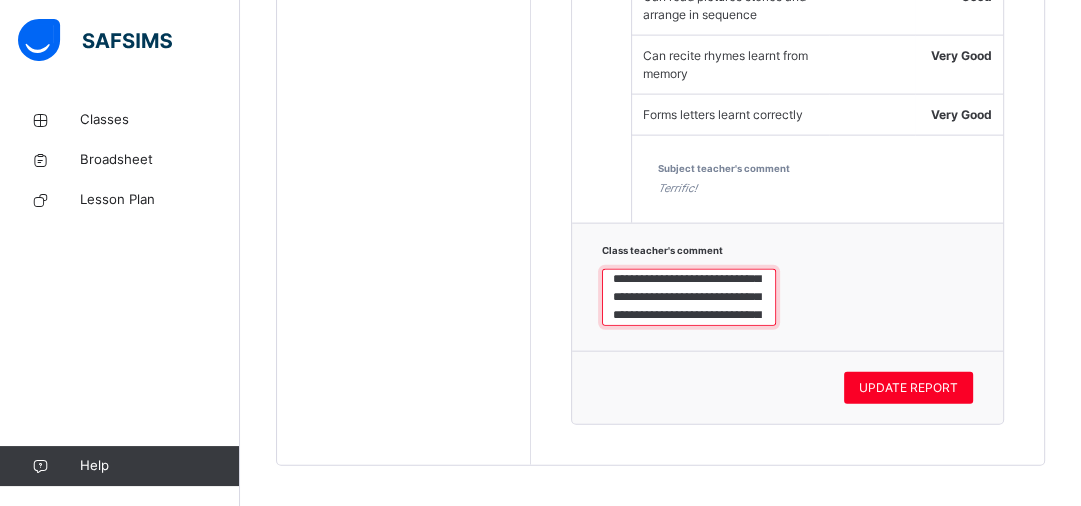 click on "**********" at bounding box center (689, 298) 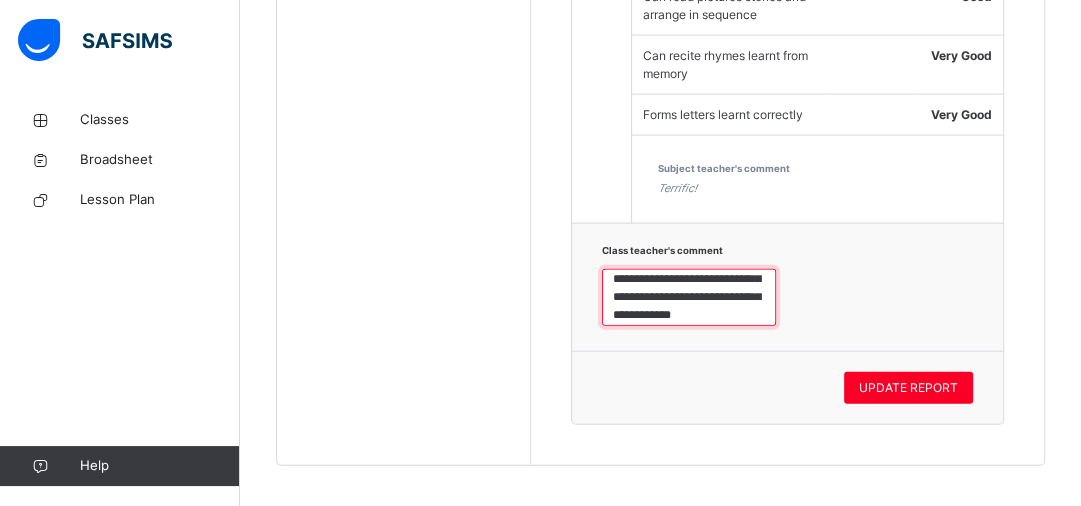 click on "**********" at bounding box center (689, 298) 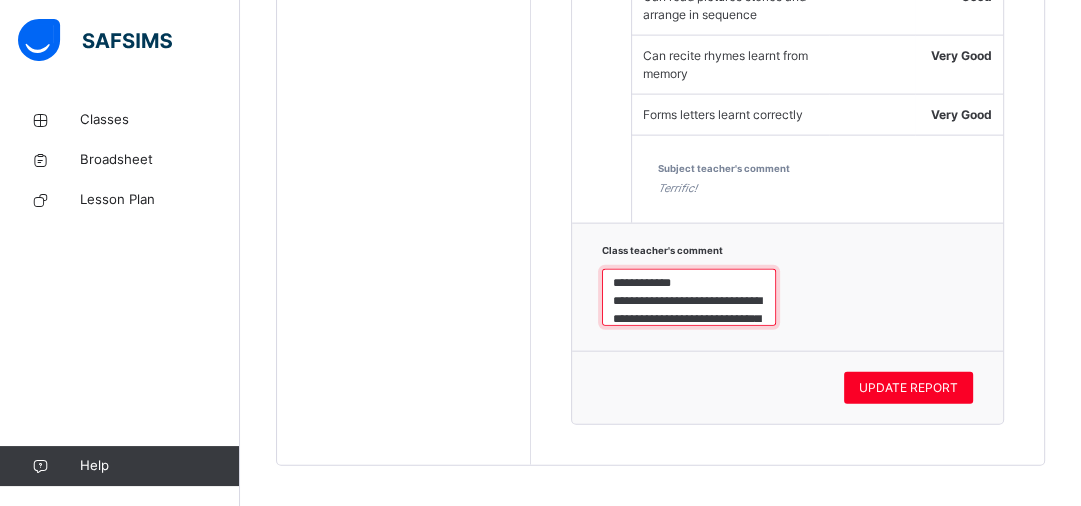 scroll, scrollTop: 92, scrollLeft: 0, axis: vertical 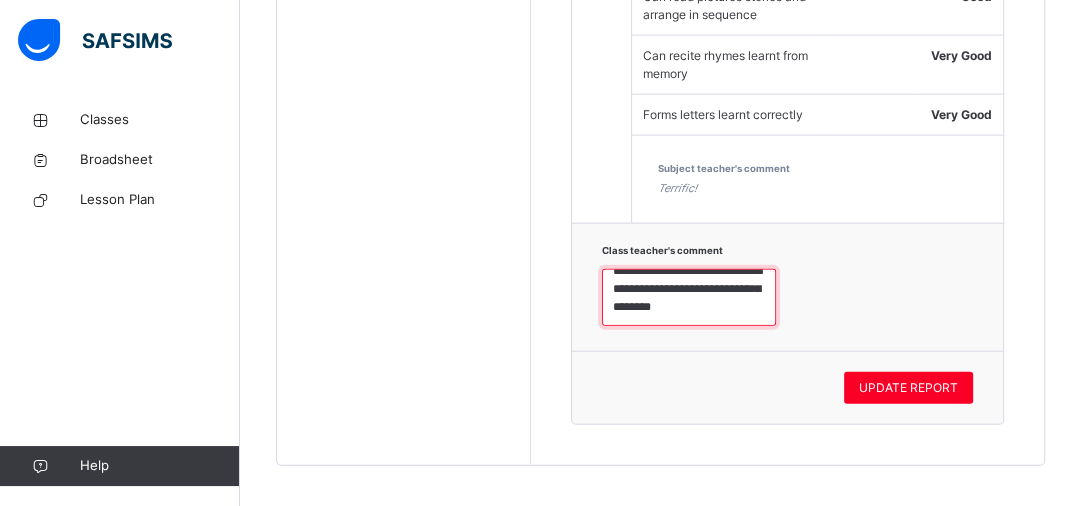 click on "**********" at bounding box center [689, 298] 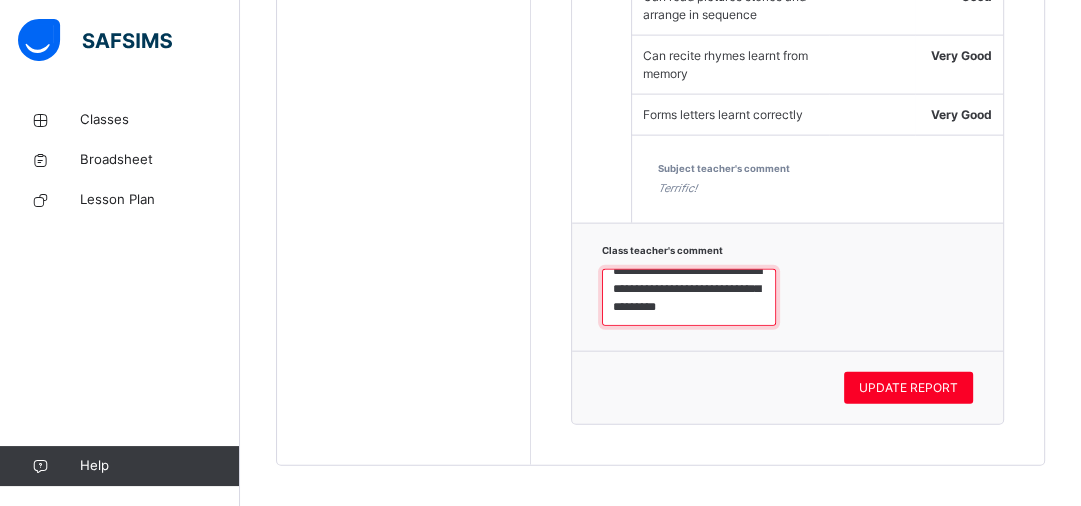 click on "**********" at bounding box center (689, 298) 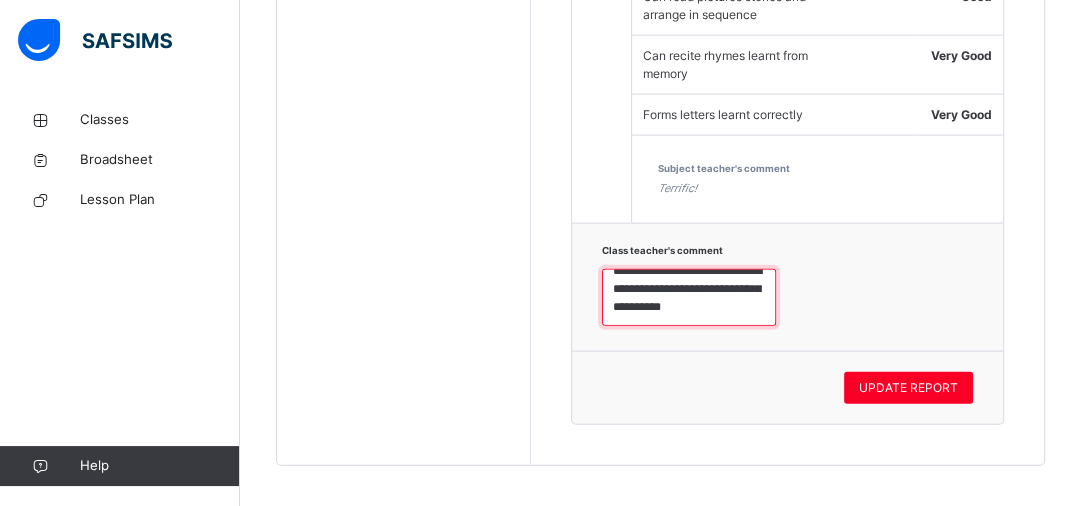 scroll, scrollTop: 108, scrollLeft: 0, axis: vertical 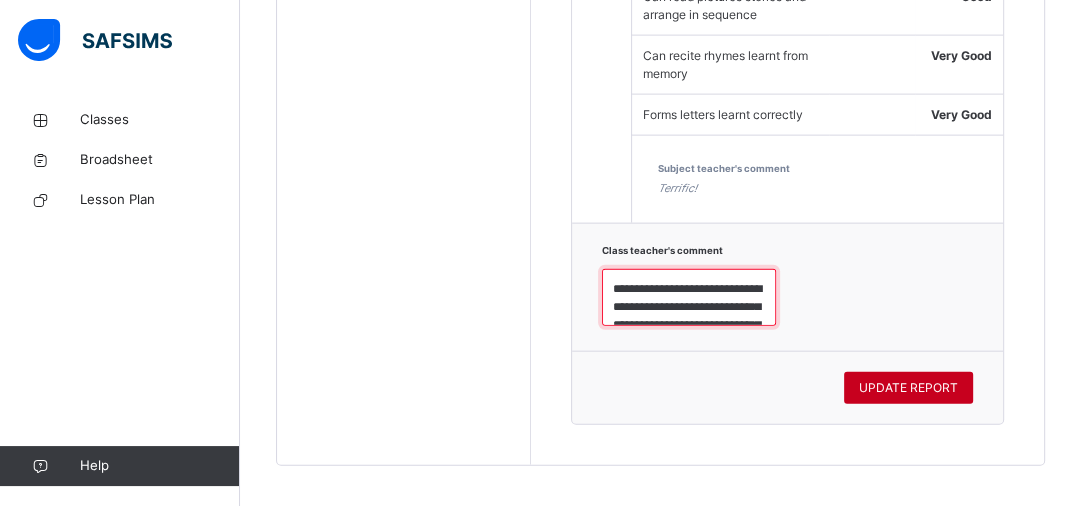 type on "**********" 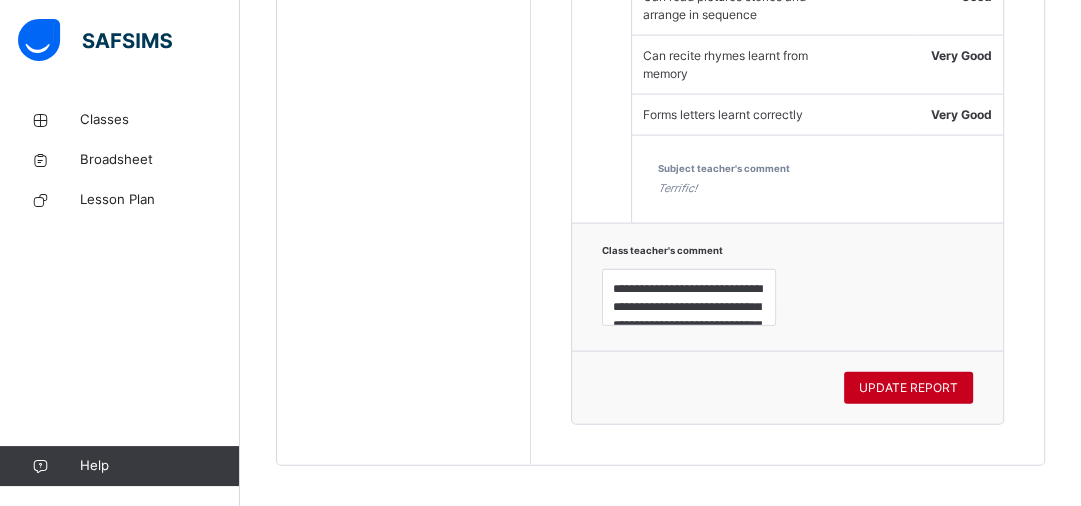 click on "UPDATE REPORT" at bounding box center (908, 388) 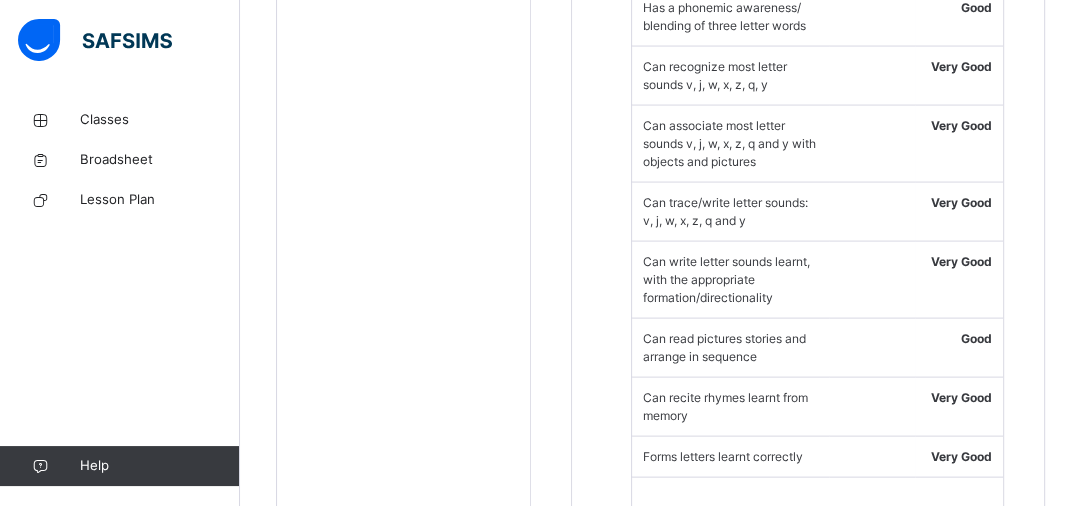 scroll, scrollTop: 2821, scrollLeft: 0, axis: vertical 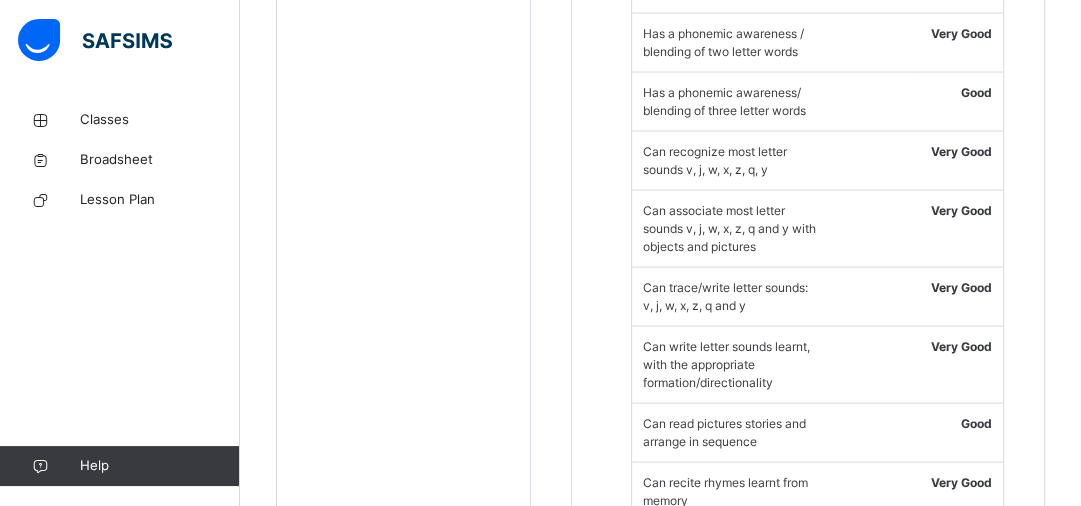 click on "1 NUMERACY Teacher's Comment Rating Can recognise purple colour in the environment Very Good Can tell what comes next in patterns using the AB models Very Good Can tell what comes next in patterns using the ABC models Very Good Can identify orange colour in the environment Very Good Can count and recognise numbers 1-50 Good Can tell the day of the week Good Can differentiate between weekdays and weekend Developing Can write numbers 1-50 Developing Subject teacher's comment Good Job! 2 CULTURAL STUDIES Teacher's Comment Rating Can identify appropriate clothing for the different weather Very Good Can identify parts of a leaf Very Good Can identify parts of a flower Good Can identify some domestic animals and their homes Very Good Can identify some wild animals and their homes Very Good Subject teacher's comment Super! 3 LIFE SKILLS Teacher's Comment Rating Can dust surfaces Very Good Can do up a zip Good Can tie a bow Good Can put on and take off clothes Good Can put on and take off socks Good Good Well Done! 4" at bounding box center [788, -664] 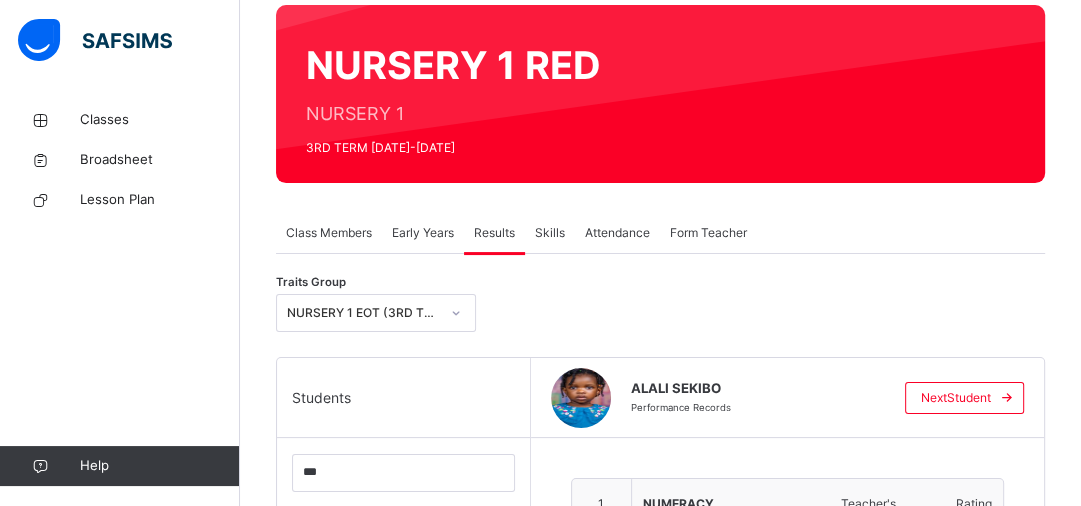 scroll, scrollTop: 133, scrollLeft: 0, axis: vertical 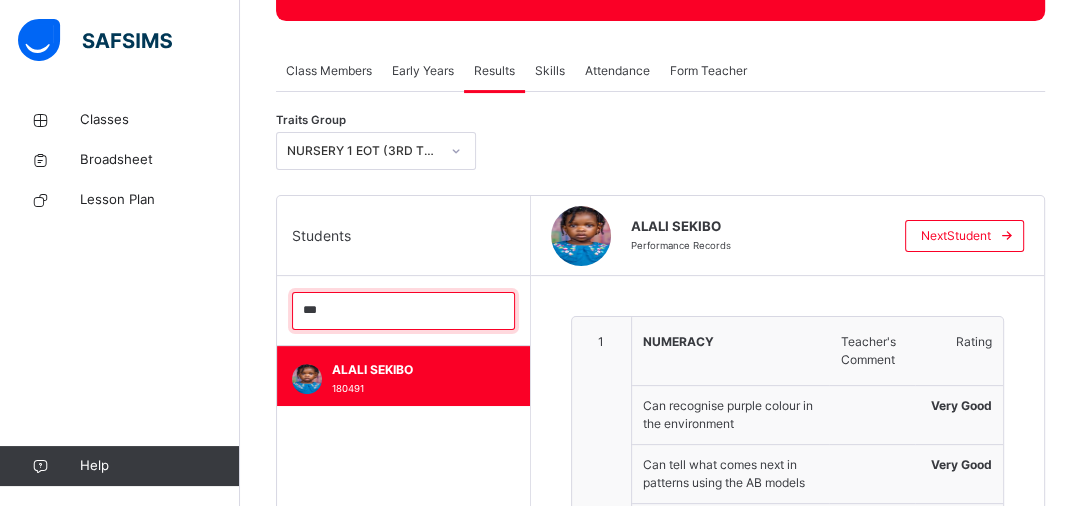 click on "***" at bounding box center [403, 311] 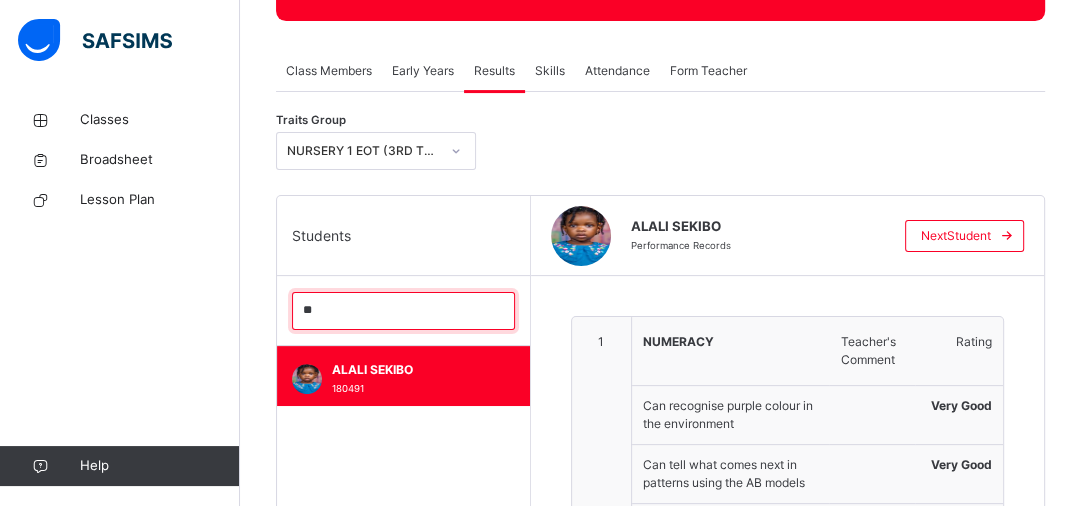 type on "*" 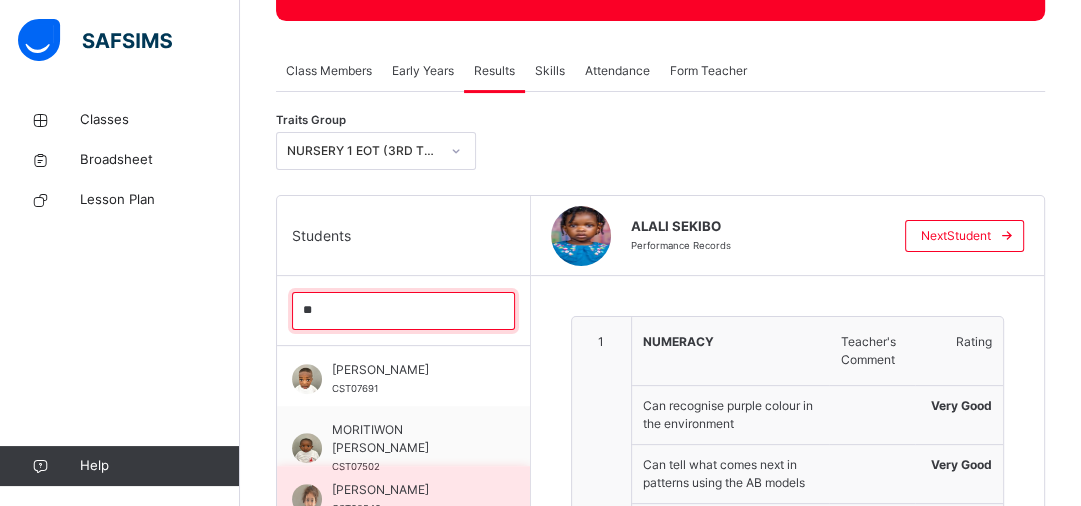 type on "**" 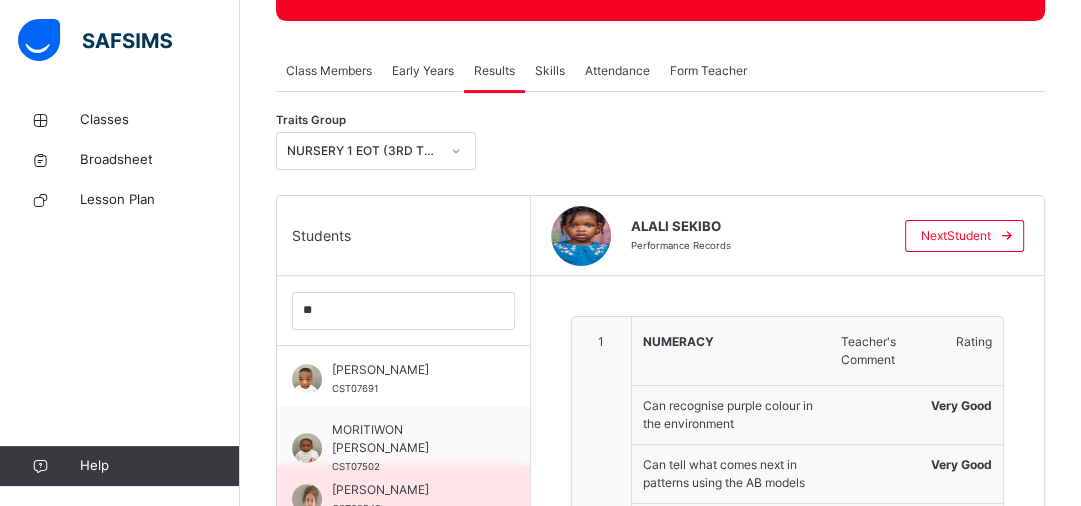 click on "[PERSON_NAME]" at bounding box center (408, 490) 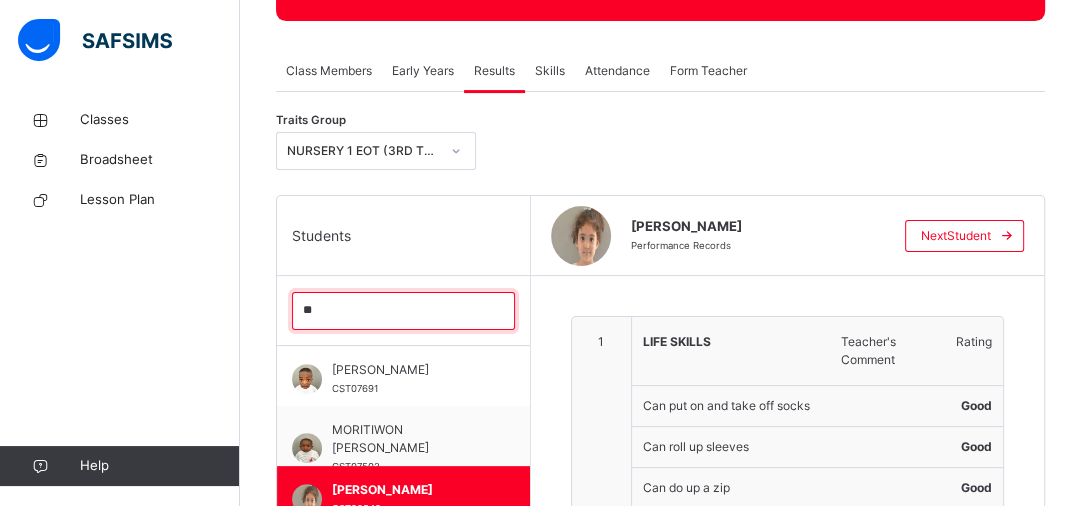 click on "**" at bounding box center [403, 311] 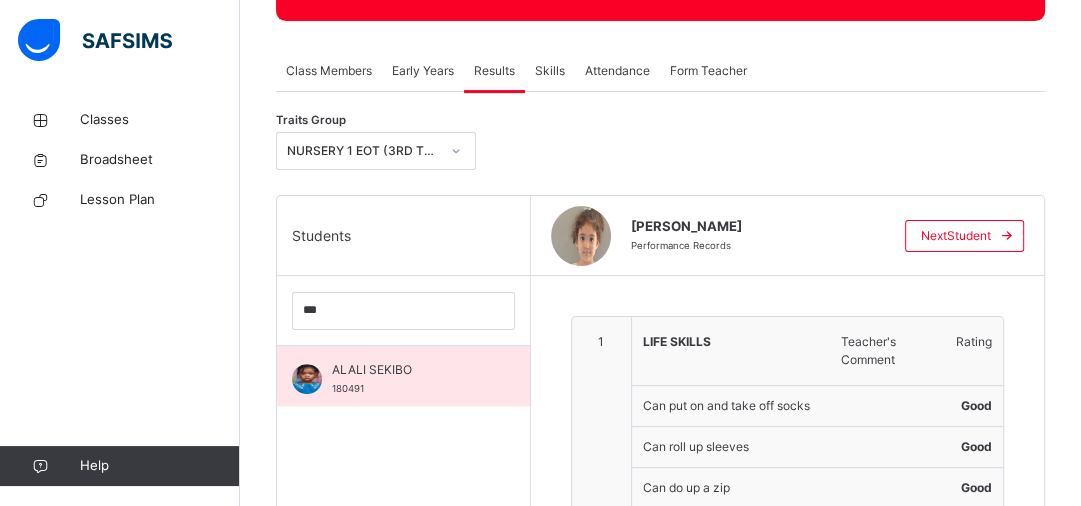 click on "ALALI  SEKIBO  180491" at bounding box center [408, 379] 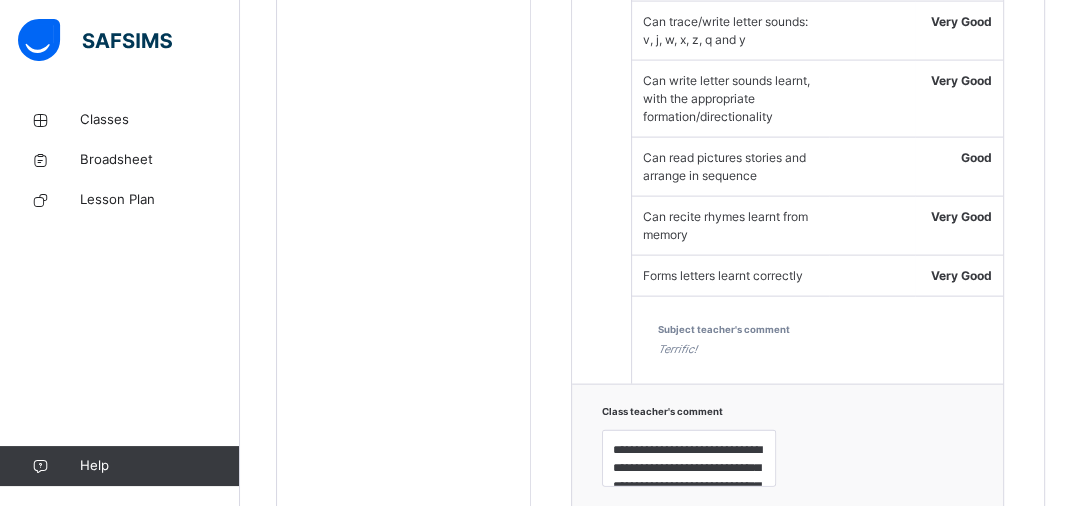 scroll, scrollTop: 3248, scrollLeft: 0, axis: vertical 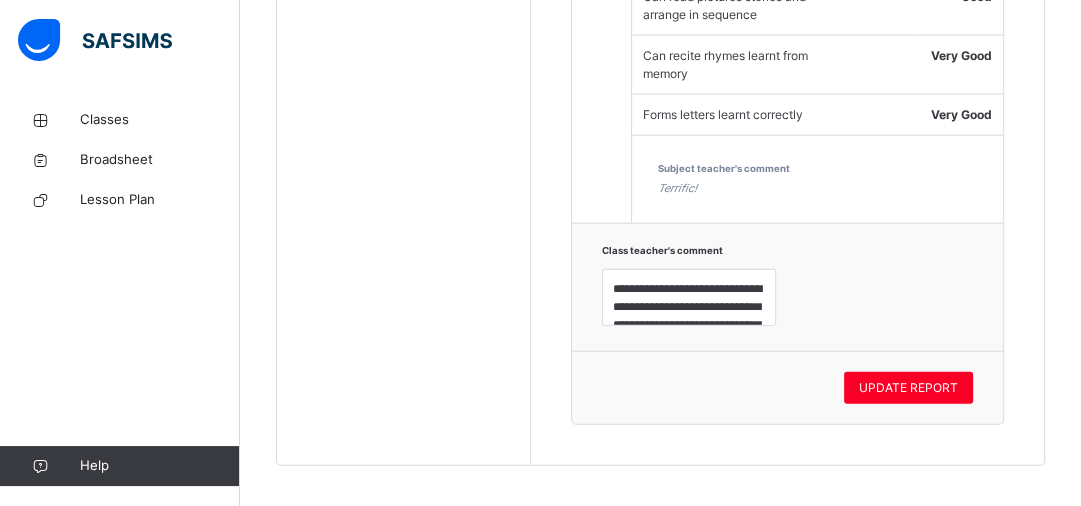 click on "Students *** ALALI  SEKIBO  180491" at bounding box center (404, -1131) 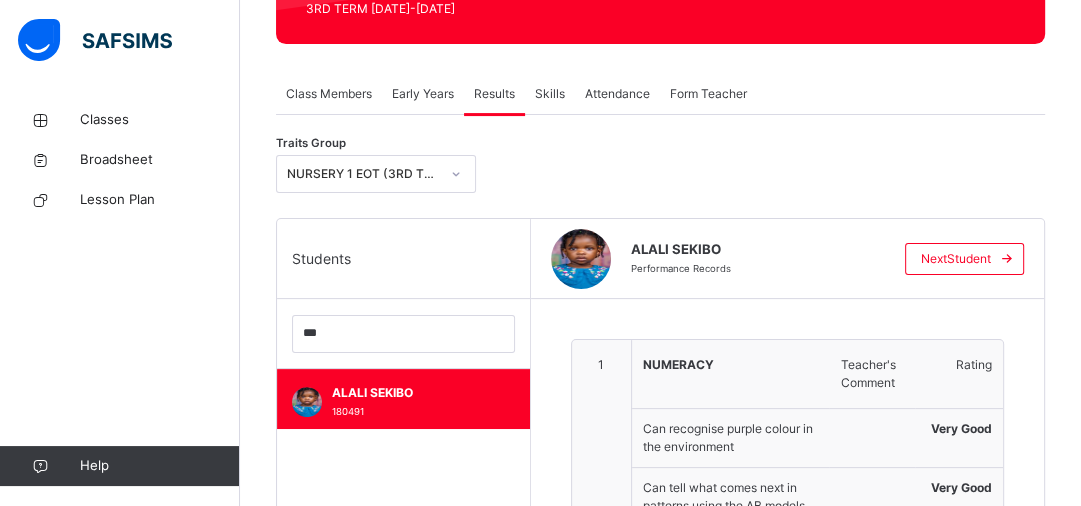 scroll, scrollTop: 304, scrollLeft: 0, axis: vertical 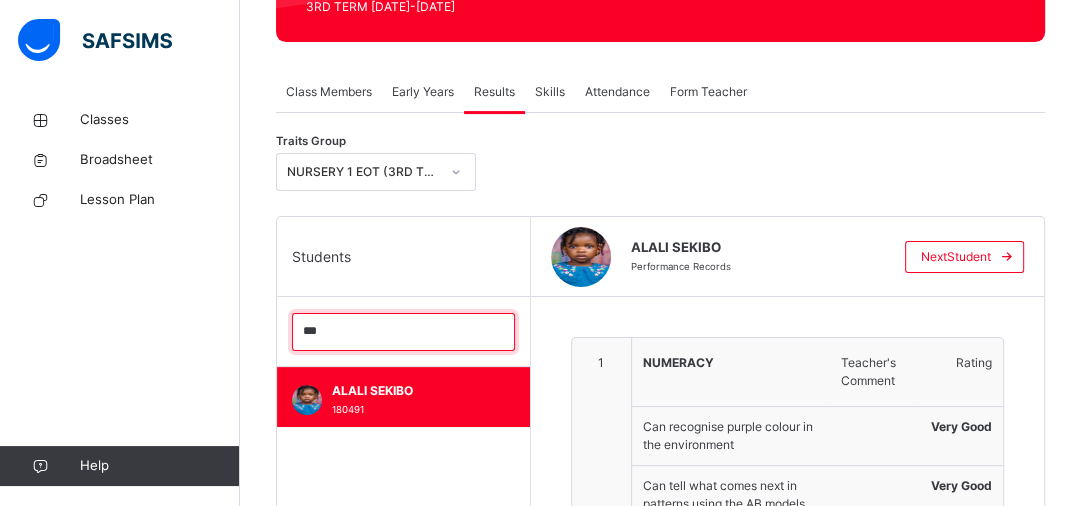 click on "***" at bounding box center (403, 332) 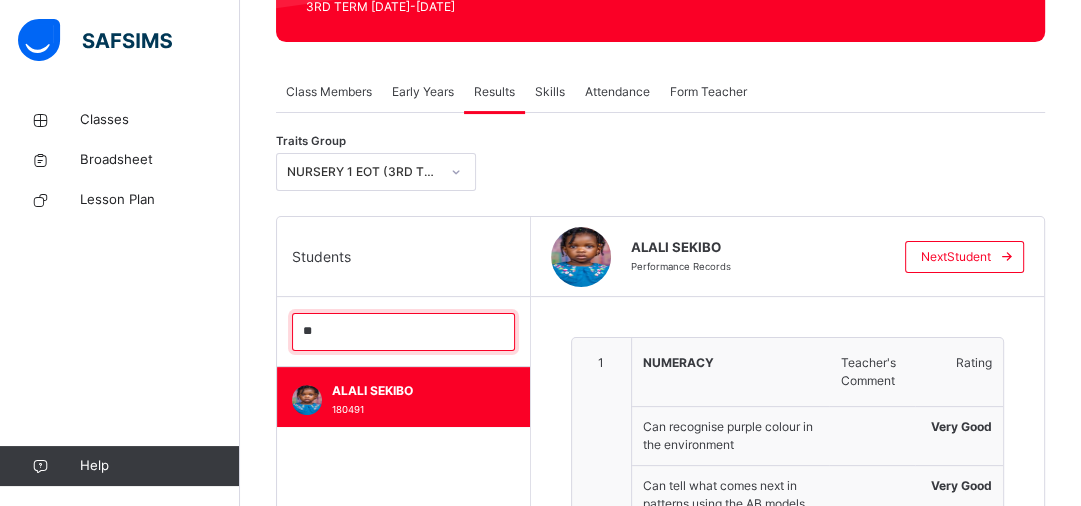 type on "*" 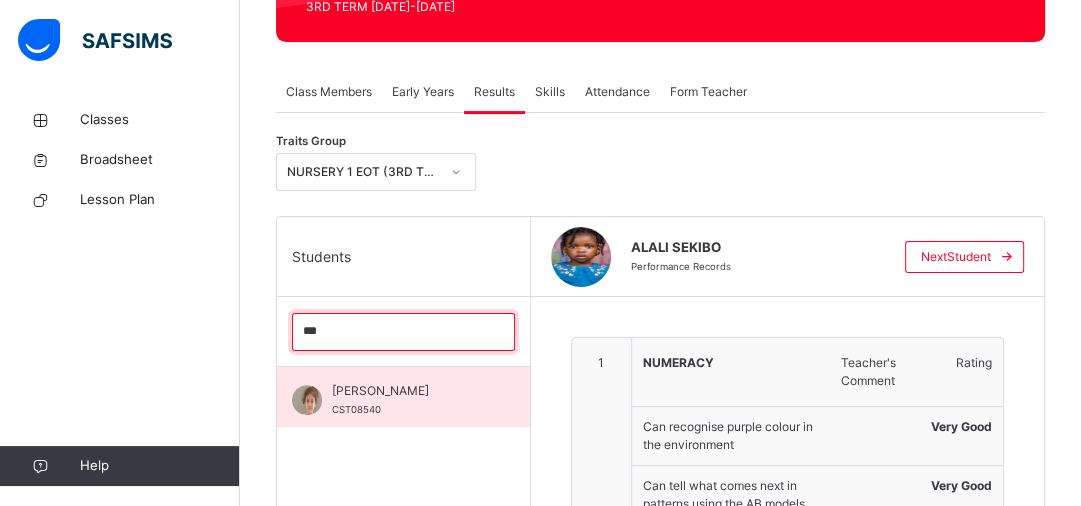 type on "***" 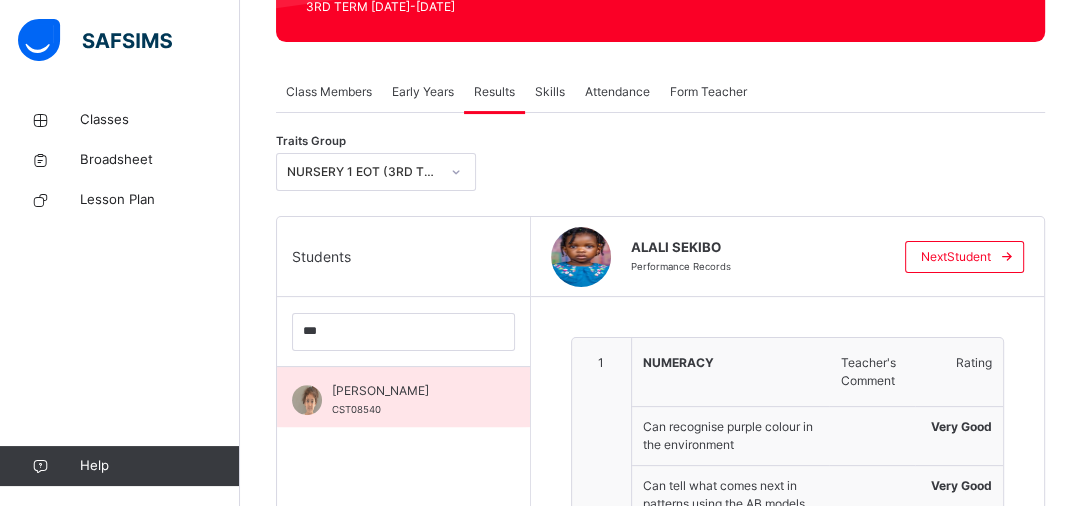 click on "[PERSON_NAME]" at bounding box center (408, 391) 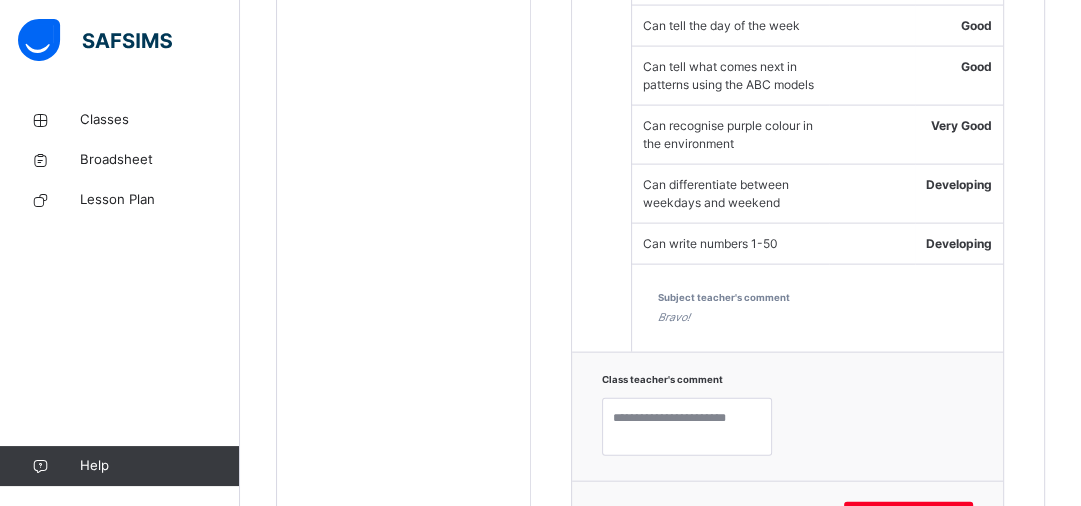 scroll, scrollTop: 3248, scrollLeft: 0, axis: vertical 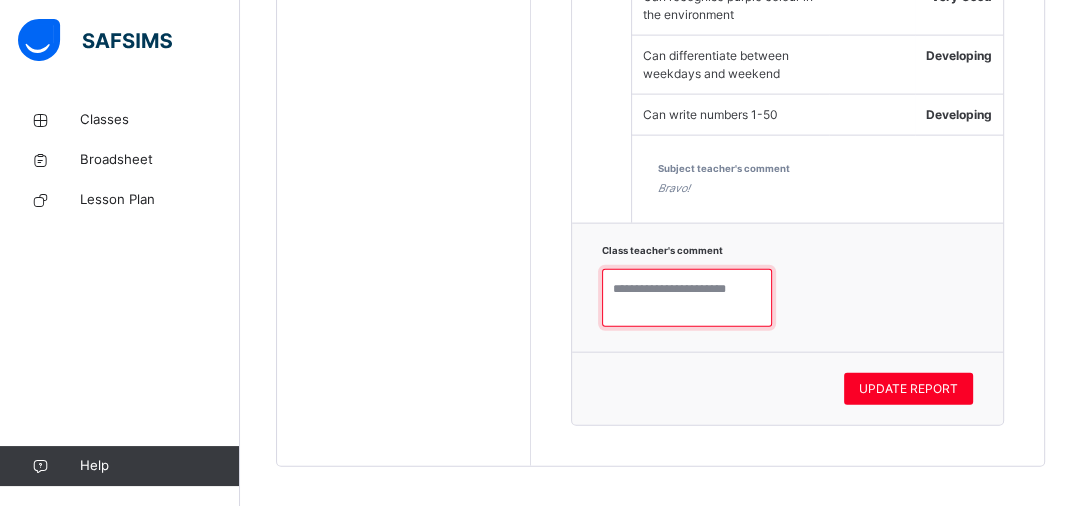 click at bounding box center (687, 298) 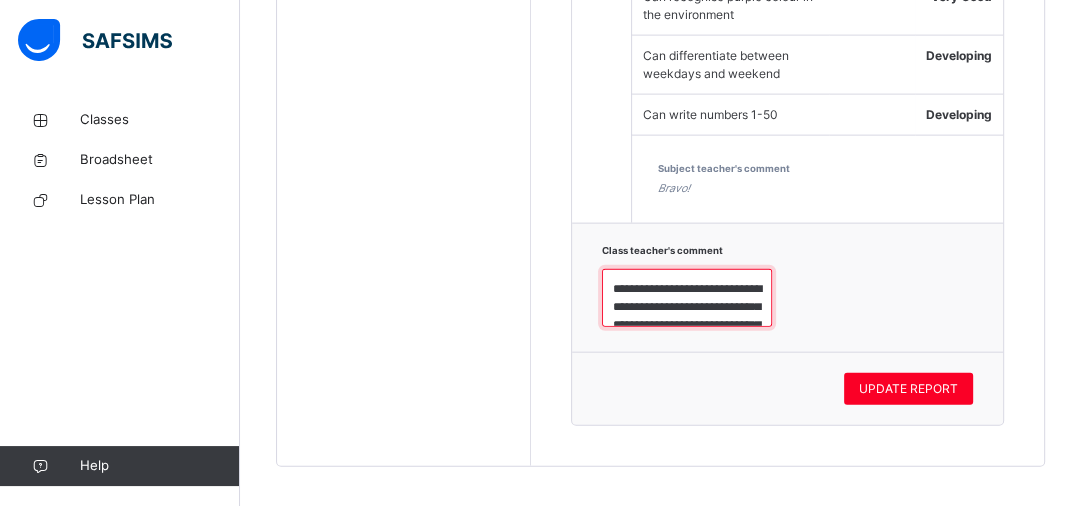 scroll, scrollTop: 132, scrollLeft: 0, axis: vertical 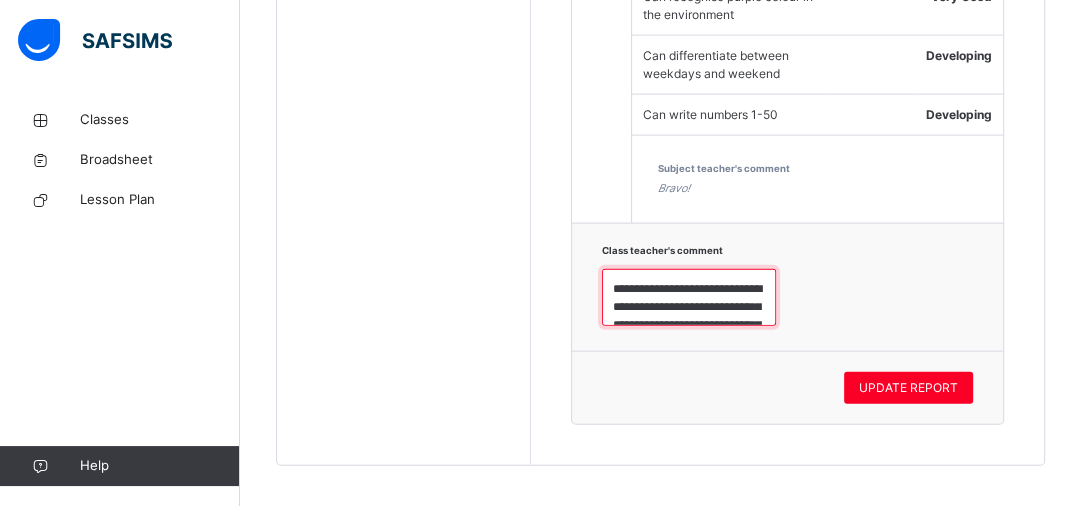 click on "**********" at bounding box center (689, 298) 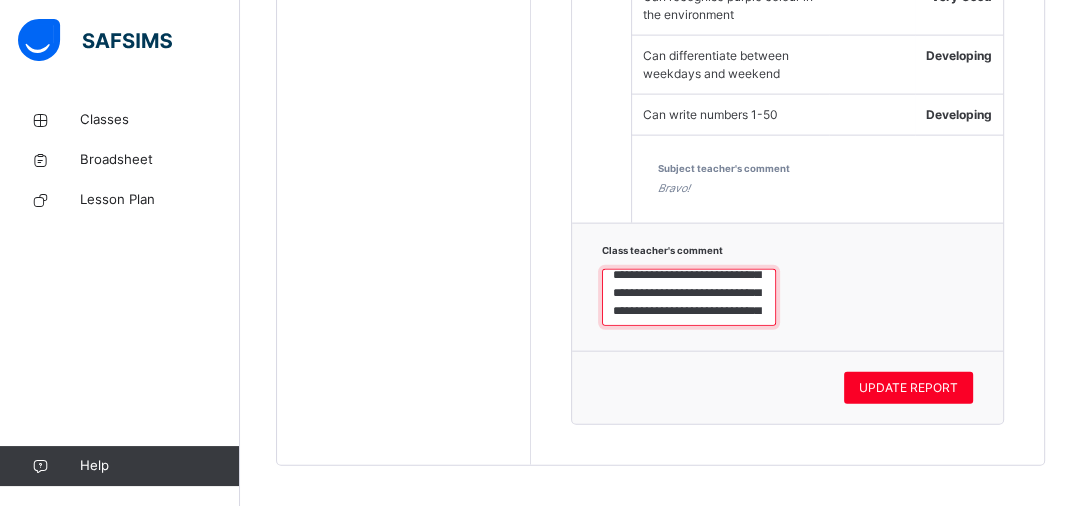 scroll, scrollTop: 28, scrollLeft: 0, axis: vertical 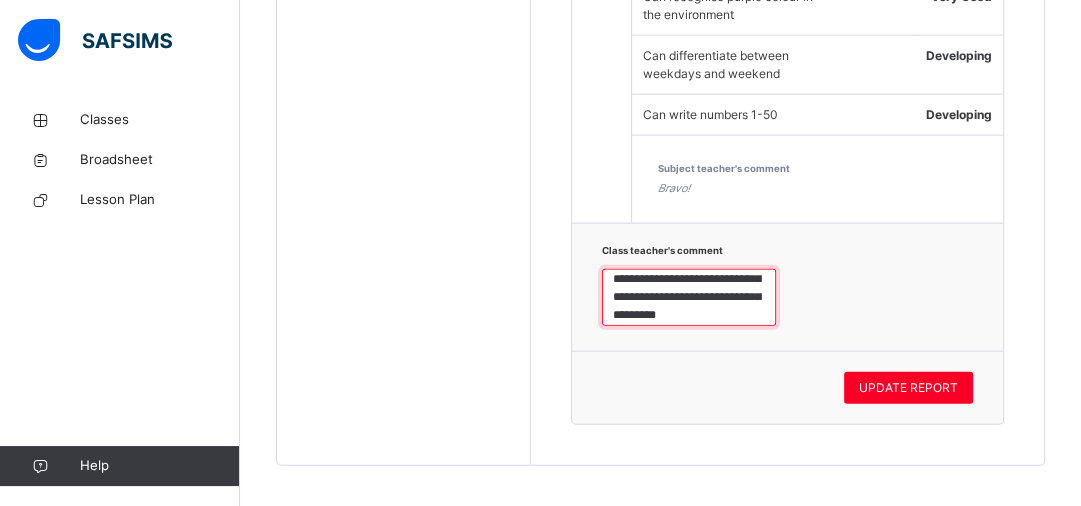 click on "**********" at bounding box center [689, 298] 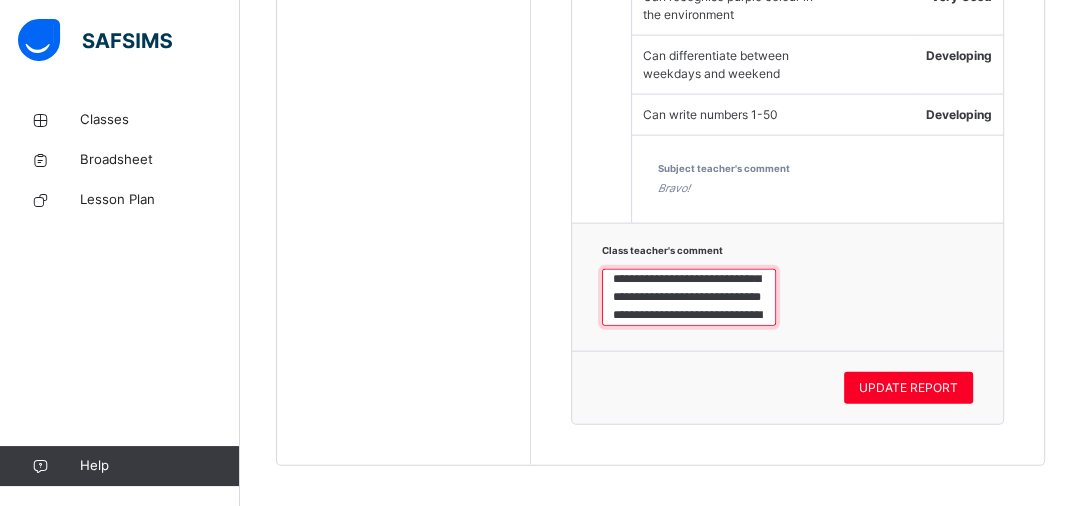 scroll, scrollTop: 60, scrollLeft: 0, axis: vertical 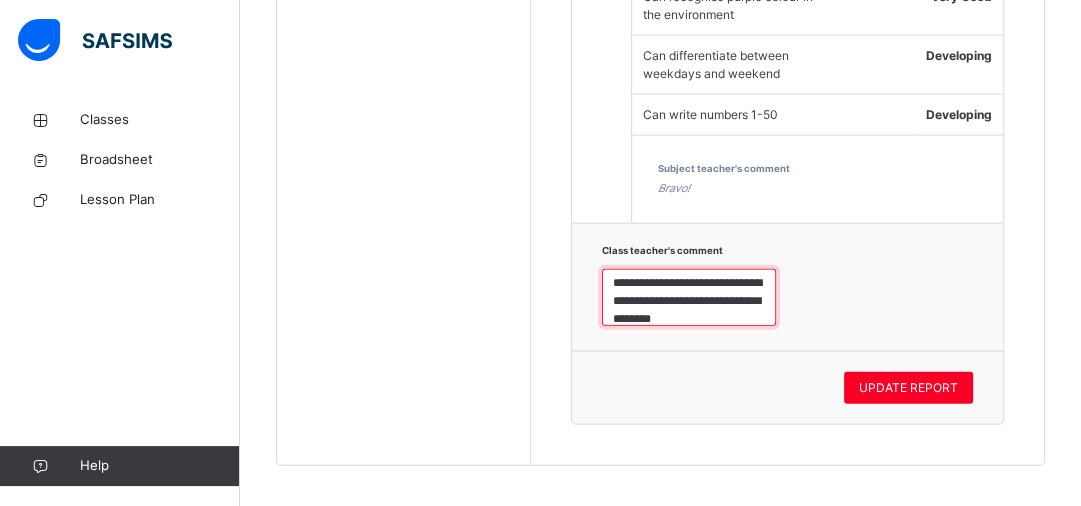 click on "**********" at bounding box center [689, 298] 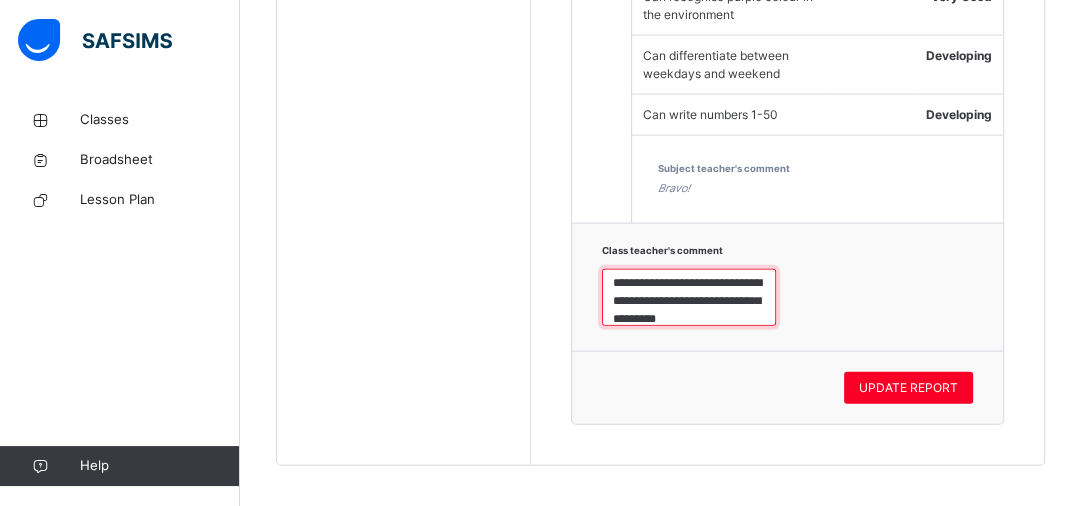 click on "**********" at bounding box center [689, 298] 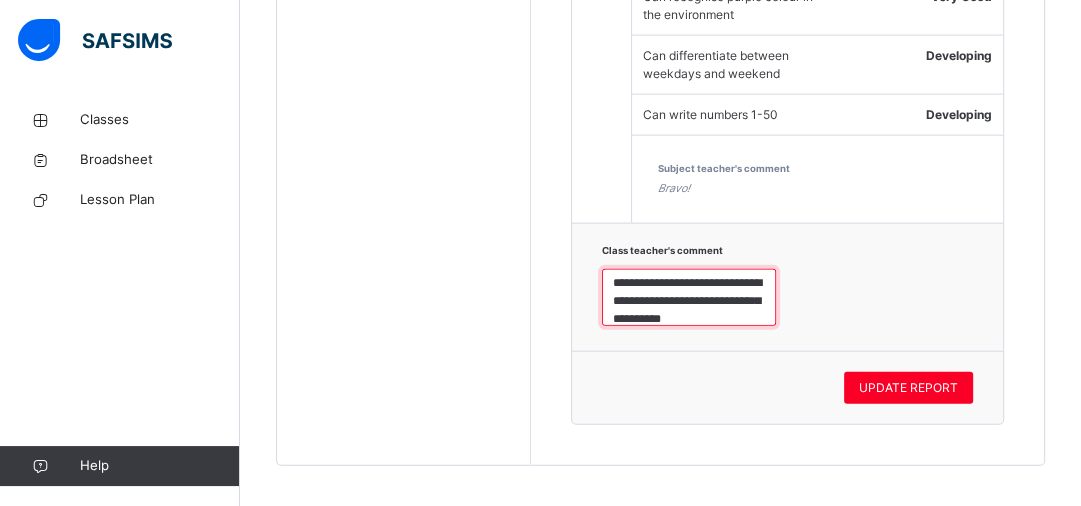 scroll, scrollTop: 89, scrollLeft: 0, axis: vertical 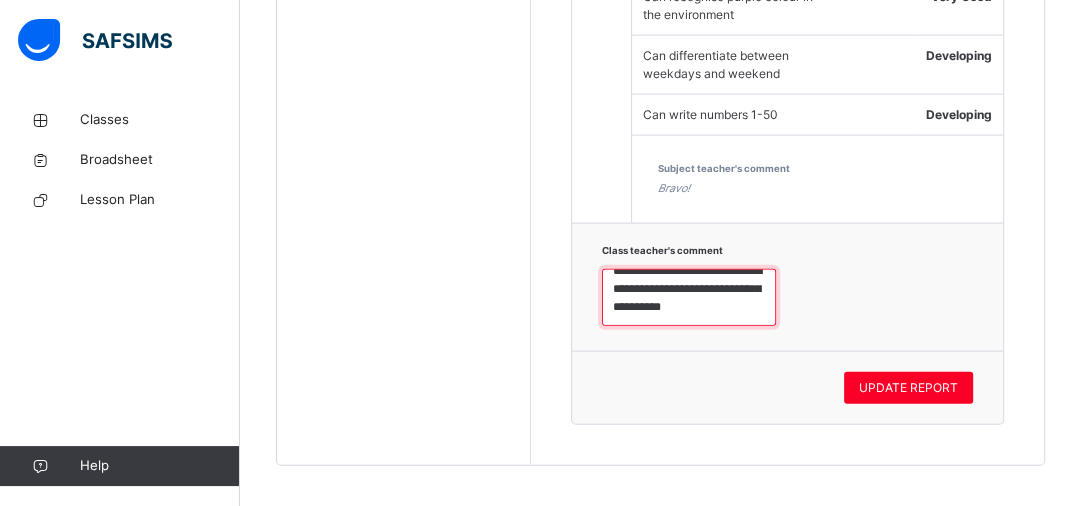 click on "**********" at bounding box center [689, 298] 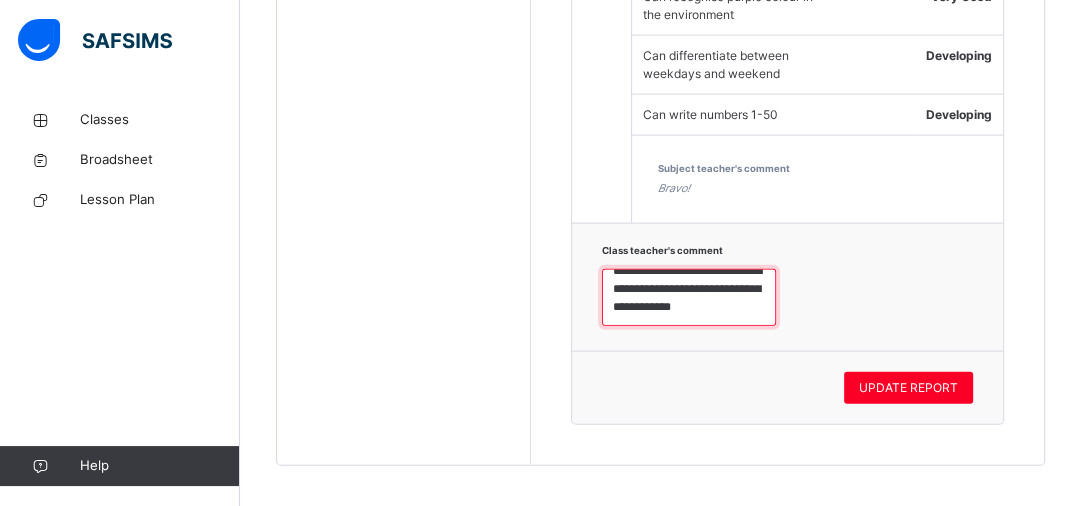 scroll, scrollTop: 96, scrollLeft: 0, axis: vertical 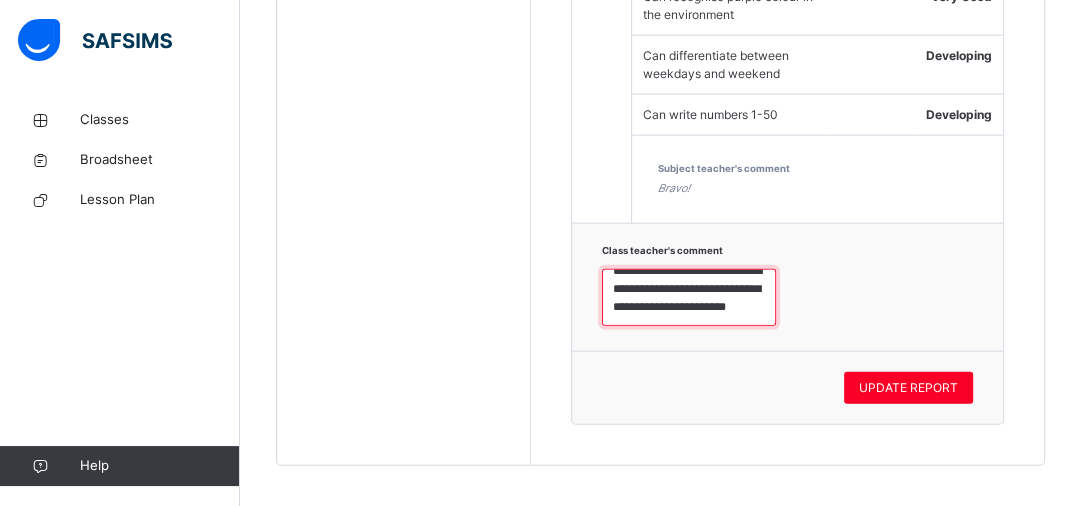click on "**********" at bounding box center [689, 298] 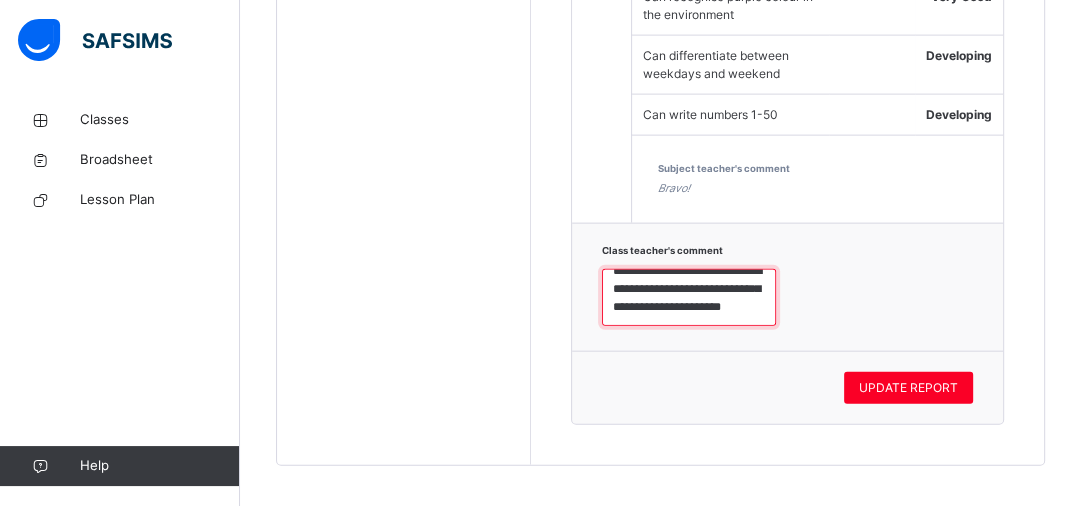 click on "**********" at bounding box center [689, 298] 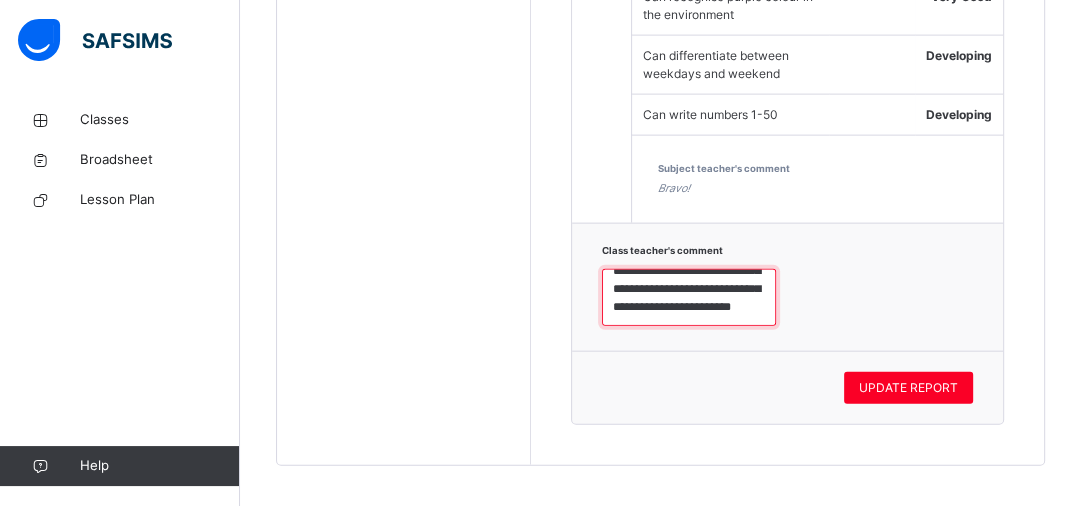 scroll, scrollTop: 132, scrollLeft: 0, axis: vertical 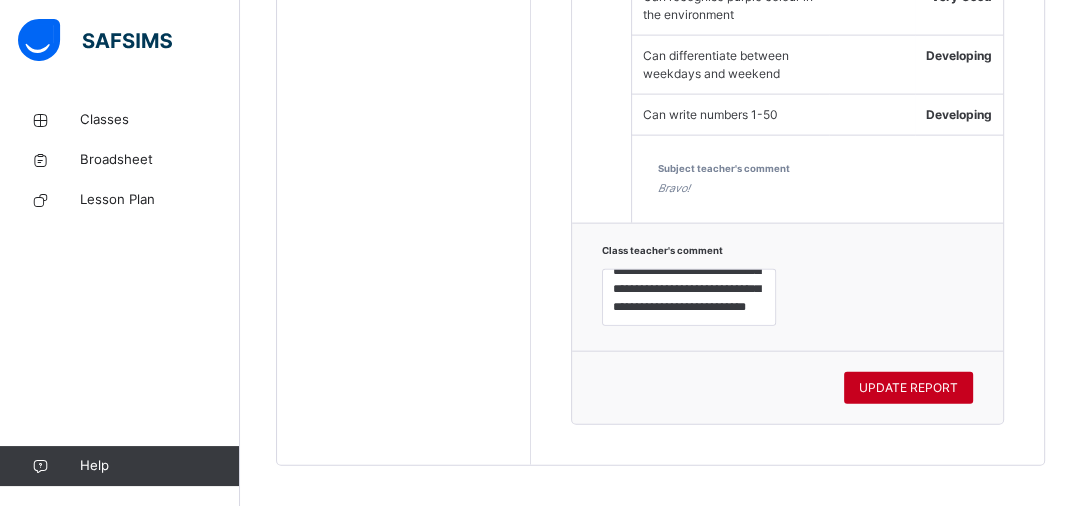 click on "UPDATE REPORT" at bounding box center [908, 388] 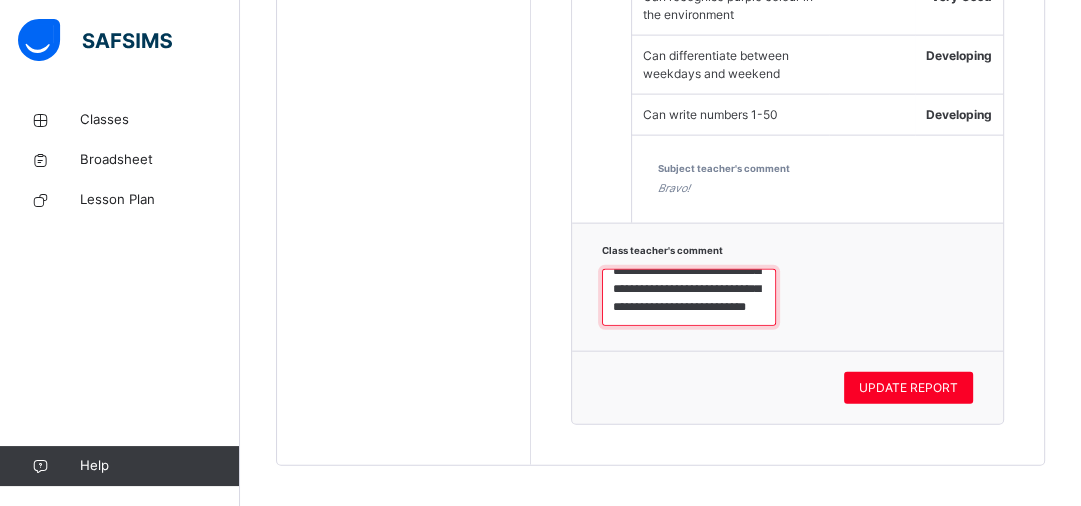 click on "**********" at bounding box center [689, 298] 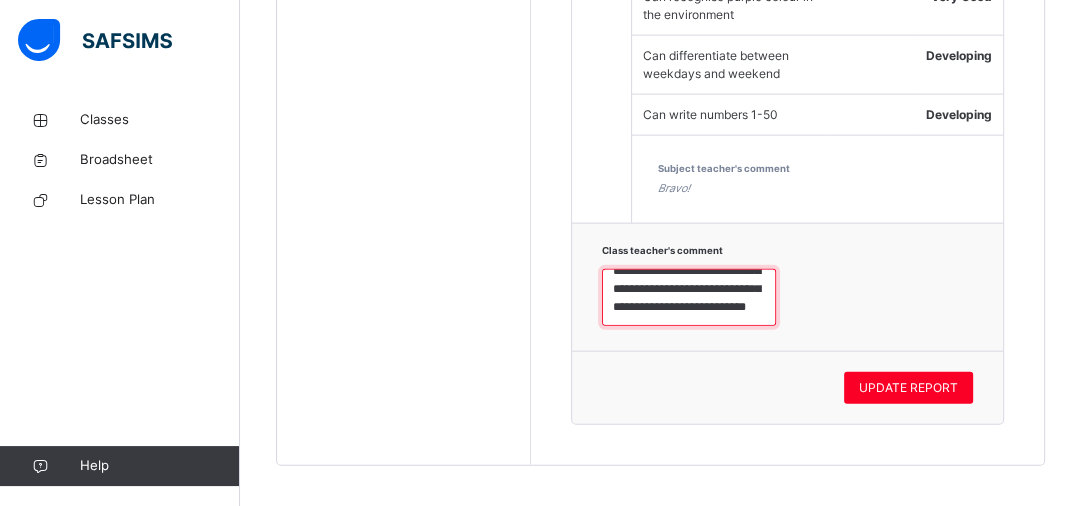 click on "**********" at bounding box center (689, 298) 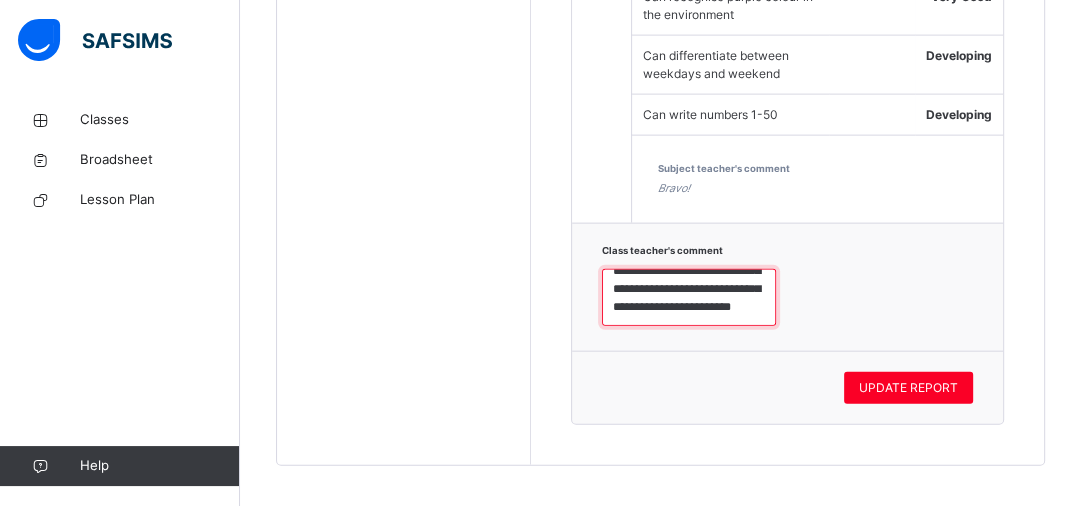 scroll, scrollTop: 126, scrollLeft: 0, axis: vertical 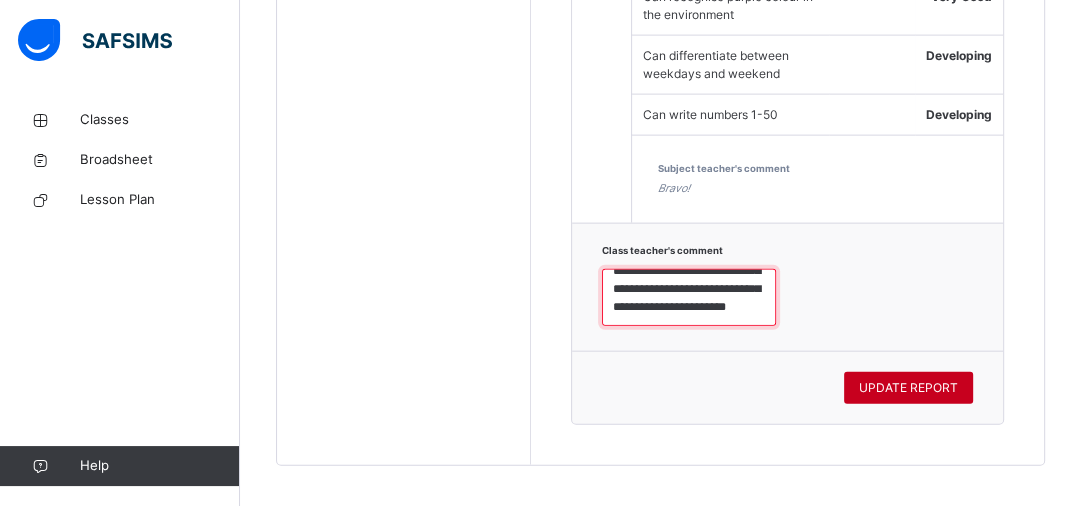 type on "**********" 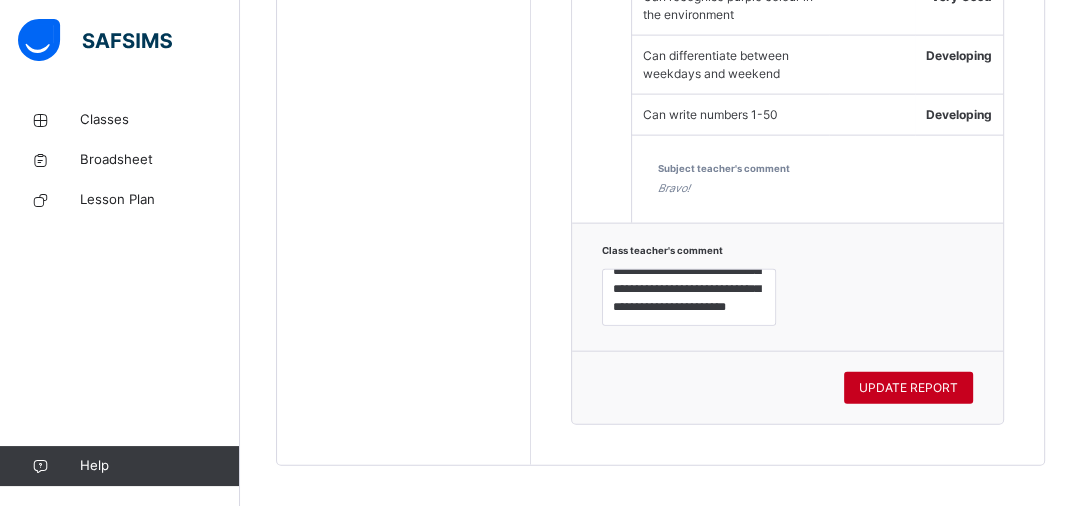 click on "UPDATE REPORT" at bounding box center (908, 388) 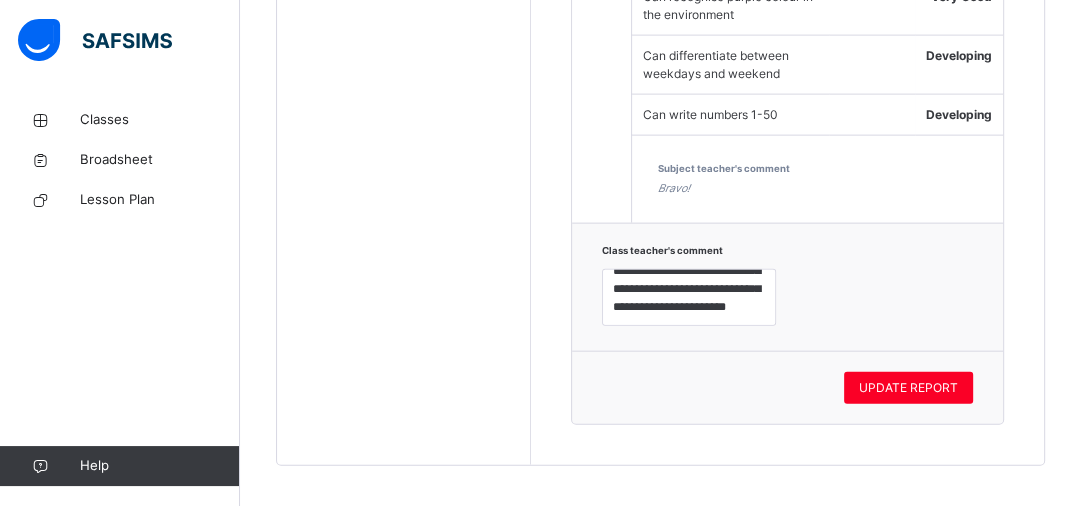 click on "1 LIFE SKILLS Teacher's Comment Rating Can put on and take off socks Good Can roll up sleeves Good Can do up a zip Good Can dust surfaces Very Good Can put on and take off clothes Developing Can tie a bow Developing Subject teacher's comment Keep Trying! 2 CULTURAL STUDIES Teacher's Comment Rating Can identify parts of a leaf Good Can identify appropriate clothing for the different weather Very Good Can identify some wild animals and their homes Good Can identify parts of a flower Good Can identify some domestic animals and their homes Good Subject teacher's comment Great Job! 3 LANGUAGE & COMMUNICATION SKILLS Teacher's Comment Rating Can associate most letter sounds v, j, w, x, z, q and y with objects and pictures Good Can trace/write letter sounds: v, j, w, x, z, q and y Good Forms letters learnt correctly Good Can write letter sounds learnt, with the appropriate formation/directionality Good Can recognize most letter sounds v, j, w, x, z, q, y Good Can read pictures stories and arrange in sequence Good 4 5" at bounding box center [788, -1091] 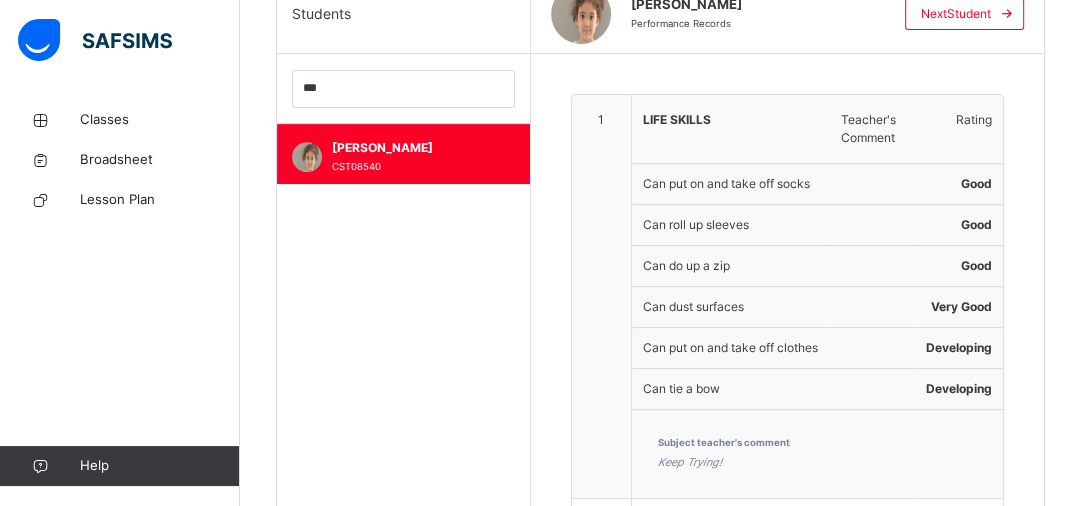scroll, scrollTop: 496, scrollLeft: 0, axis: vertical 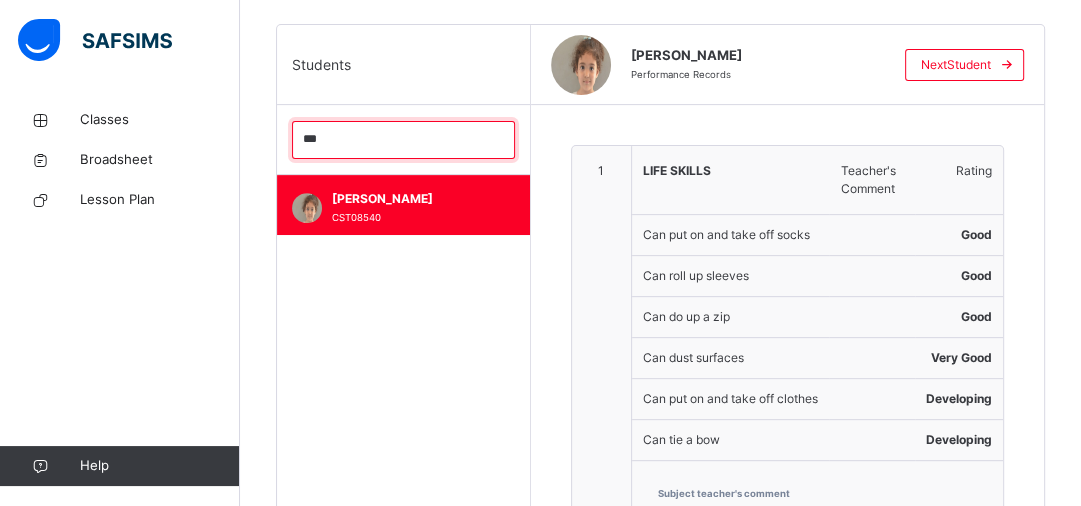 click on "***" at bounding box center (403, 140) 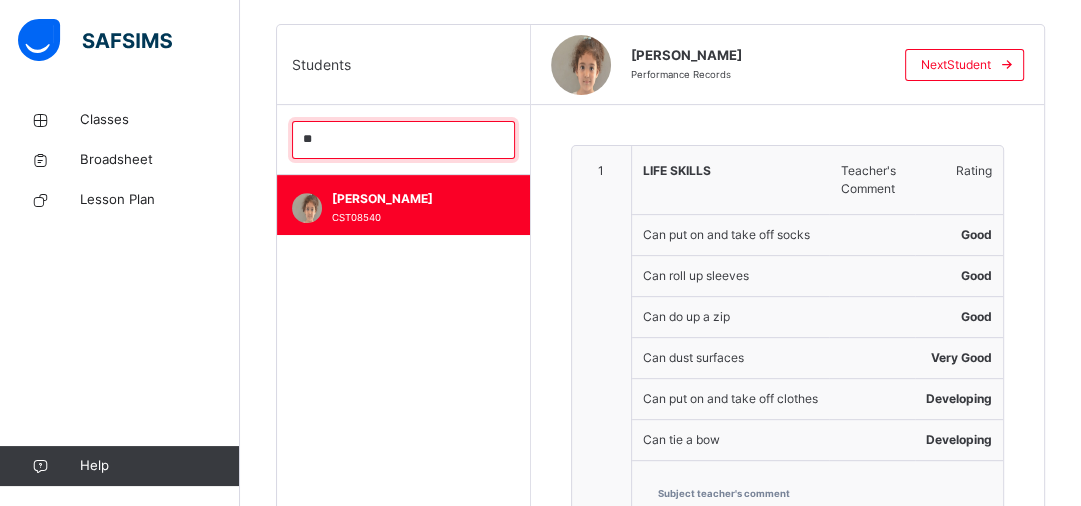 type on "*" 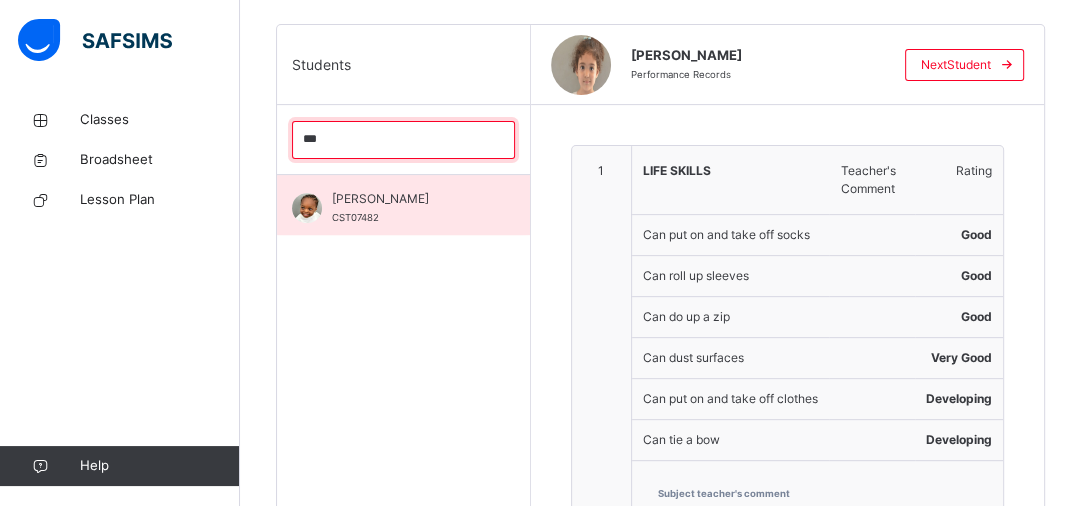 type on "***" 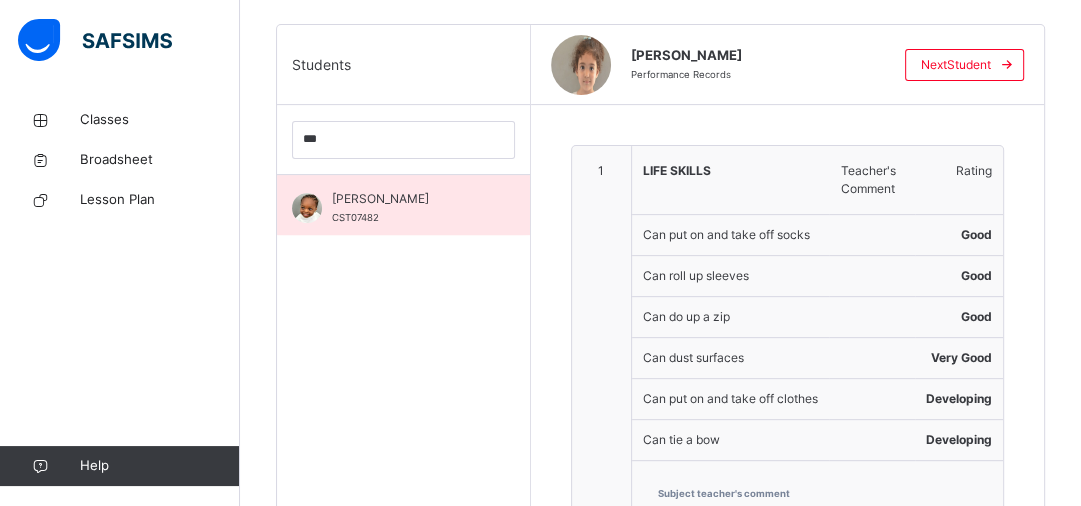 click on "[PERSON_NAME]" at bounding box center (408, 199) 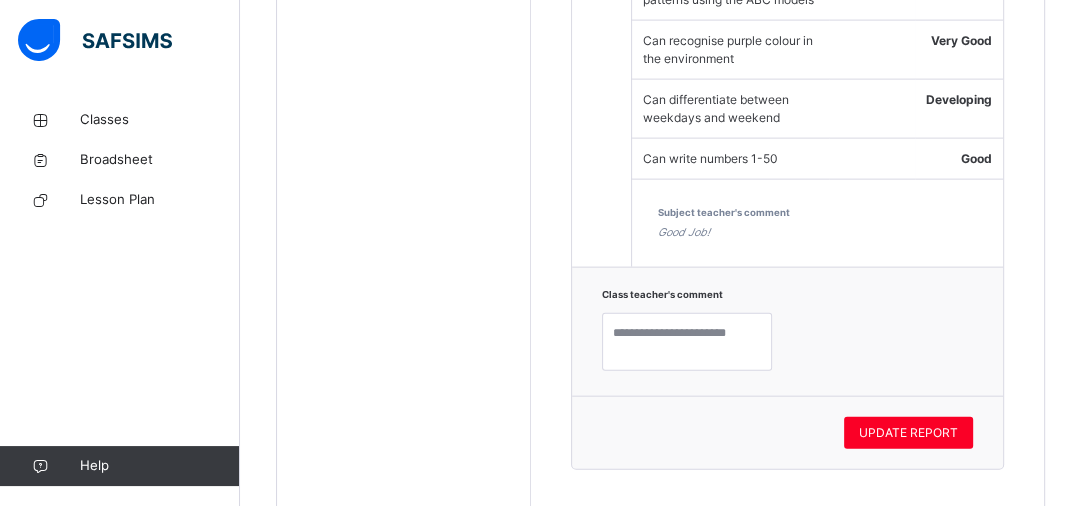 scroll, scrollTop: 3248, scrollLeft: 0, axis: vertical 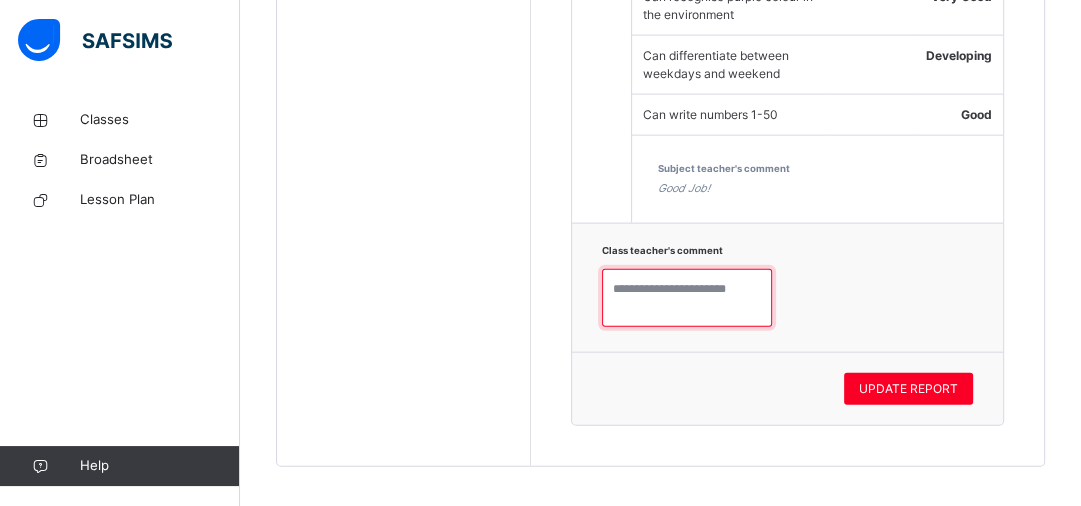 click at bounding box center (687, 298) 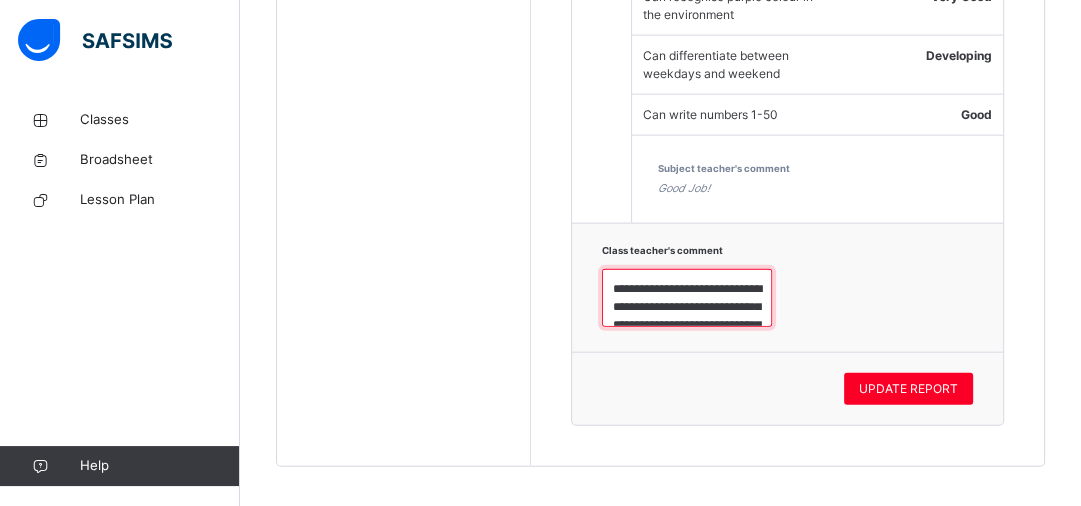 scroll, scrollTop: 168, scrollLeft: 0, axis: vertical 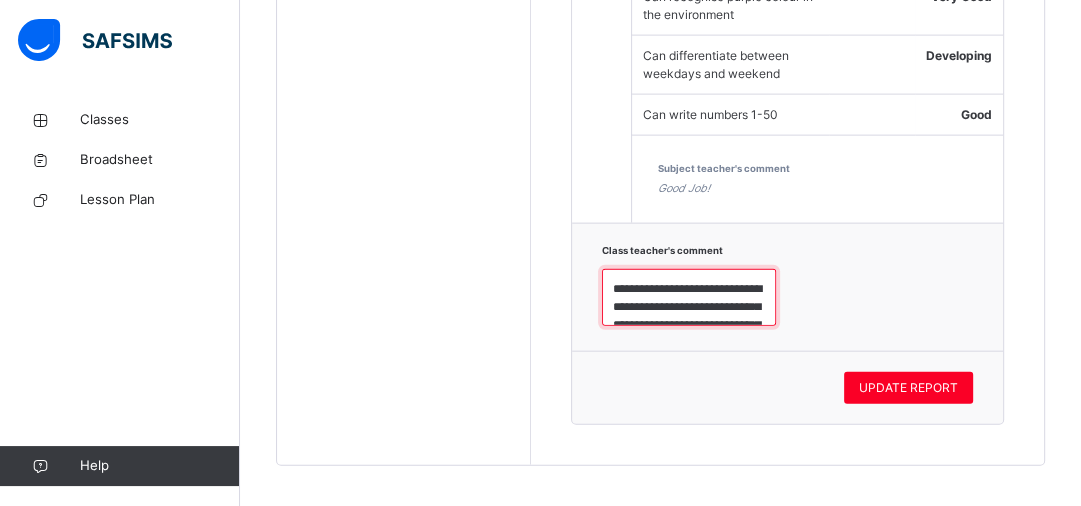 click on "**********" at bounding box center [689, 298] 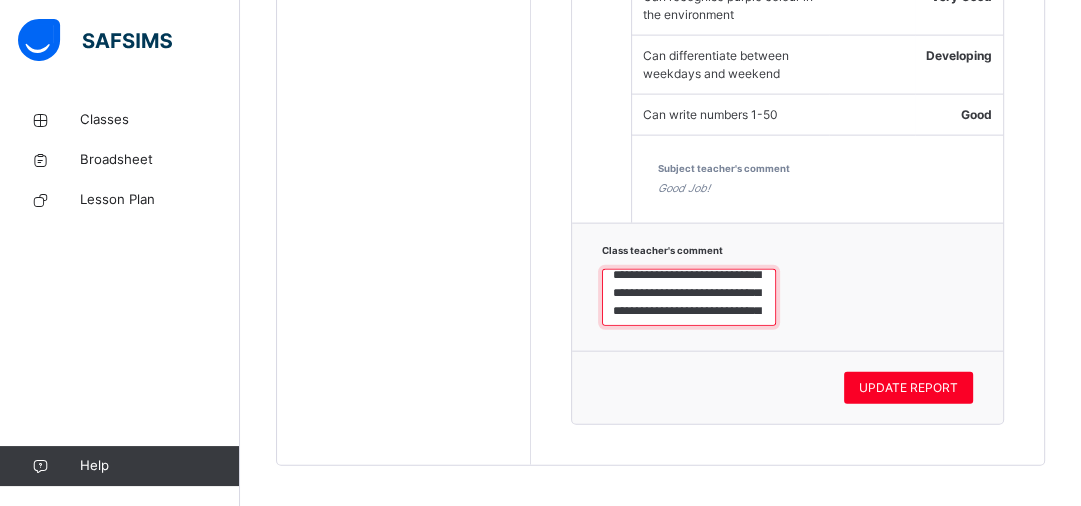 click on "**********" at bounding box center (689, 298) 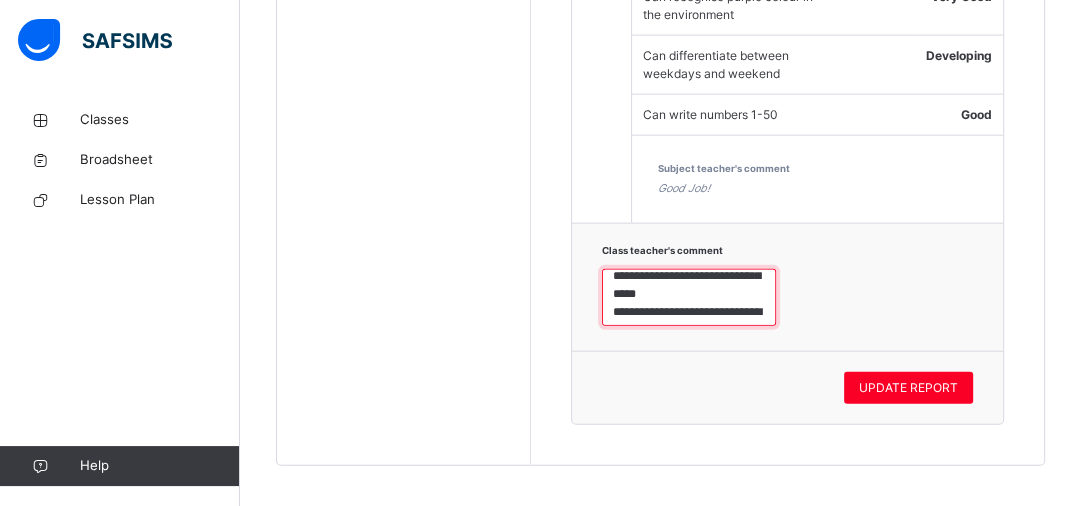 scroll, scrollTop: 96, scrollLeft: 0, axis: vertical 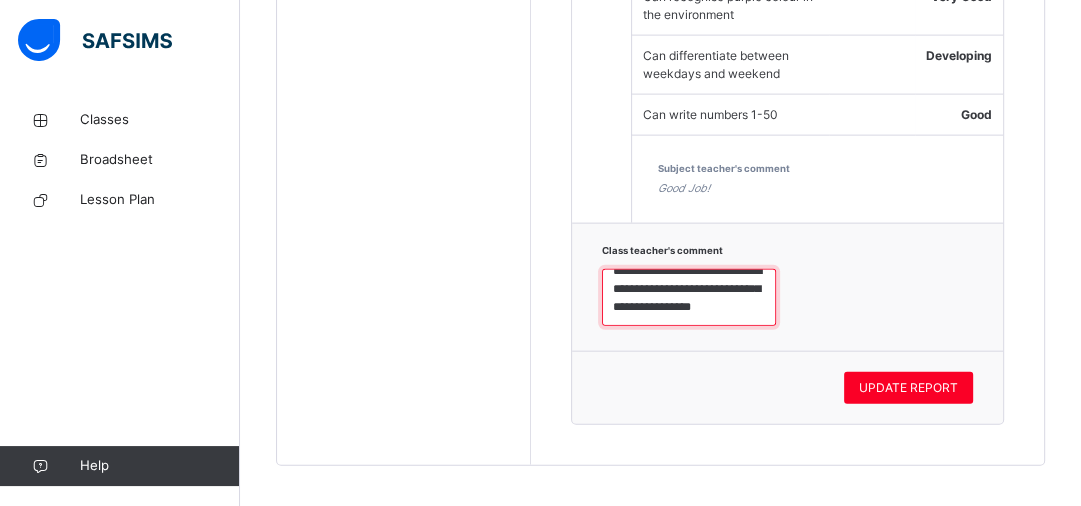 click on "**********" at bounding box center [689, 298] 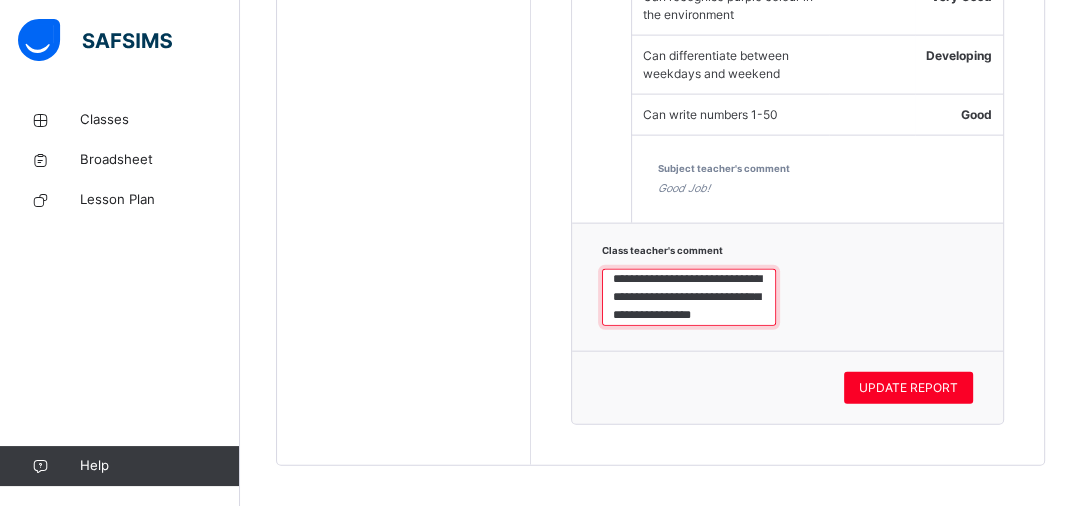 scroll, scrollTop: 150, scrollLeft: 0, axis: vertical 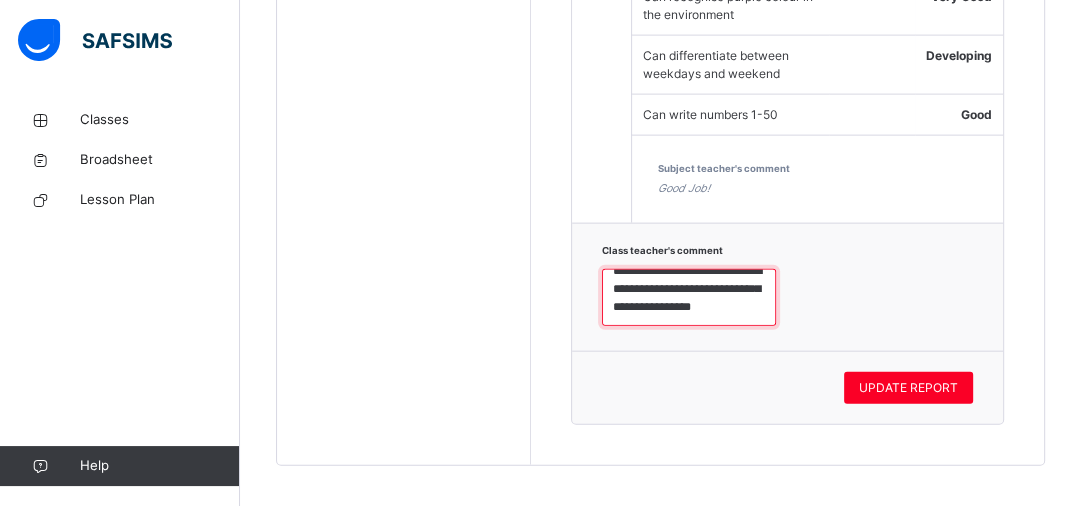 click on "**********" at bounding box center (689, 298) 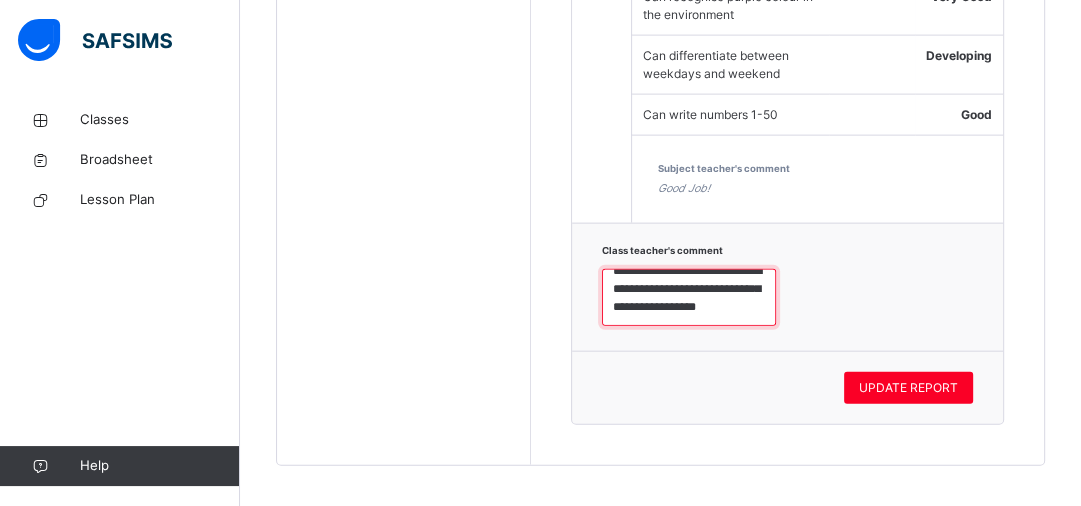 scroll, scrollTop: 180, scrollLeft: 0, axis: vertical 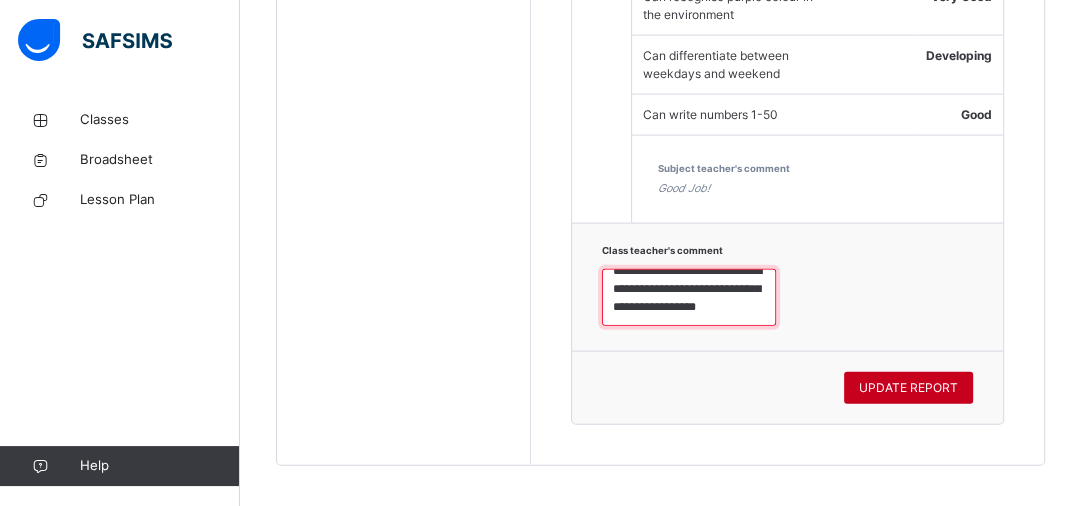 type on "**********" 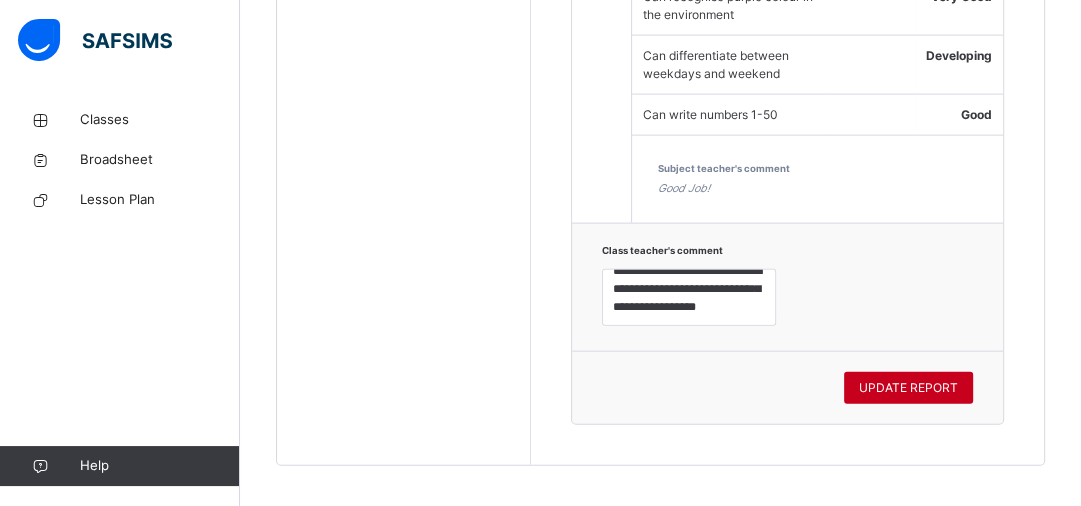 click on "UPDATE REPORT" at bounding box center (908, 388) 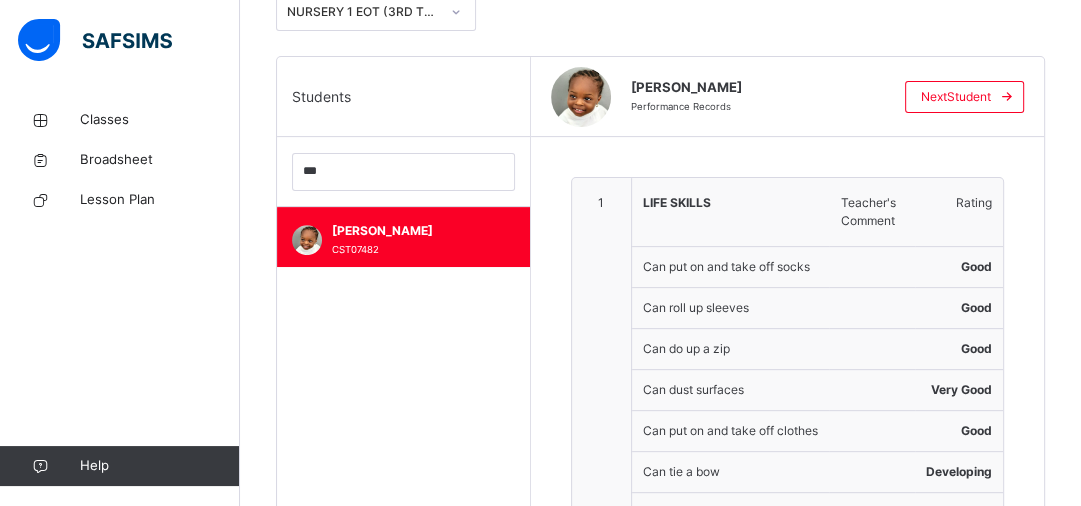 scroll, scrollTop: 411, scrollLeft: 0, axis: vertical 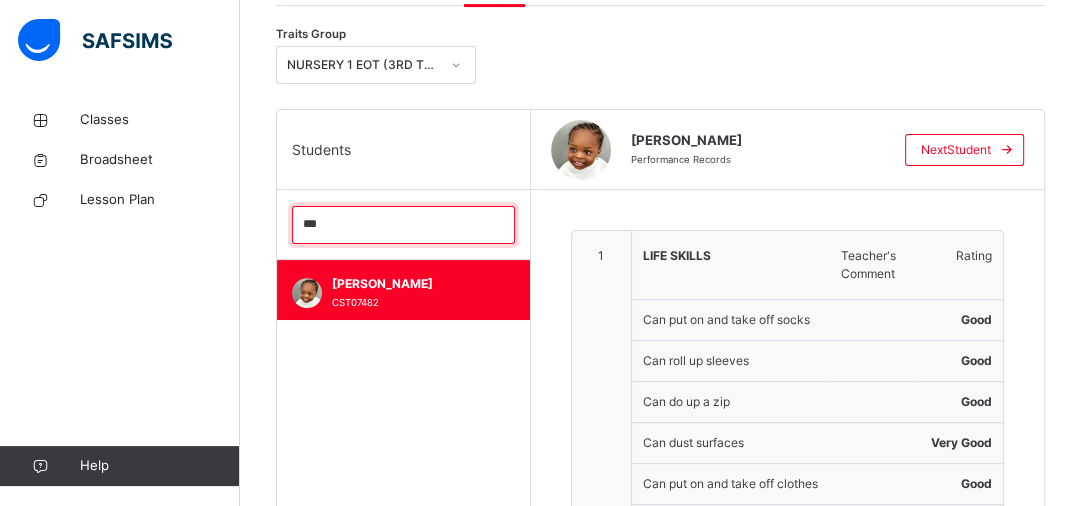 click on "***" at bounding box center [403, 225] 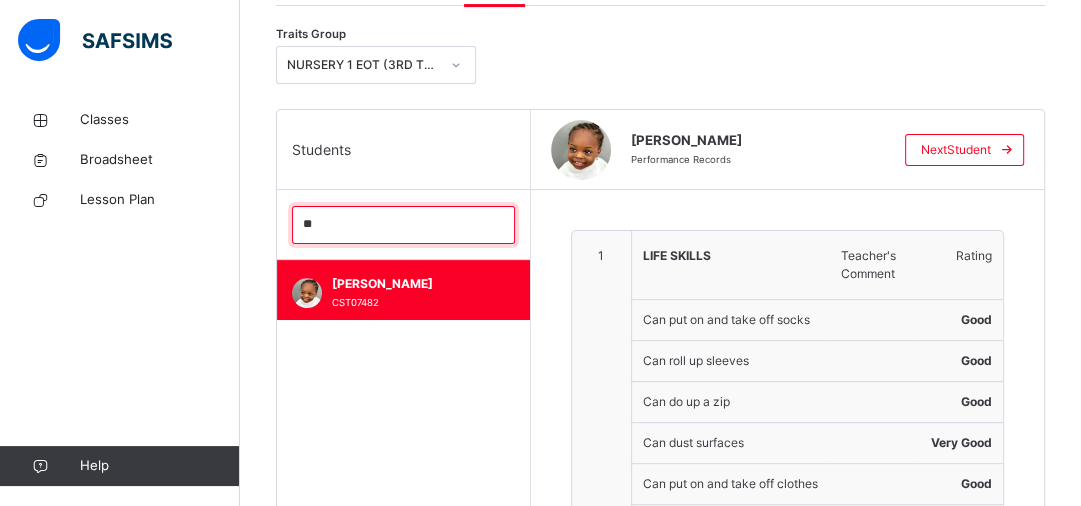 type on "*" 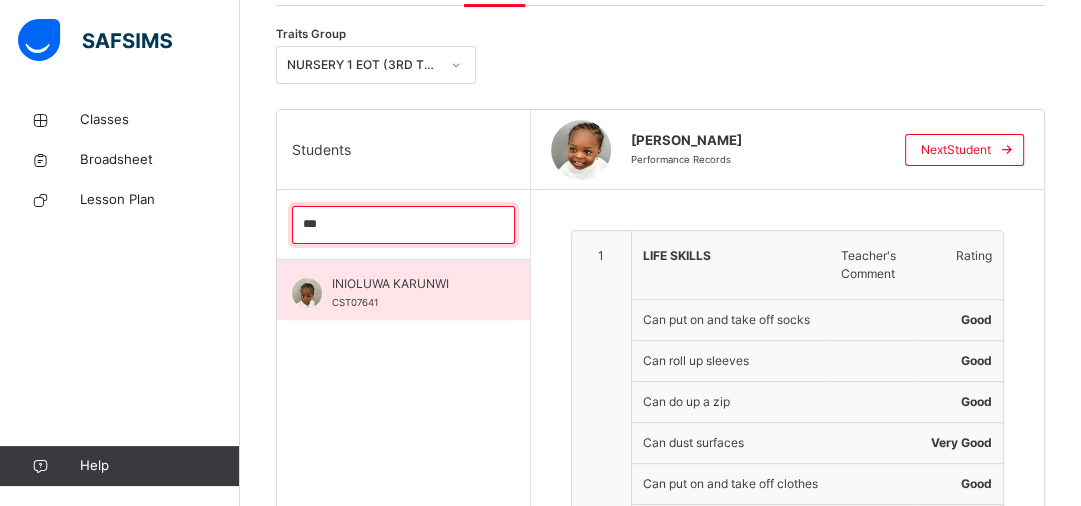 type on "***" 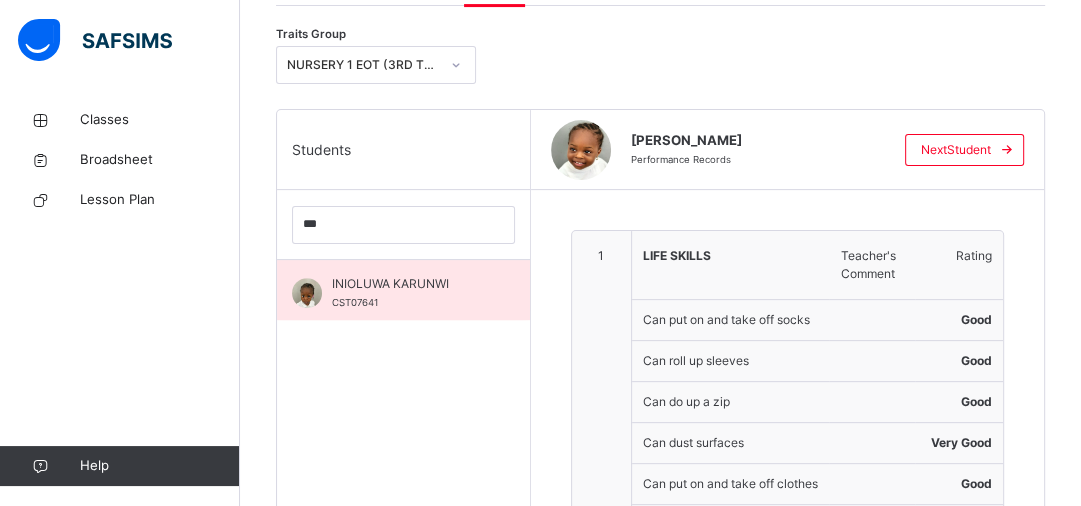 click on "INIOLUWA  KARUNWI" at bounding box center [408, 284] 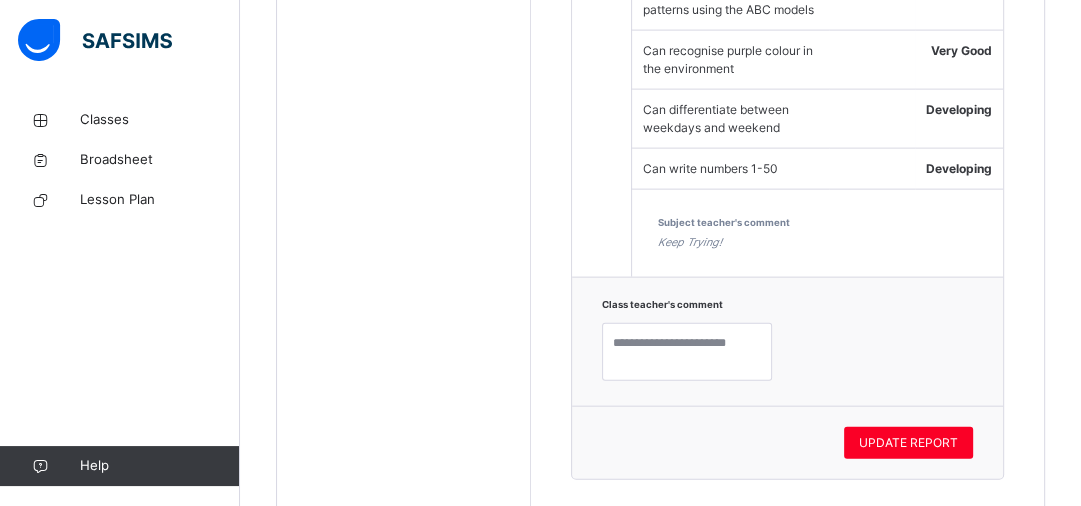 scroll, scrollTop: 3248, scrollLeft: 0, axis: vertical 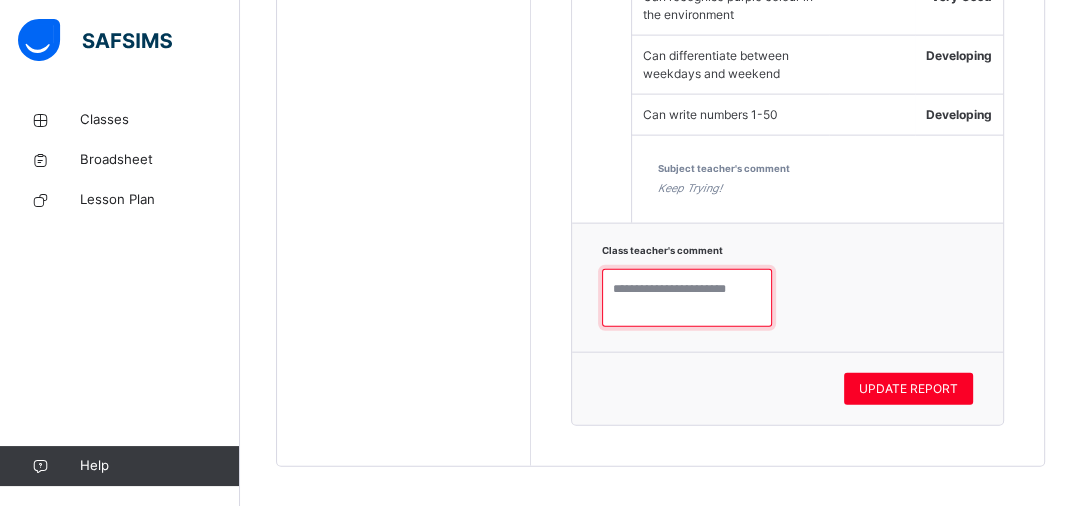 click at bounding box center [687, 298] 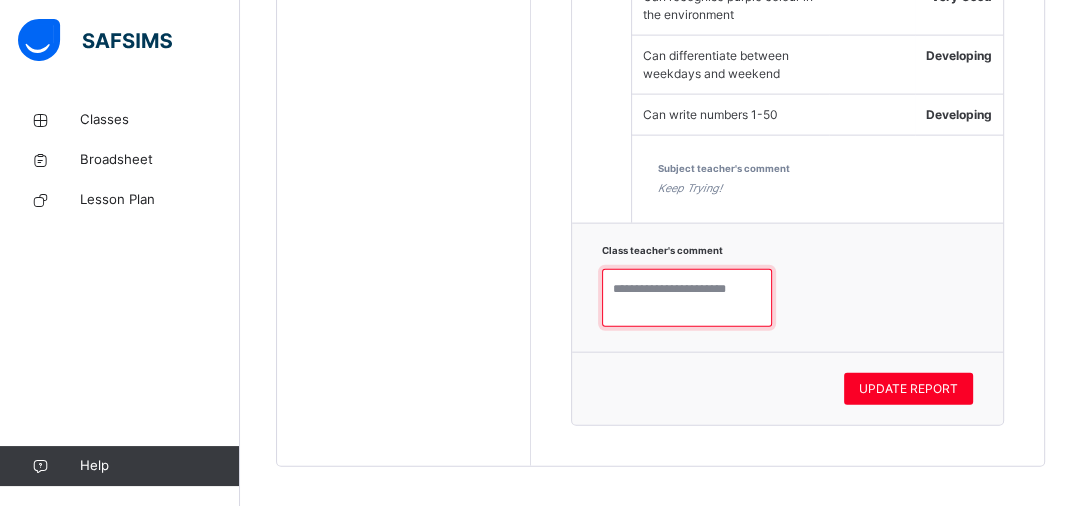 paste on "**********" 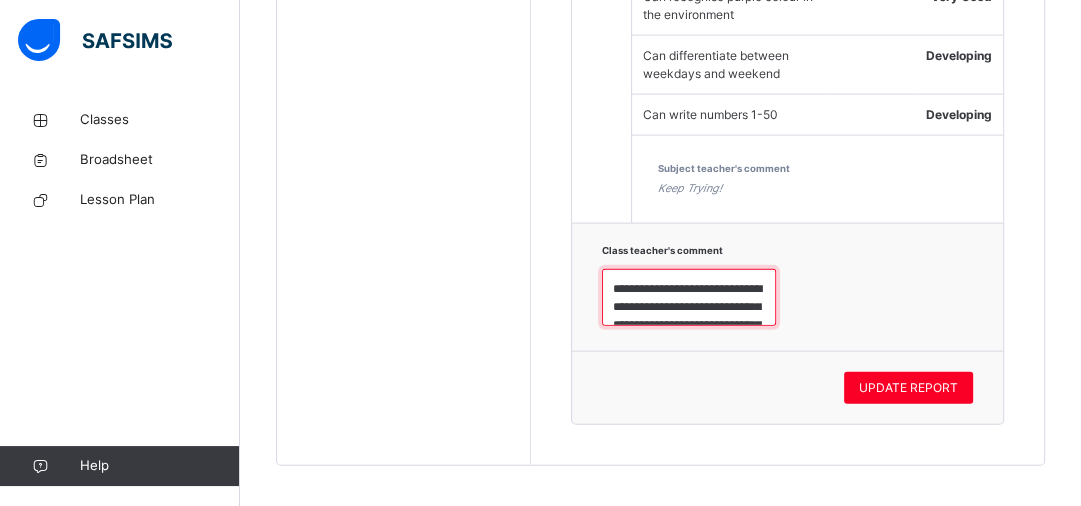 scroll, scrollTop: 114, scrollLeft: 0, axis: vertical 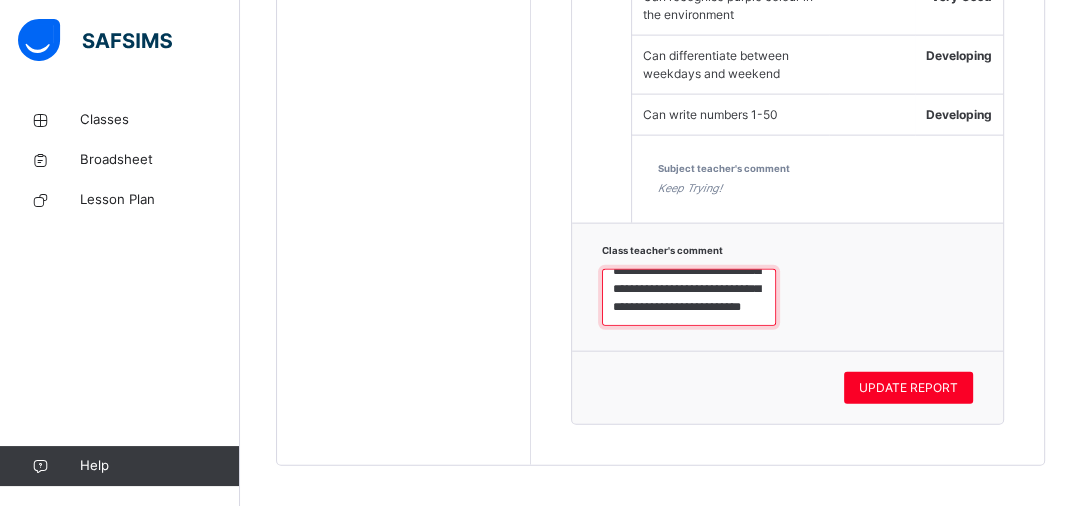 click on "**********" at bounding box center (689, 298) 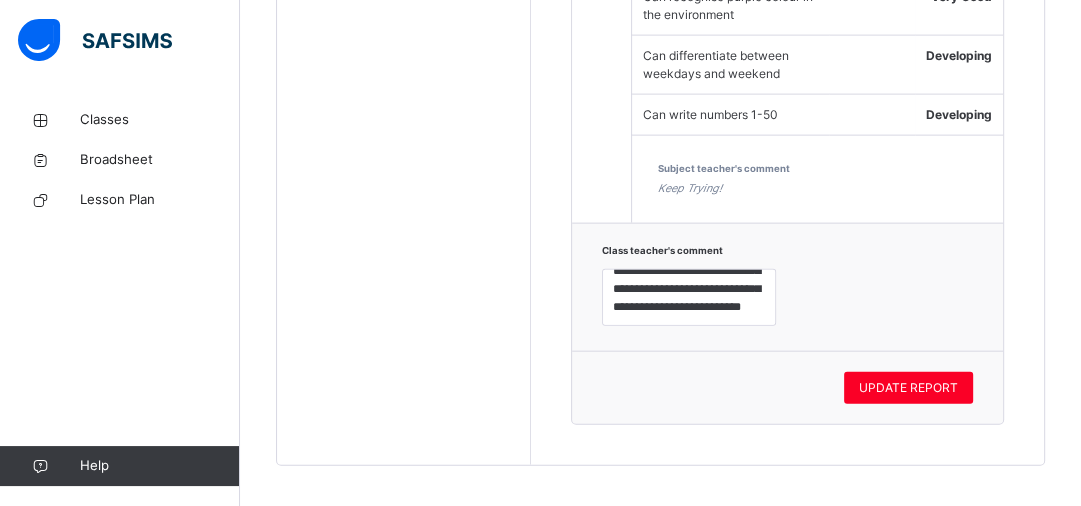 click on "UPDATE REPORT" at bounding box center (788, 388) 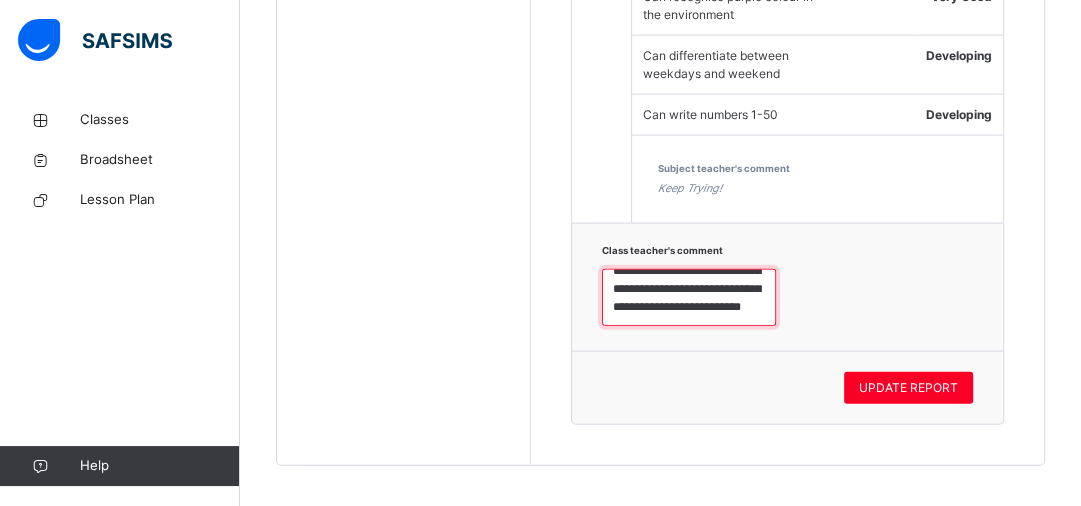 click on "**********" at bounding box center [689, 298] 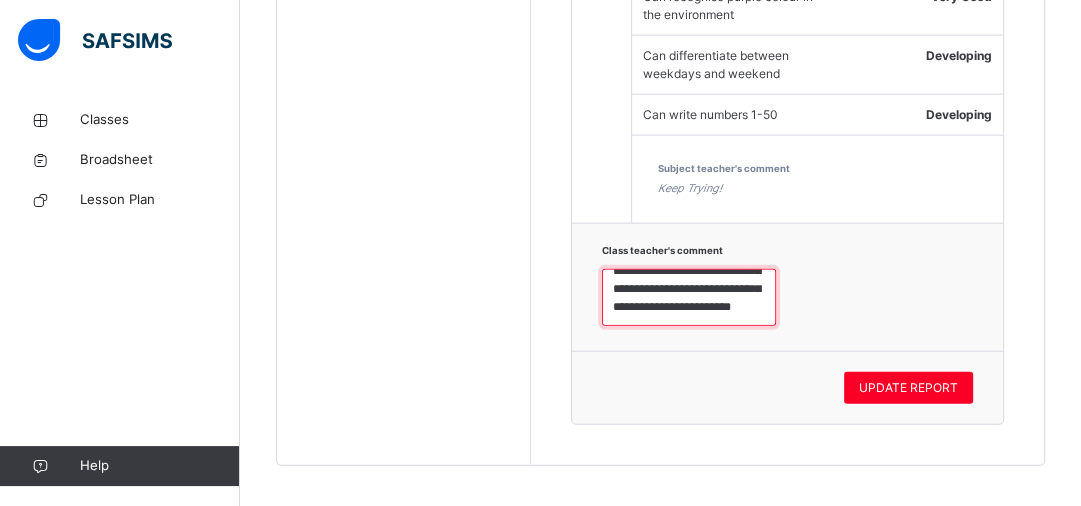 click on "**********" at bounding box center (689, 298) 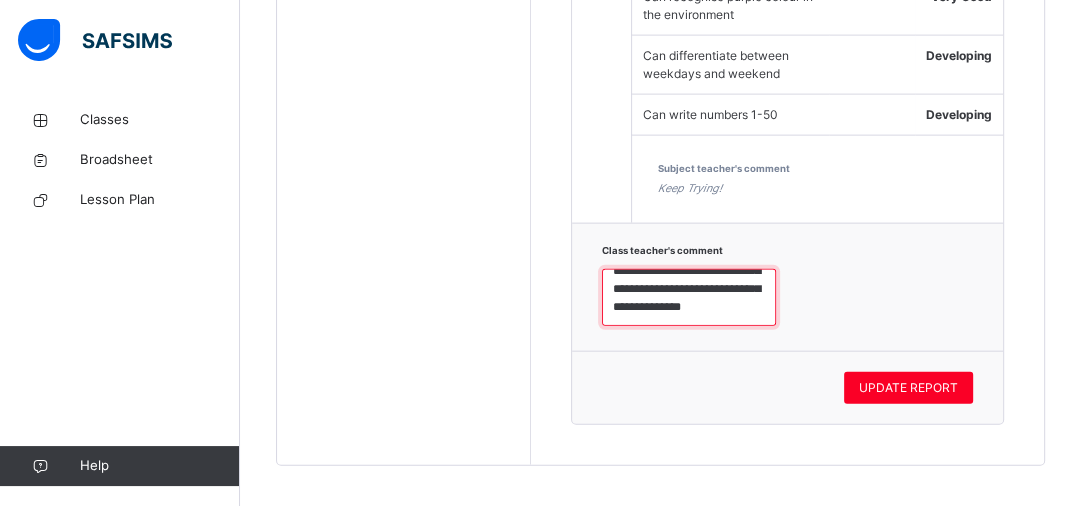 scroll, scrollTop: 125, scrollLeft: 0, axis: vertical 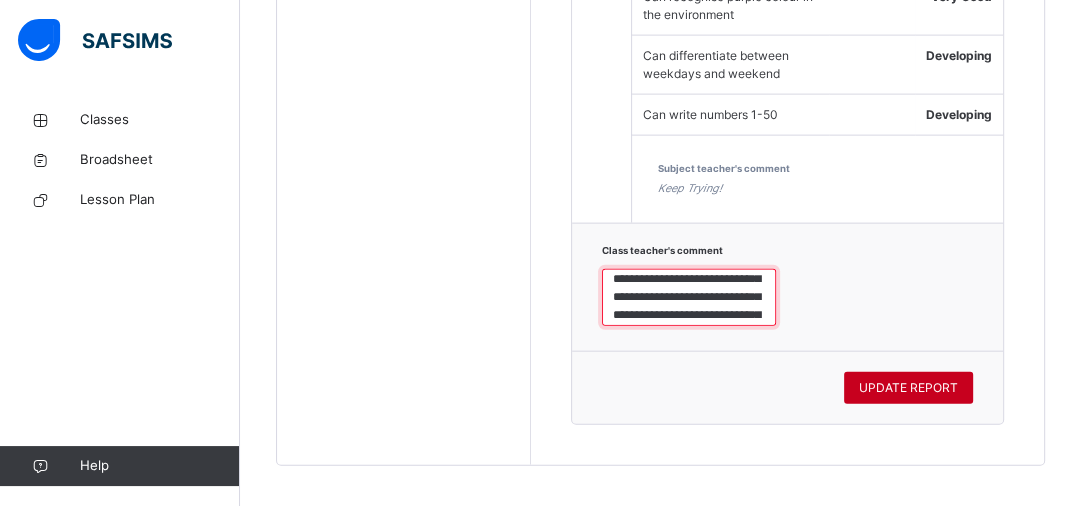 type on "**********" 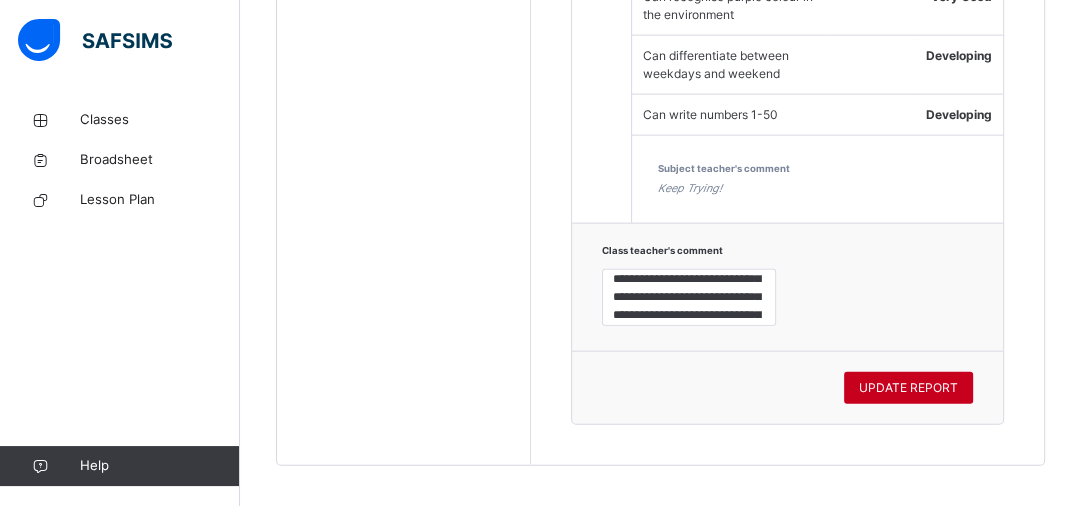 click on "UPDATE REPORT" at bounding box center [908, 388] 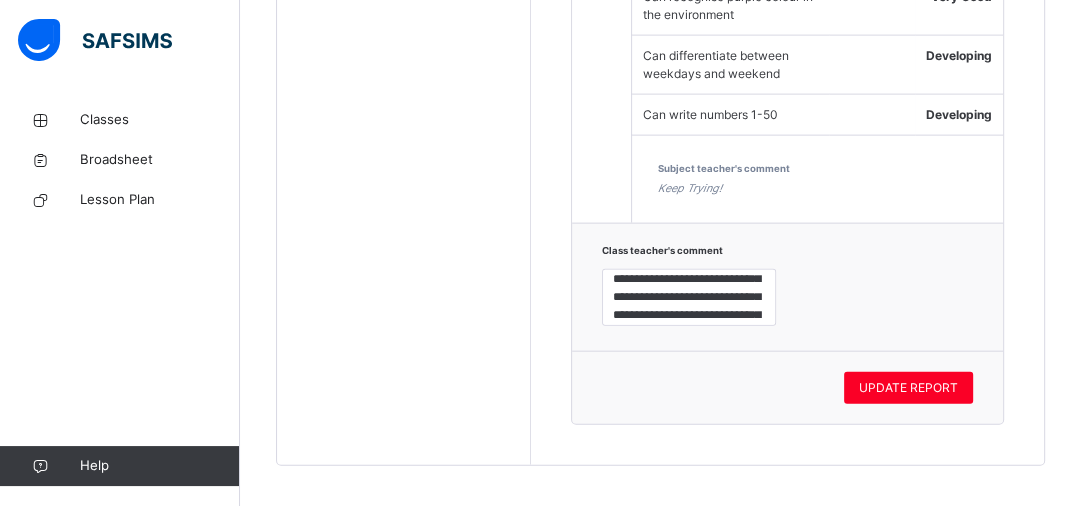 click on "Students *** INIOLUWA  KARUNWI CST07641" at bounding box center (404, -1131) 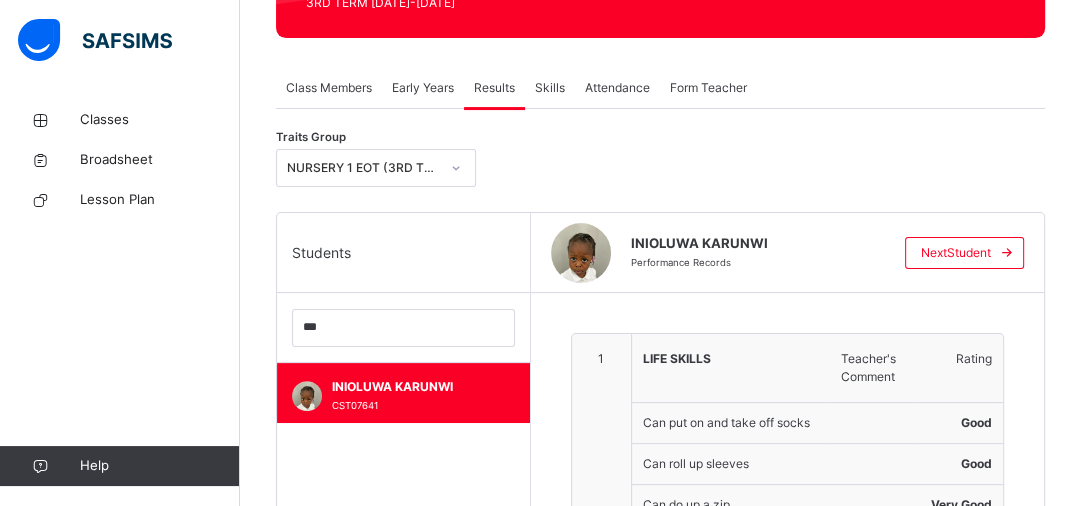 scroll, scrollTop: 304, scrollLeft: 0, axis: vertical 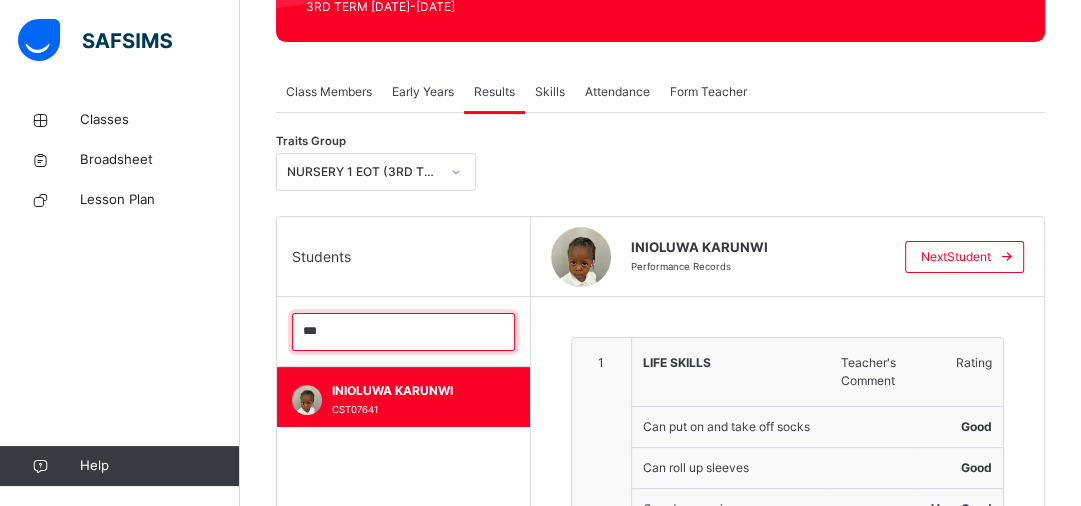 click on "***" at bounding box center [403, 332] 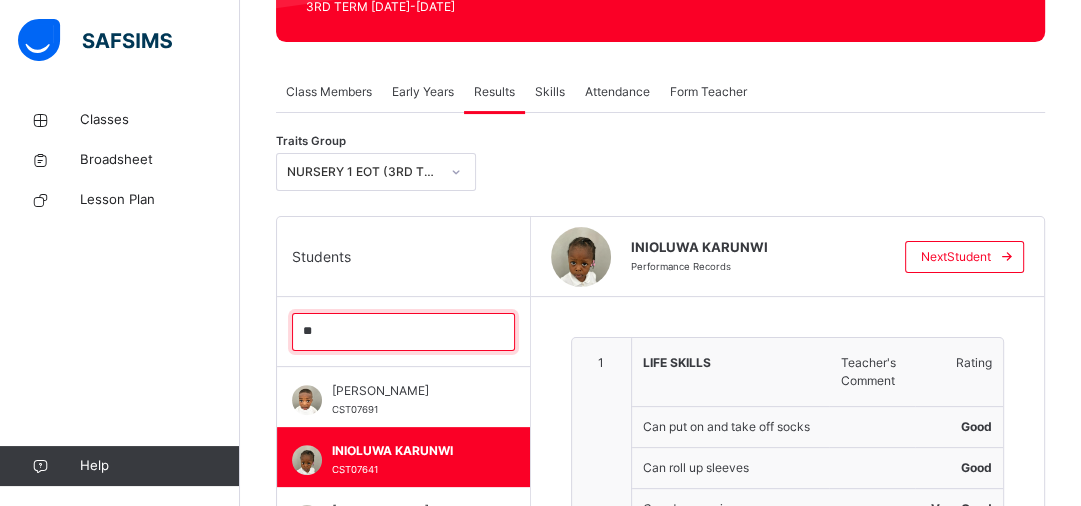 type on "*" 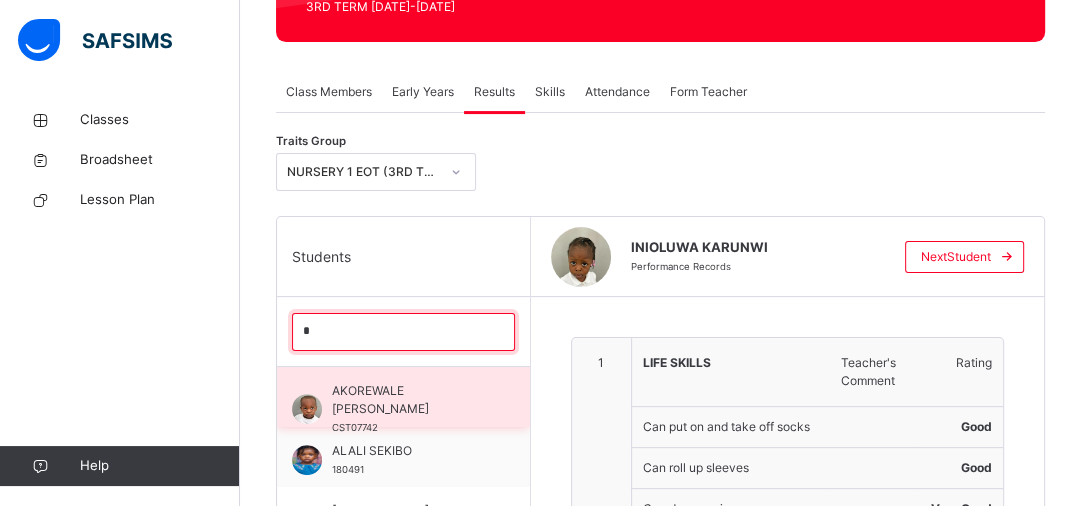 type on "*" 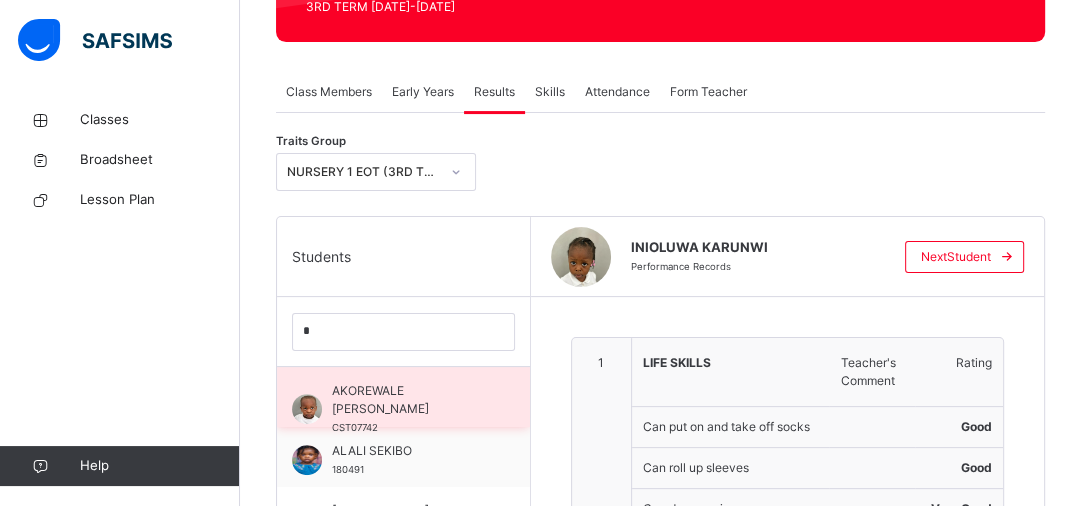 click on "AKOREWALE [PERSON_NAME]" at bounding box center [408, 400] 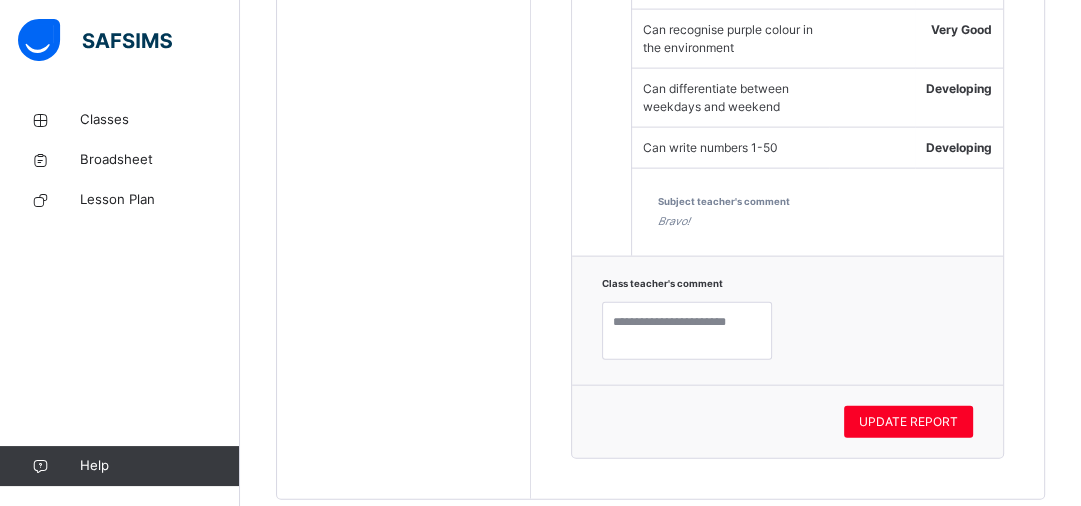 scroll, scrollTop: 3248, scrollLeft: 0, axis: vertical 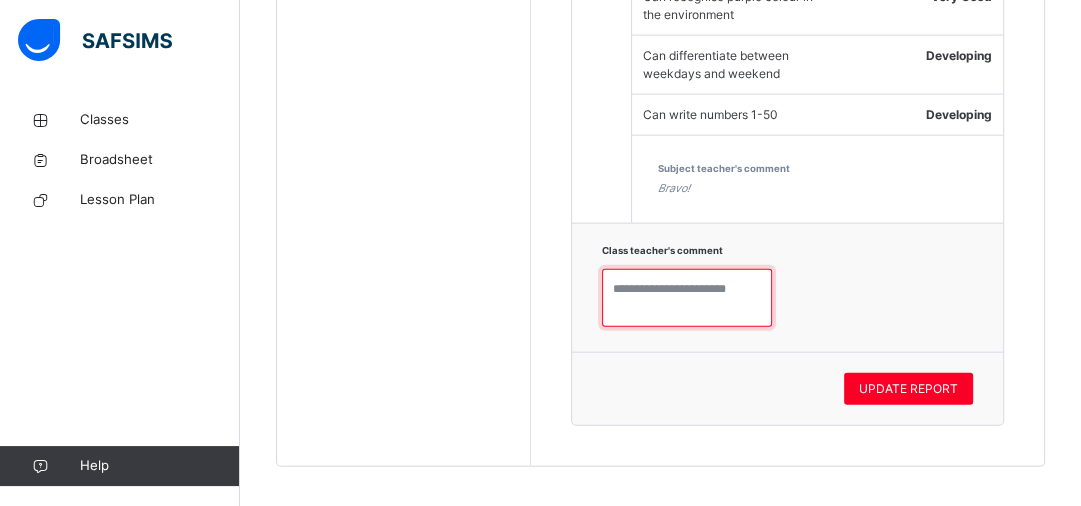 click at bounding box center [687, 298] 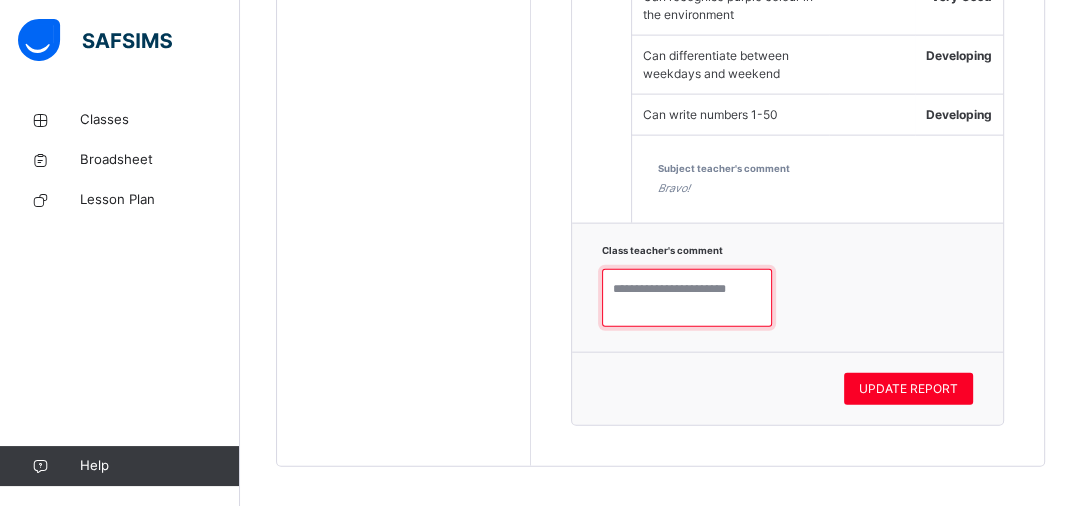 click at bounding box center [687, 298] 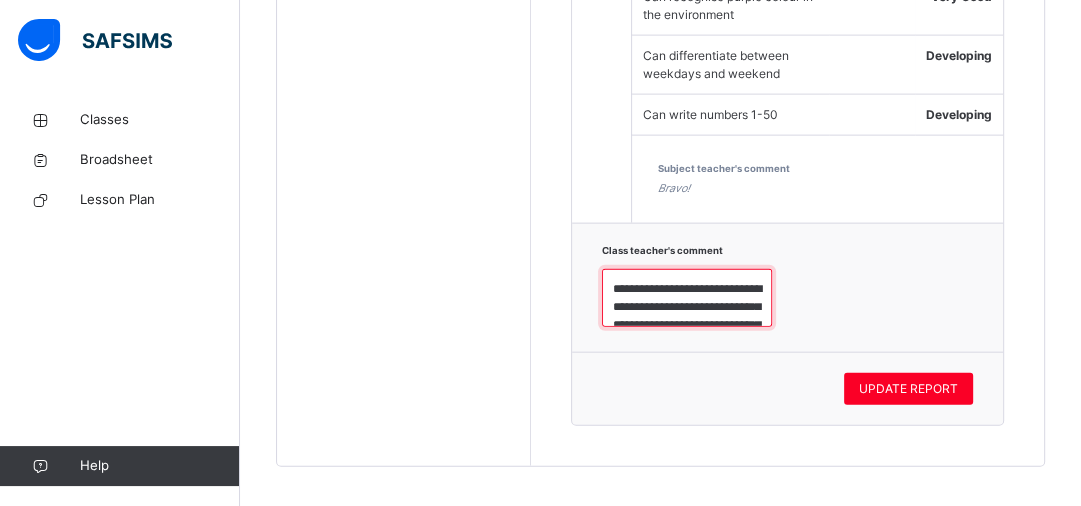 scroll, scrollTop: 114, scrollLeft: 0, axis: vertical 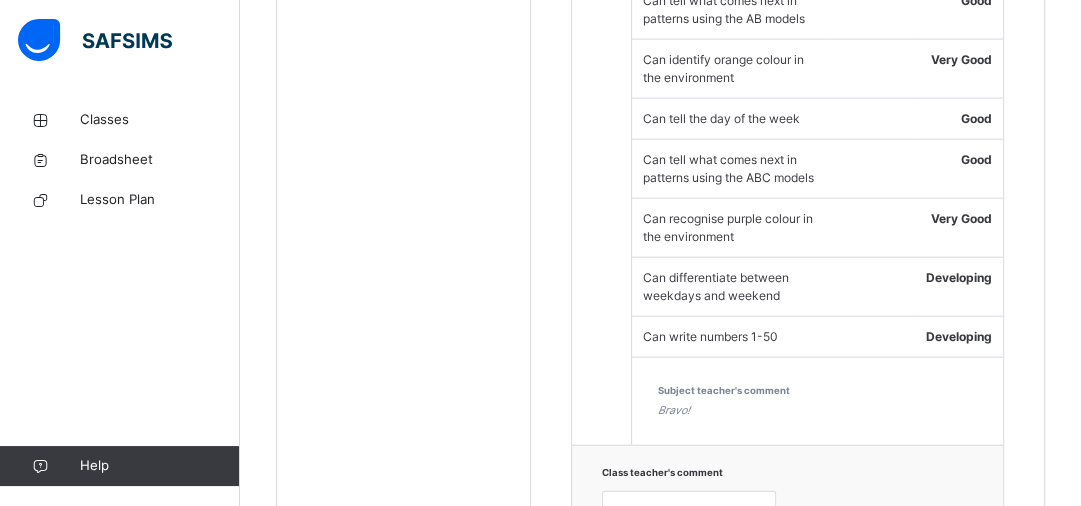 click on "Resume" at bounding box center [792, -3062] 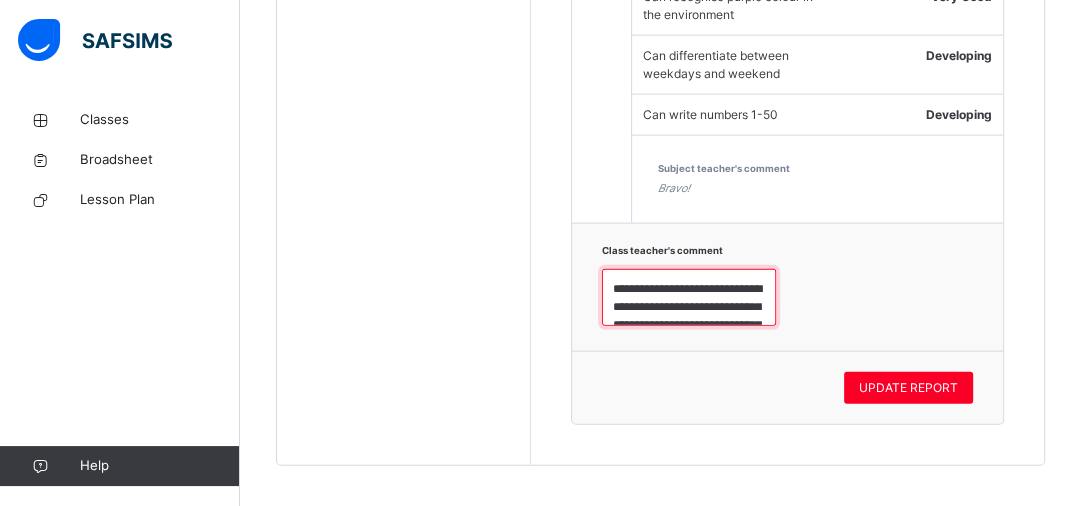 click on "**********" at bounding box center [689, 298] 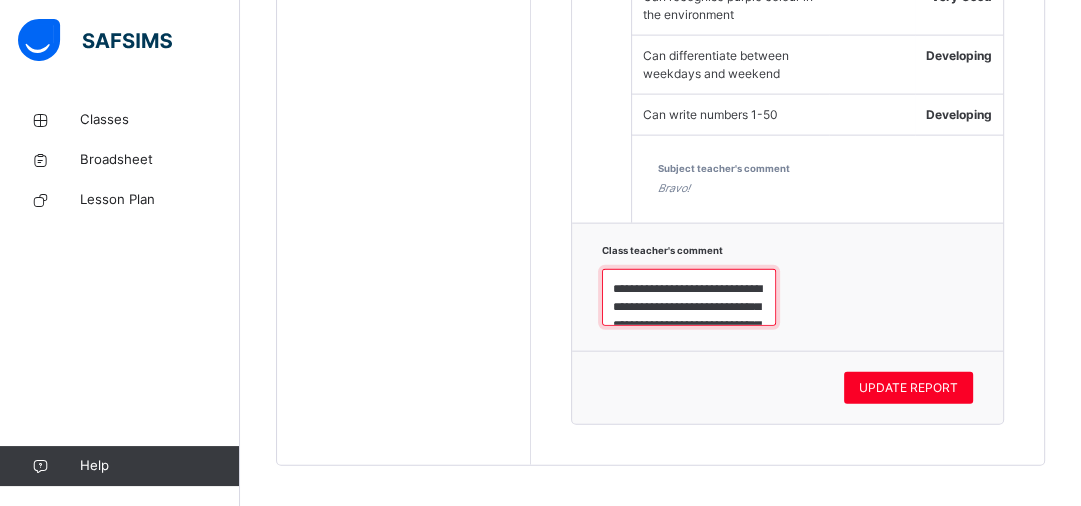 click on "**********" at bounding box center [689, 298] 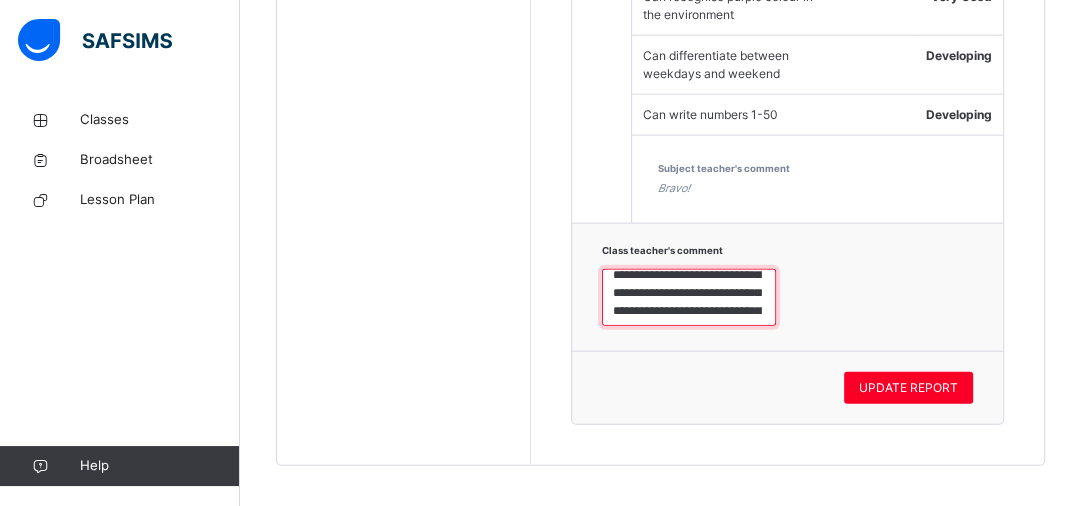 scroll, scrollTop: 0, scrollLeft: 0, axis: both 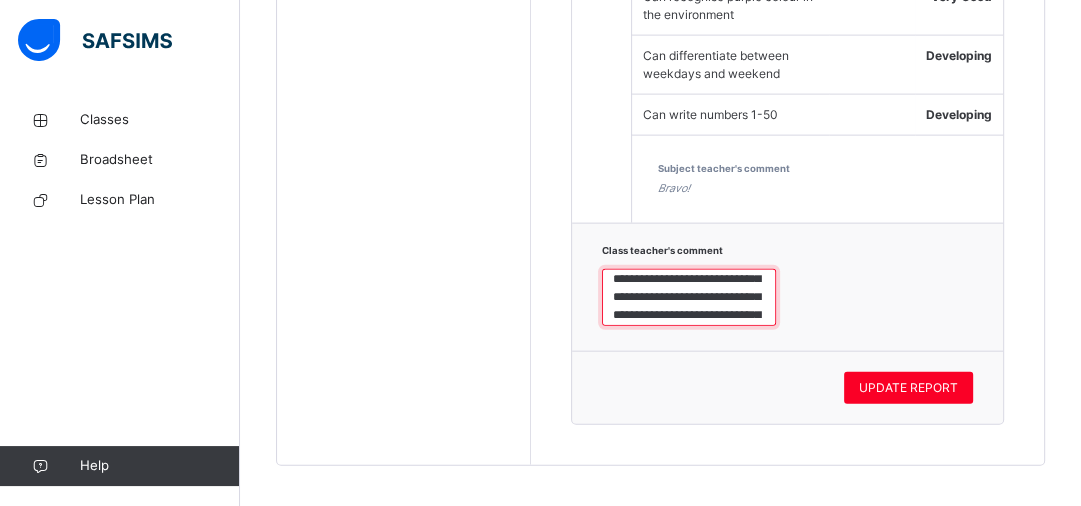 click on "**********" at bounding box center (689, 298) 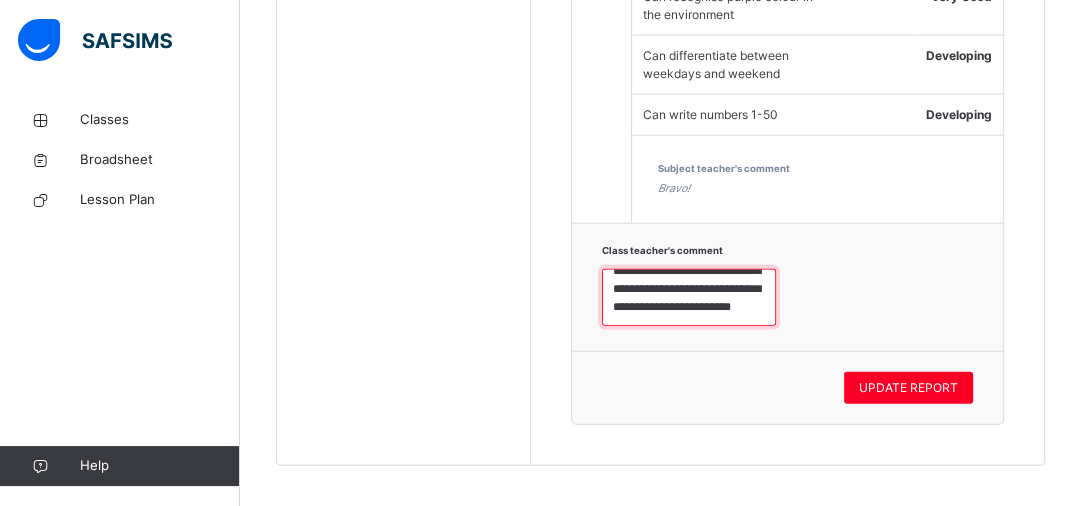 scroll, scrollTop: 64, scrollLeft: 0, axis: vertical 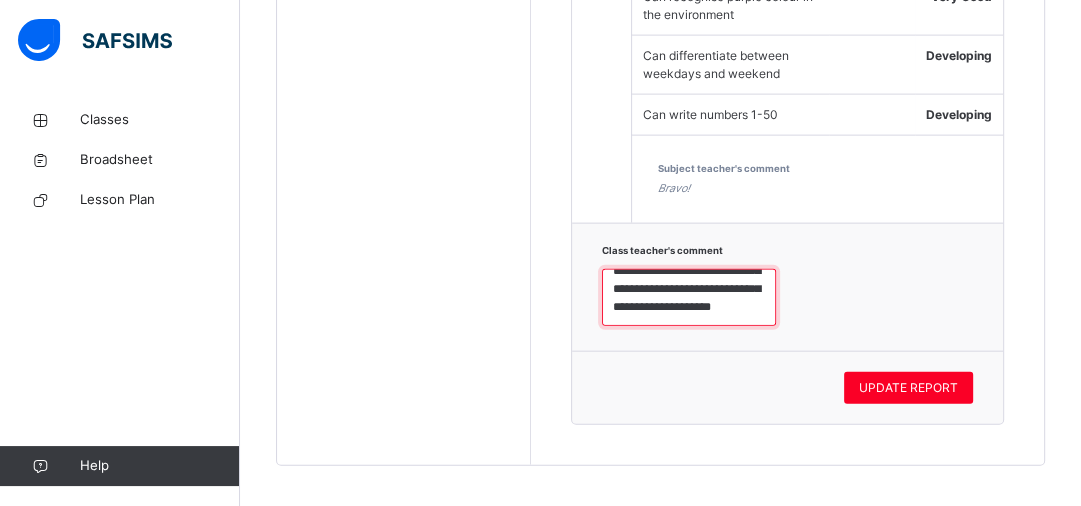 click on "**********" at bounding box center [689, 298] 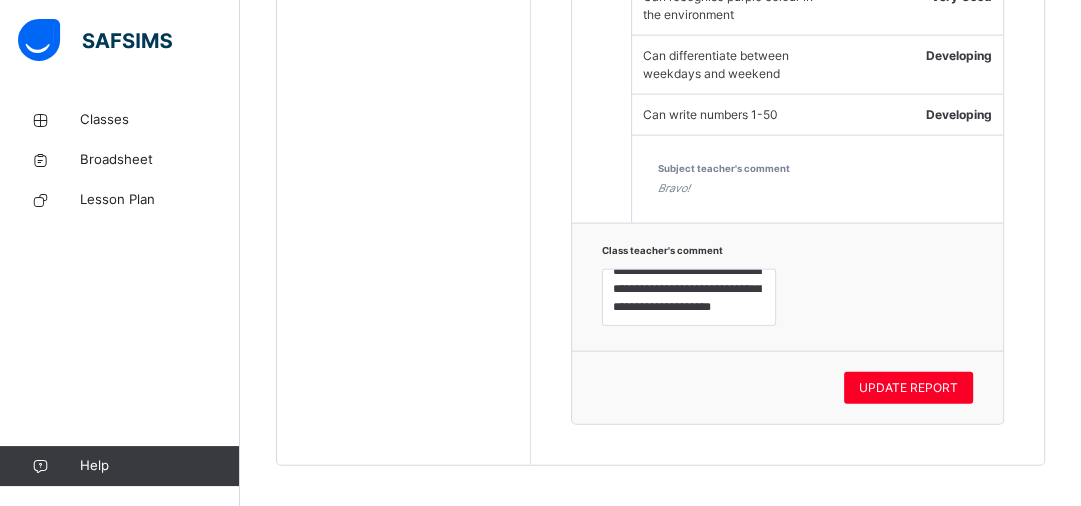 click on "**********" at bounding box center [788, 287] 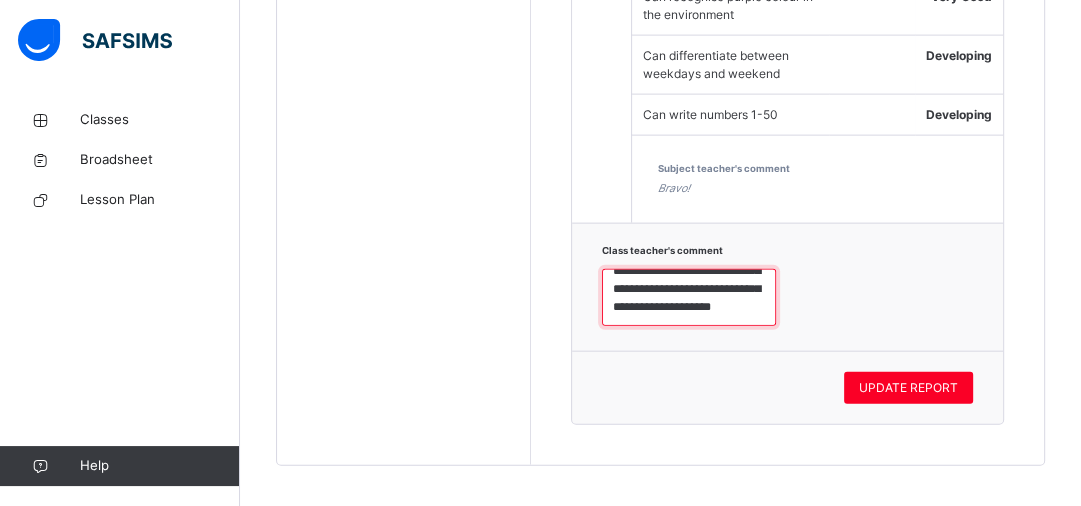 click on "**********" at bounding box center (689, 298) 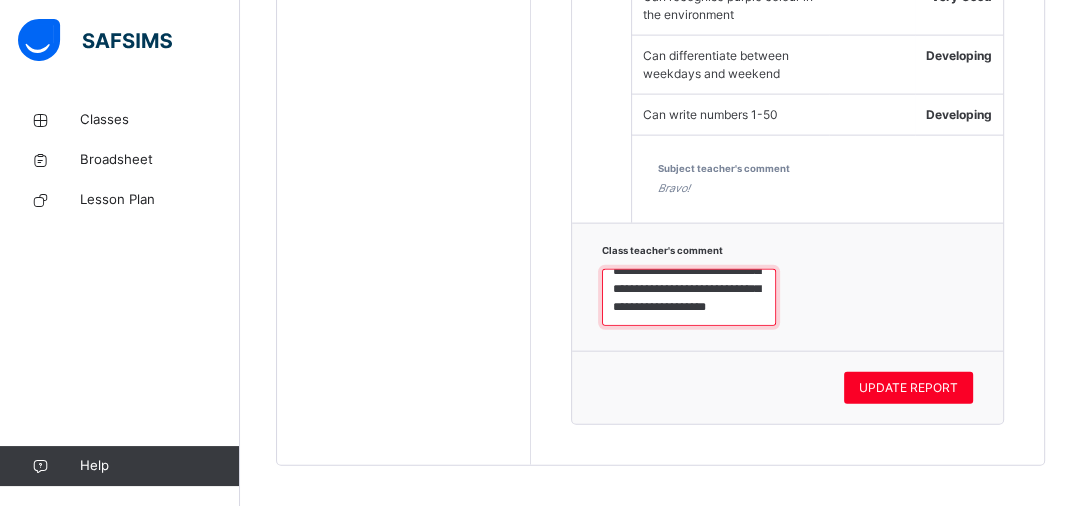 scroll, scrollTop: 94, scrollLeft: 0, axis: vertical 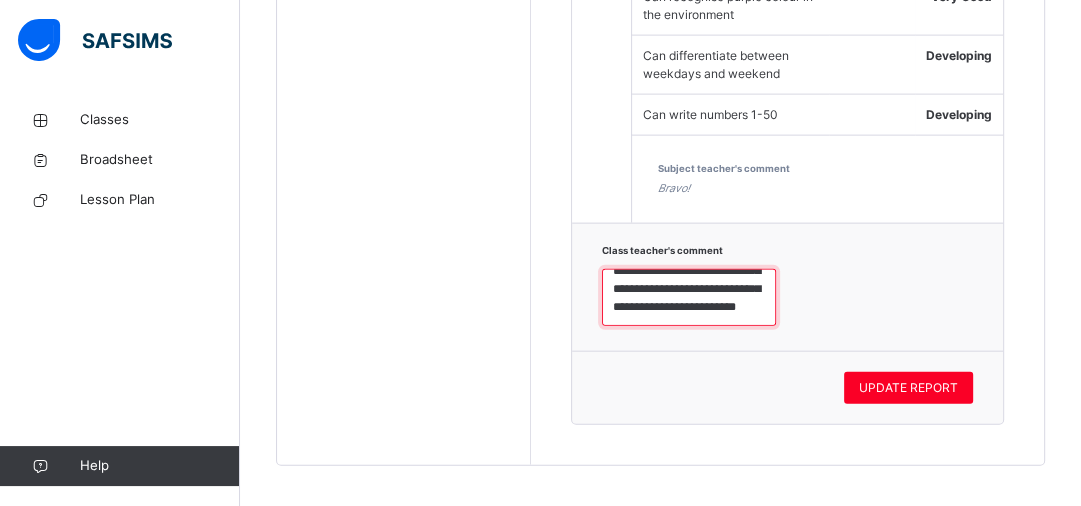 click on "**********" at bounding box center (689, 298) 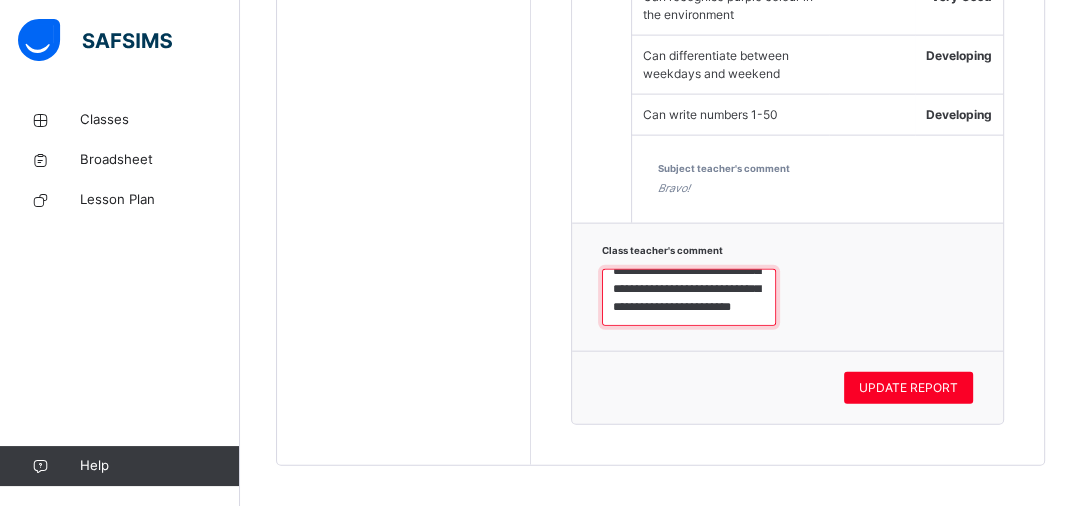 scroll, scrollTop: 180, scrollLeft: 0, axis: vertical 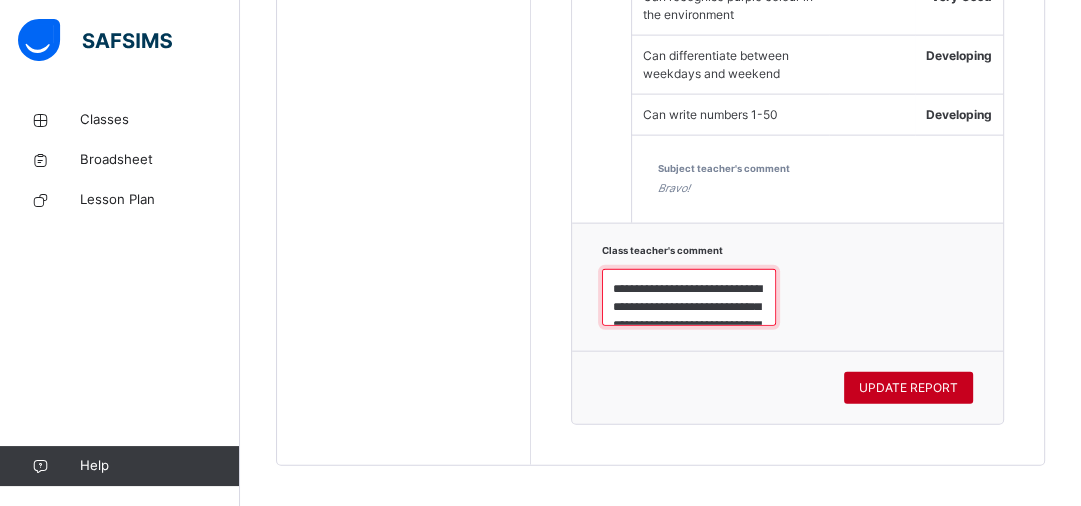 type on "**********" 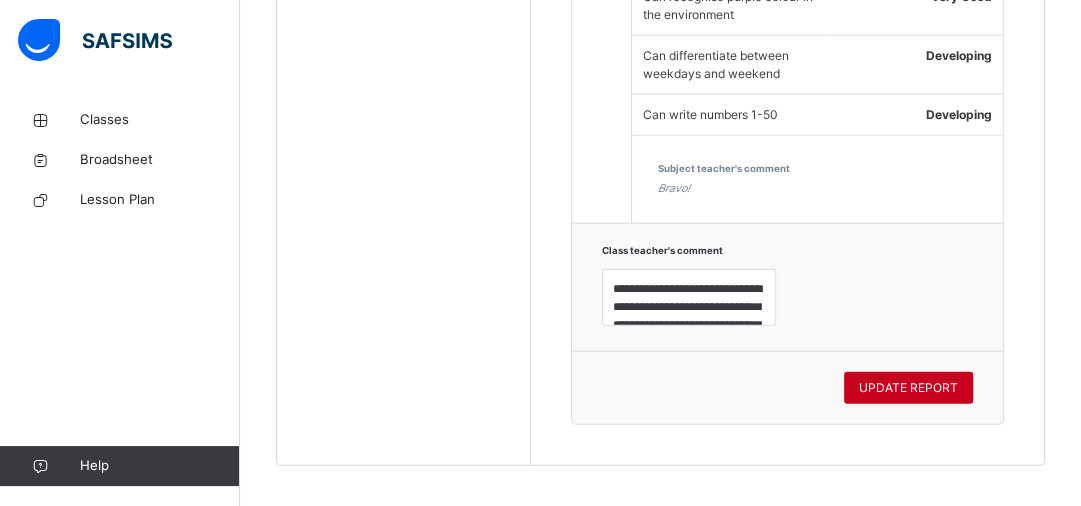 click on "UPDATE REPORT" at bounding box center [908, 388] 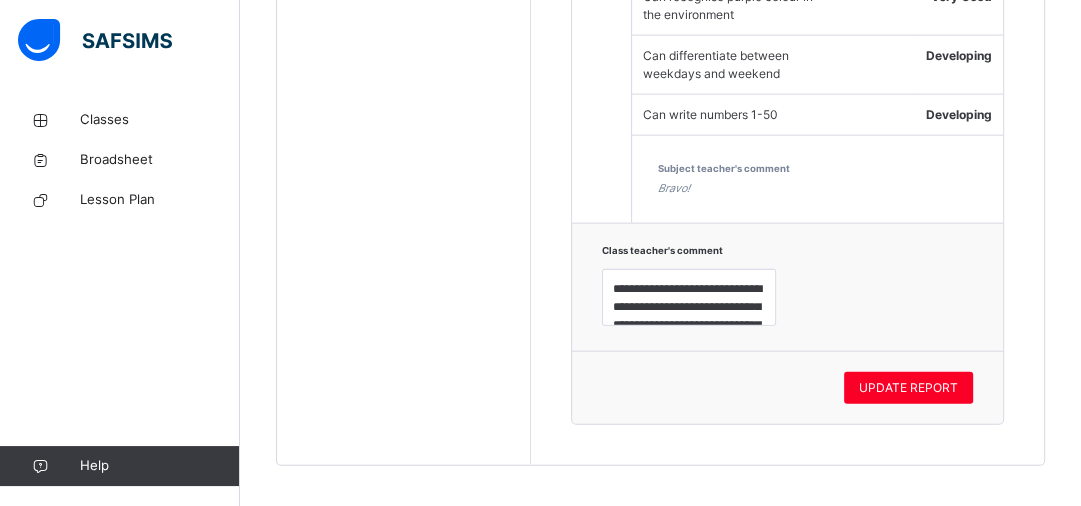 click on "1 LIFE SKILLS Teacher's Comment Rating Can put on and take off socks Good Can roll up sleeves Good Can do up a zip Good Can dust surfaces Very Good Can put on and take off clothes Developing Can tie a bow Developing Subject teacher's comment Good Job! 2 CULTURAL STUDIES Teacher's Comment Rating Can identify parts of a leaf Good Can identify appropriate clothing for the different weather Very Good Can identify some wild animals and their homes Very Good Can identify parts of a flower Good Can identify some domestic animals and their homes Very Good Subject teacher's comment Bravo! 3 LANGUAGE & COMMUNICATION SKILLS Teacher's Comment Rating Can associate most letter sounds v, j, w, x, z, q and y with objects and pictures Good Can trace/write letter sounds: v, j, w, x, z, q and y Developing Forms letters learnt correctly Developing Can write letter sounds learnt, with the appropriate formation/directionality Developing Can recognize most letter sounds v, j, w, x, z, q, y Good Good Good Very Good Developing 4 5 6" at bounding box center [788, -1091] 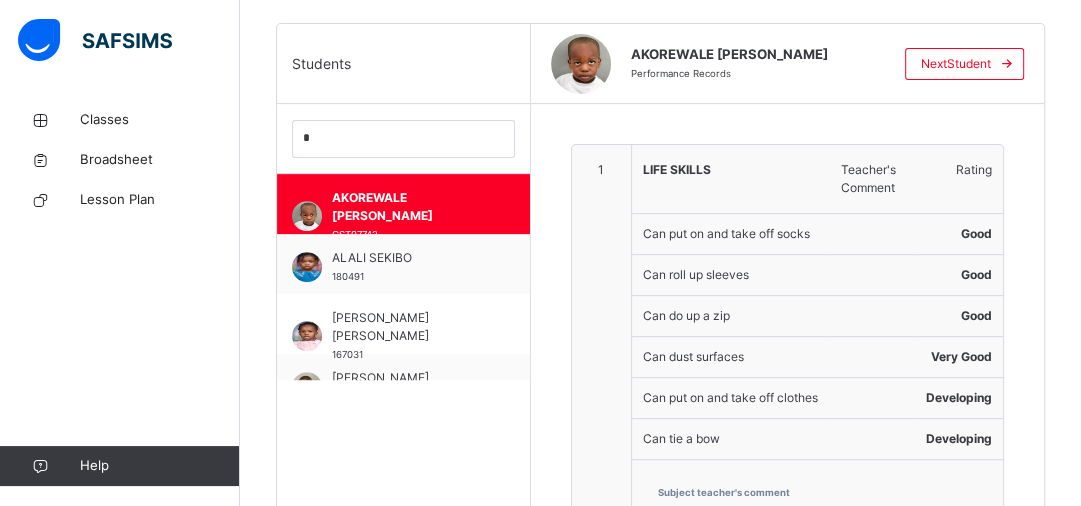 scroll, scrollTop: 496, scrollLeft: 0, axis: vertical 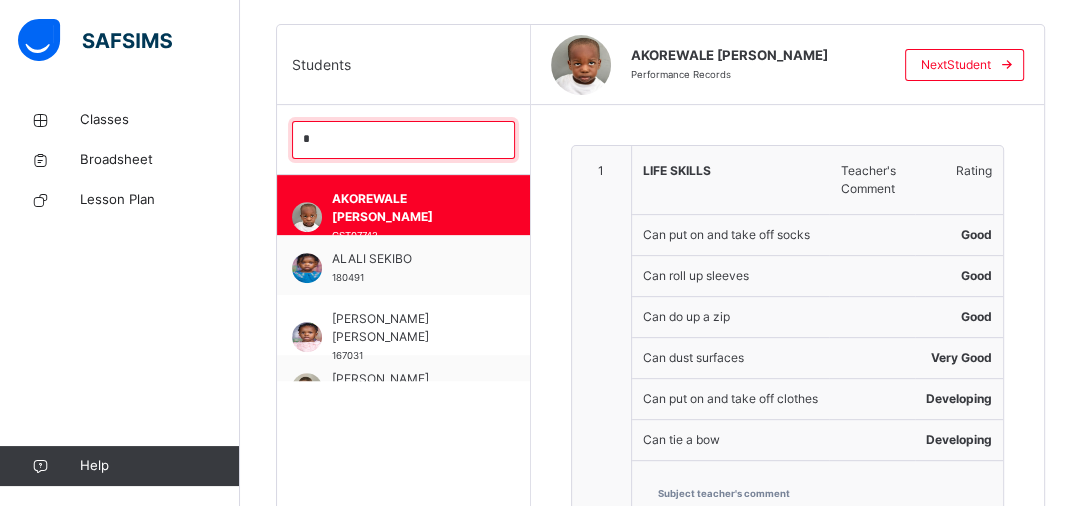 click on "*" at bounding box center [403, 140] 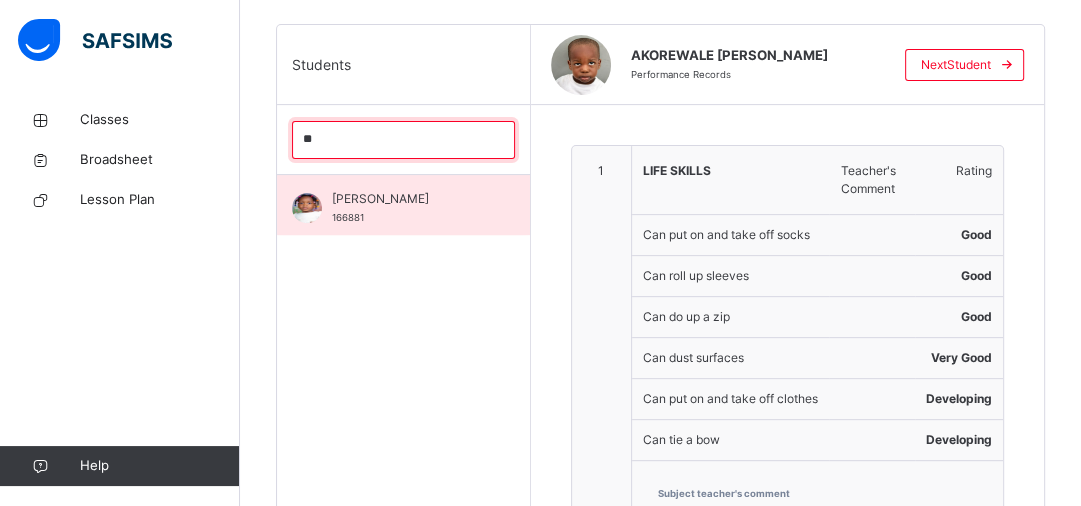 drag, startPoint x: 314, startPoint y: 138, endPoint x: 404, endPoint y: 208, distance: 114.01754 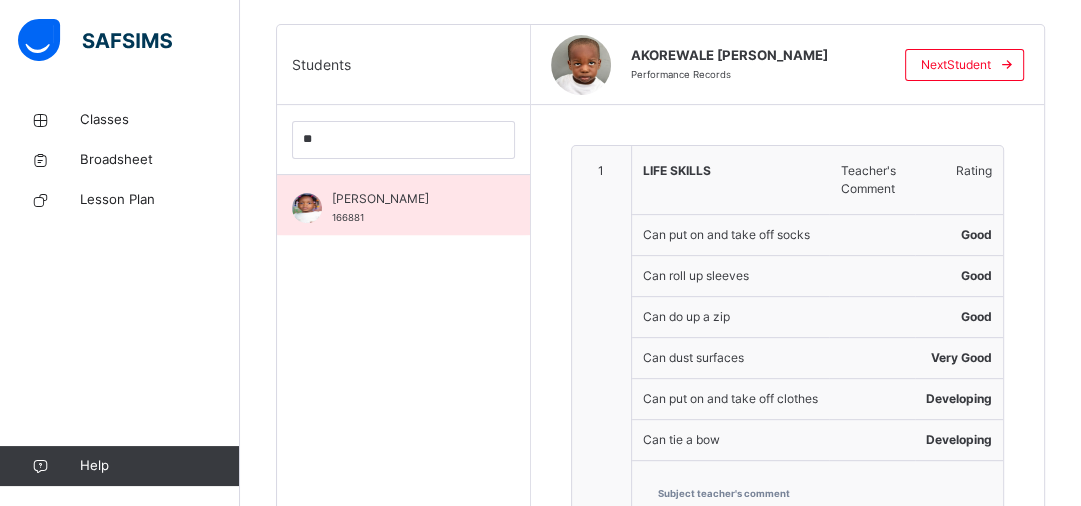 click on "[PERSON_NAME] 166881" at bounding box center (408, 208) 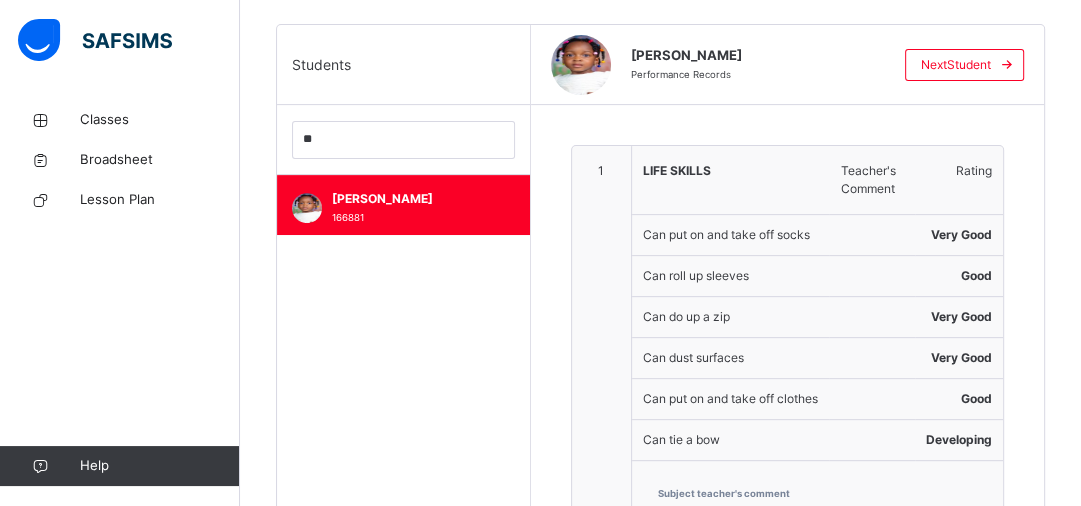 click on "1 LIFE SKILLS Teacher's Comment Rating Can put on and take off socks Very Good Can roll up sleeves Good Can do up a zip Very Good Can dust surfaces Very Good Can put on and take off clothes Good Can tie a bow Developing Subject teacher's comment Thumbs up! 2 CULTURAL STUDIES Teacher's Comment Rating Can identify parts of a leaf Very Good Can identify appropriate clothing for the different weather Very Good Can identify some wild animals and their homes Very Good Can identify parts of a flower Very Good Can identify some domestic animals and their homes Very Good Subject teacher's comment Terrific! 3 LANGUAGE & COMMUNICATION SKILLS Teacher's Comment Rating Can associate most letter sounds v, j, w, x, z, q and y with objects and pictures Very Good Can trace/write letter sounds: v, j, w, x, z, q and y Very Good Forms letters learnt correctly Very Good Can write letter sounds learnt, with the appropriate formation/directionality Very Good Can recognize most letter sounds v, j, w, x, z, q, y Very Good Very Good 4" at bounding box center [788, 1661] 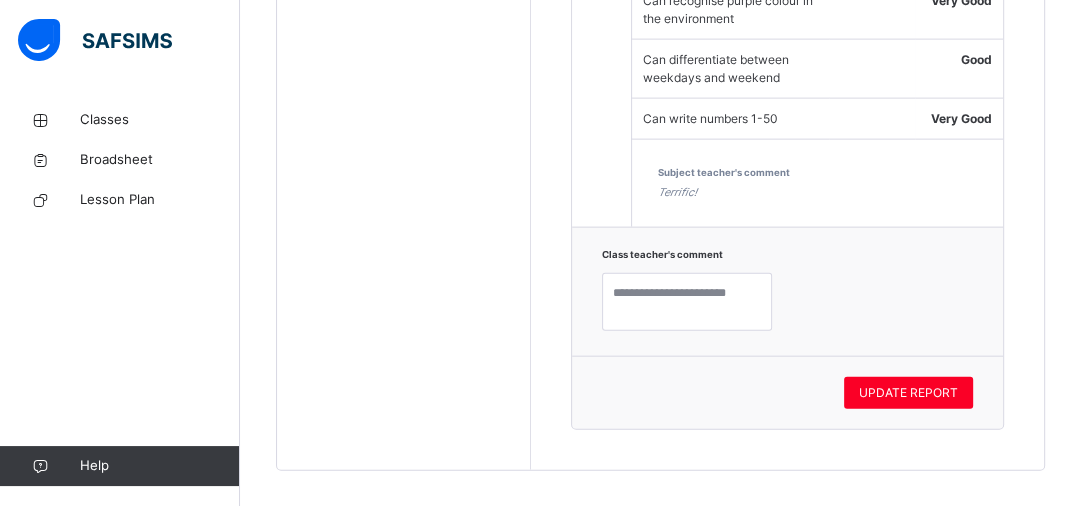 scroll, scrollTop: 3248, scrollLeft: 0, axis: vertical 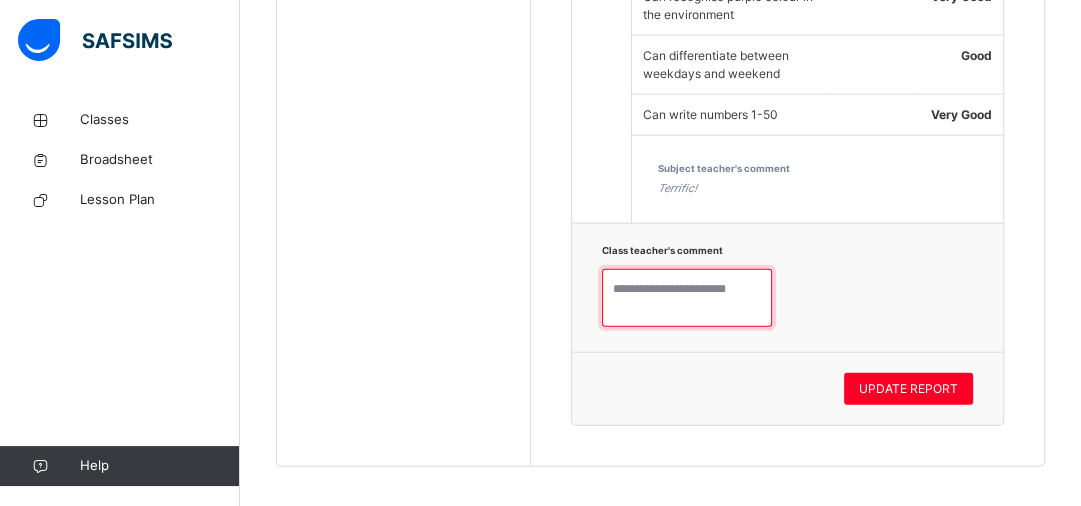 click at bounding box center [687, 298] 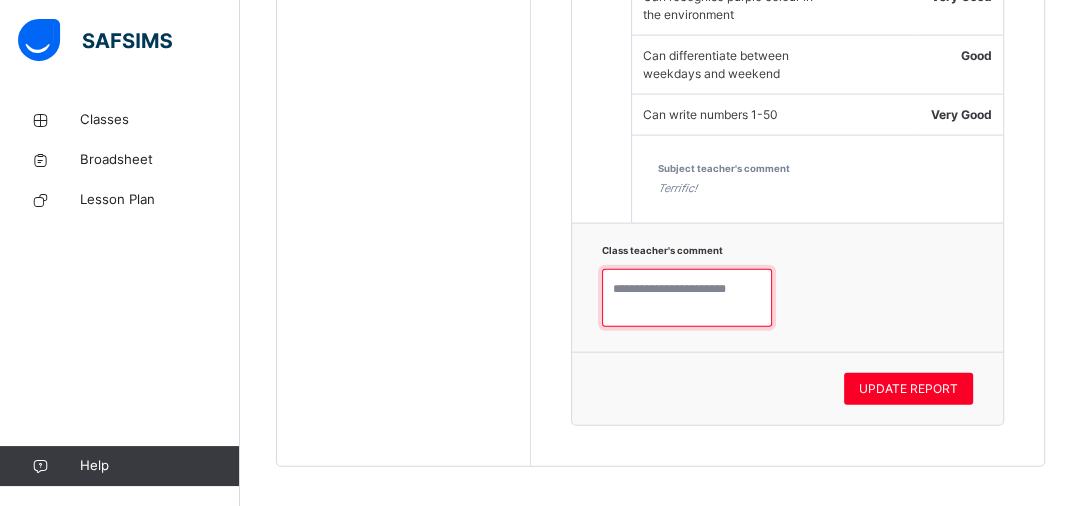 paste on "**********" 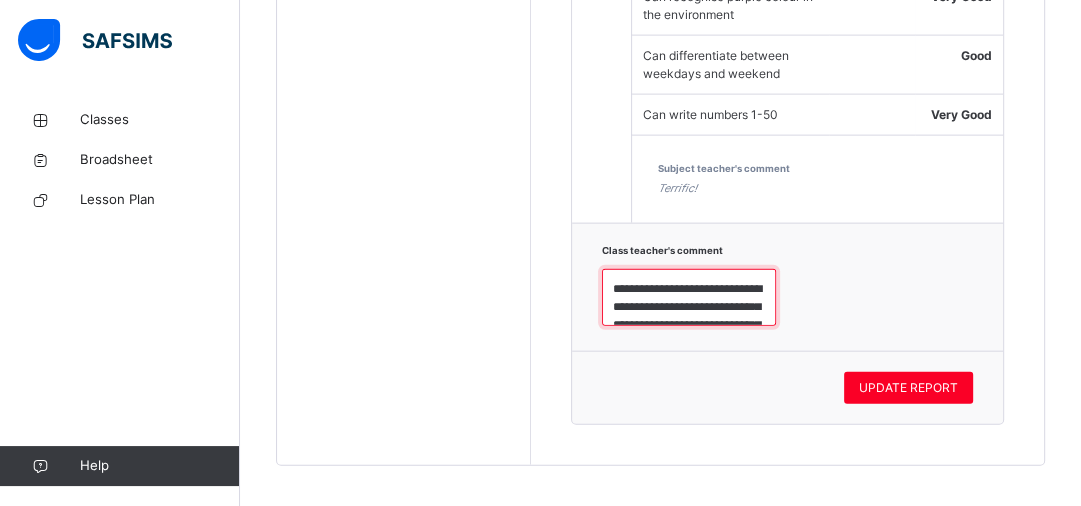 scroll, scrollTop: 168, scrollLeft: 0, axis: vertical 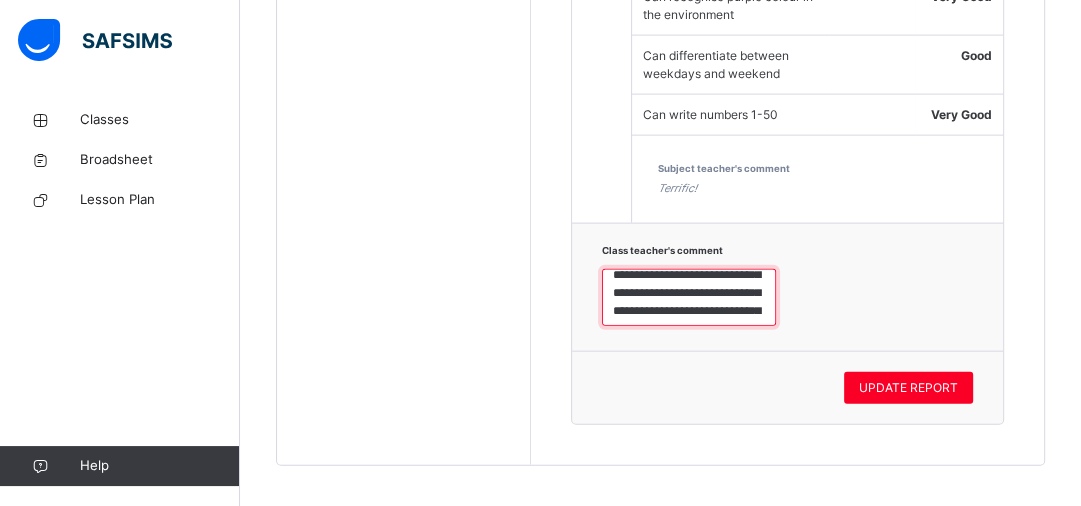 click on "**********" at bounding box center (689, 298) 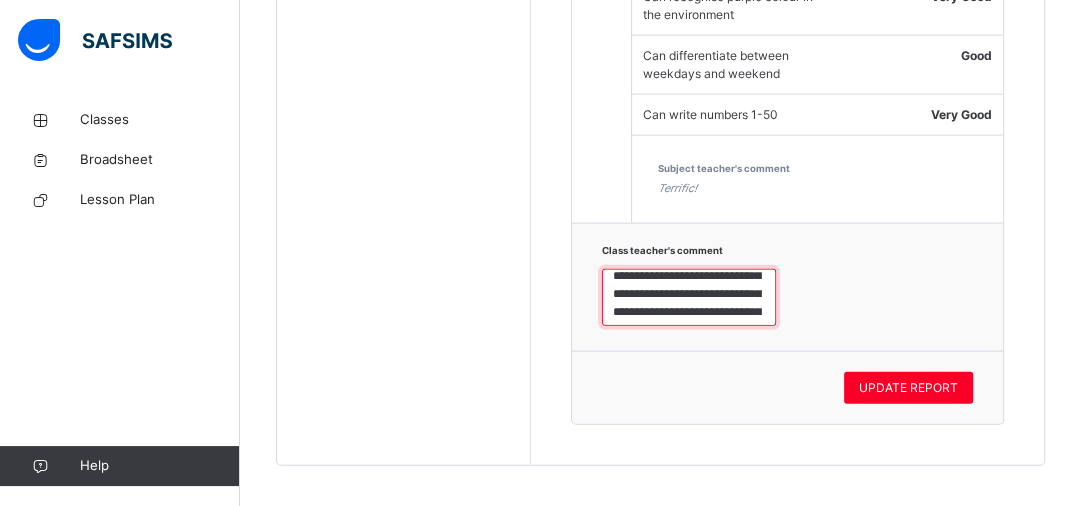 scroll, scrollTop: 60, scrollLeft: 0, axis: vertical 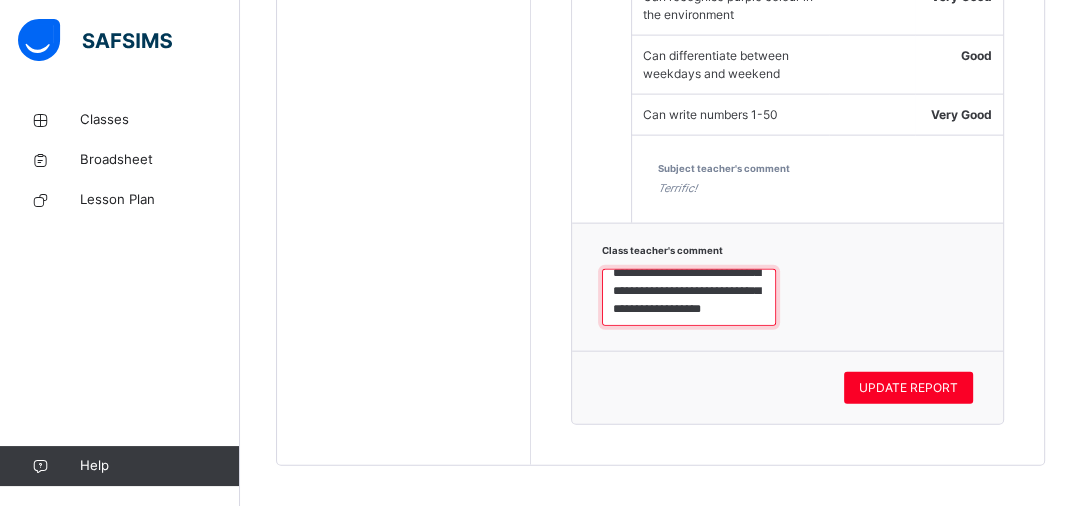 click on "**********" at bounding box center [689, 298] 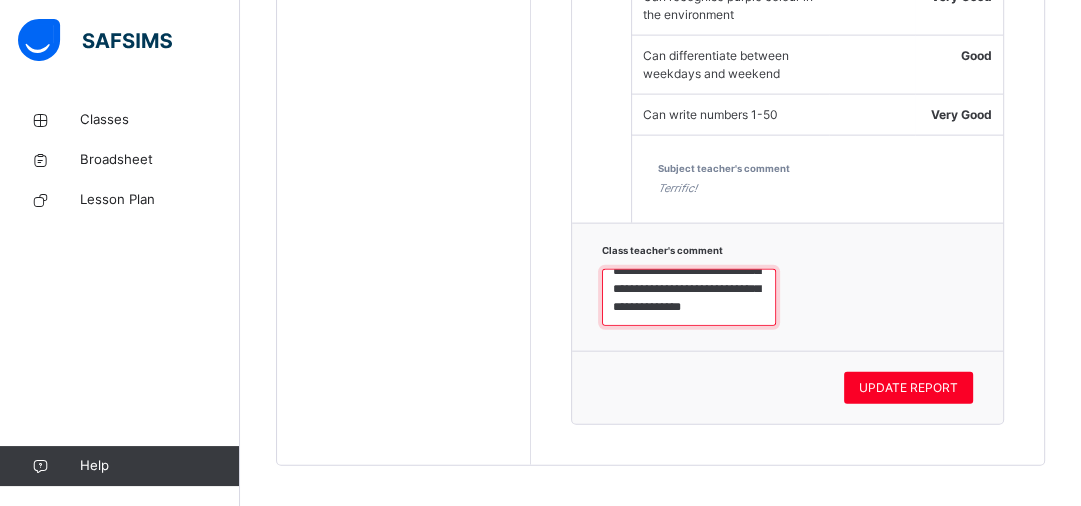 scroll, scrollTop: 156, scrollLeft: 0, axis: vertical 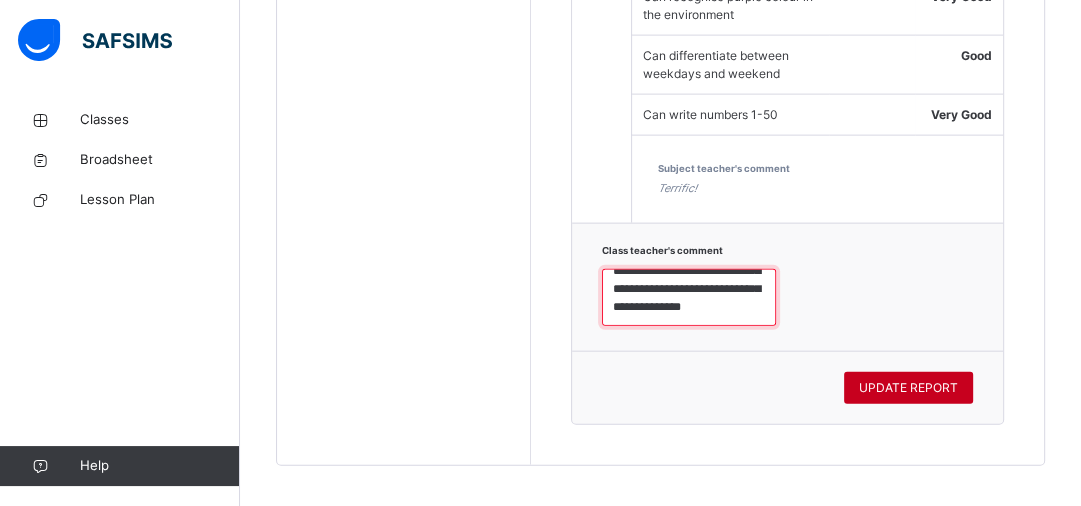 type on "**********" 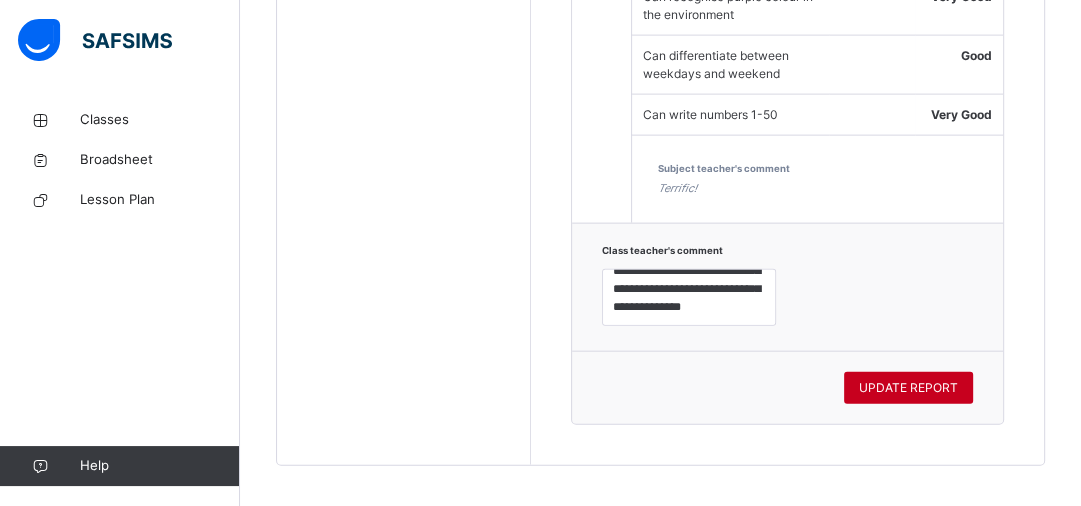 click on "UPDATE REPORT" at bounding box center [908, 388] 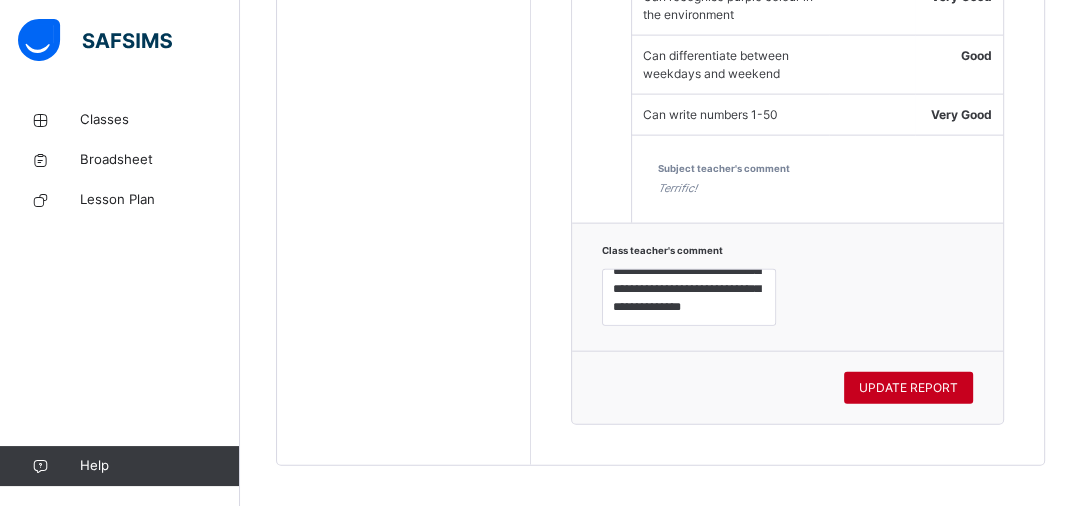 click on "UPDATE REPORT" at bounding box center [908, 388] 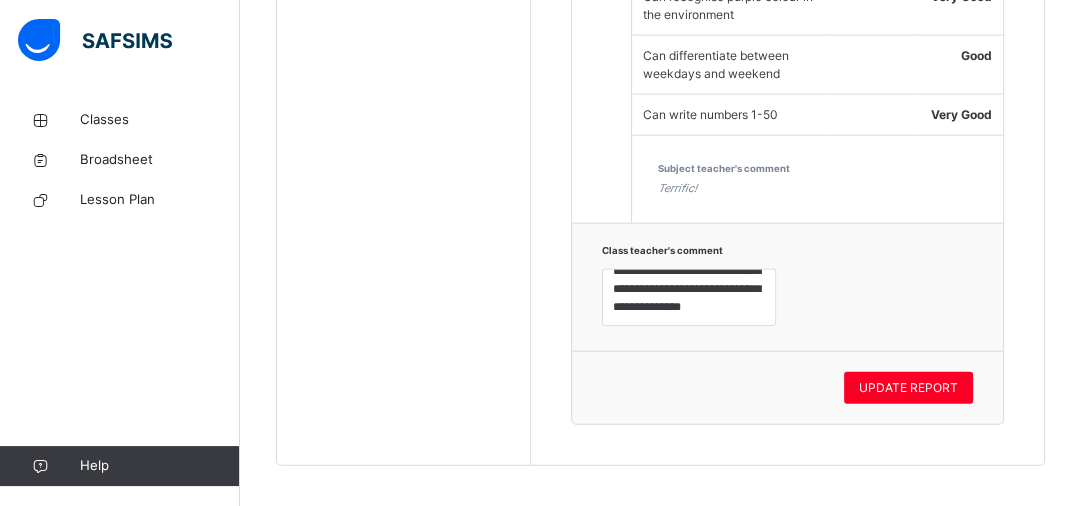 click on "Students ** [PERSON_NAME] 166881" at bounding box center (404, -1131) 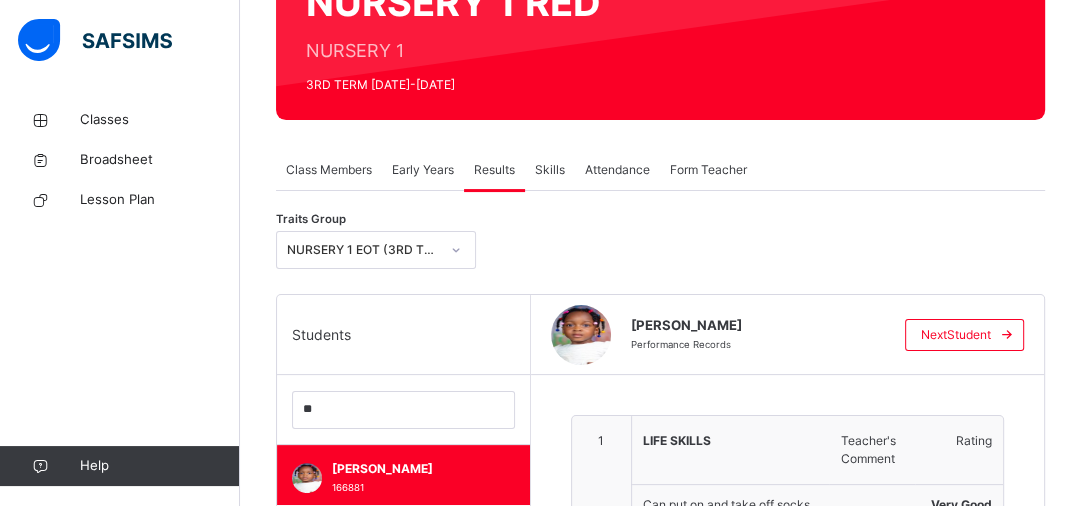 scroll, scrollTop: 208, scrollLeft: 0, axis: vertical 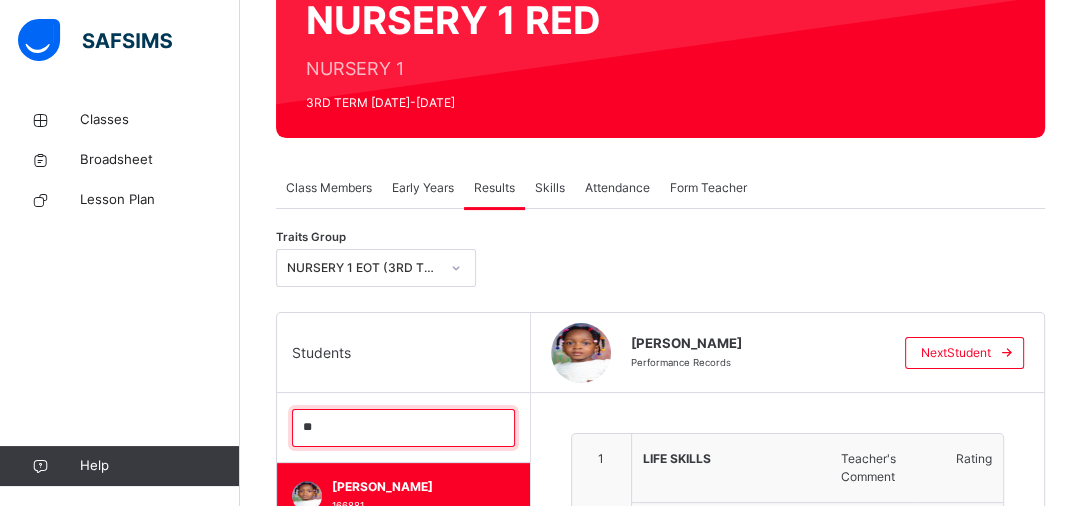 click on "**" at bounding box center (403, 428) 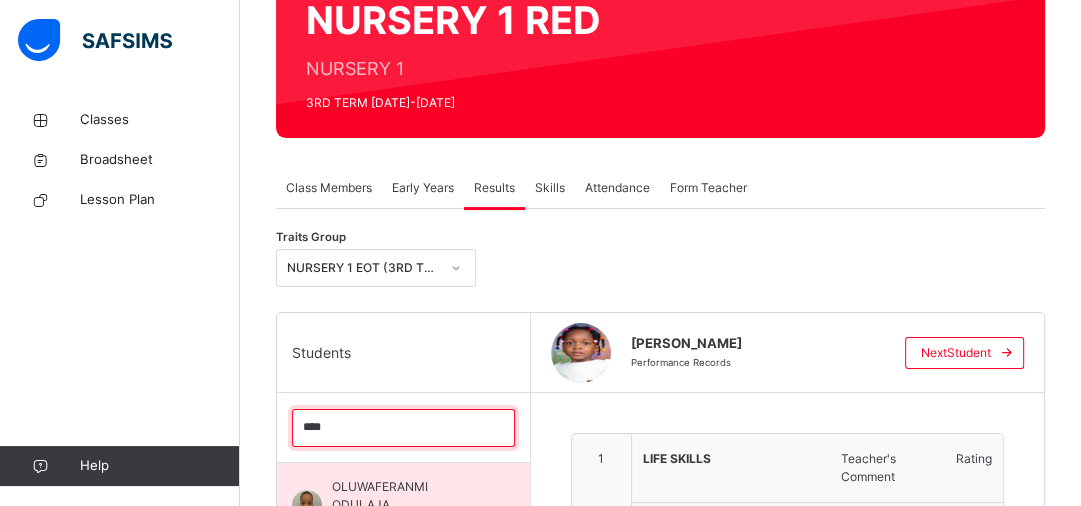 type on "****" 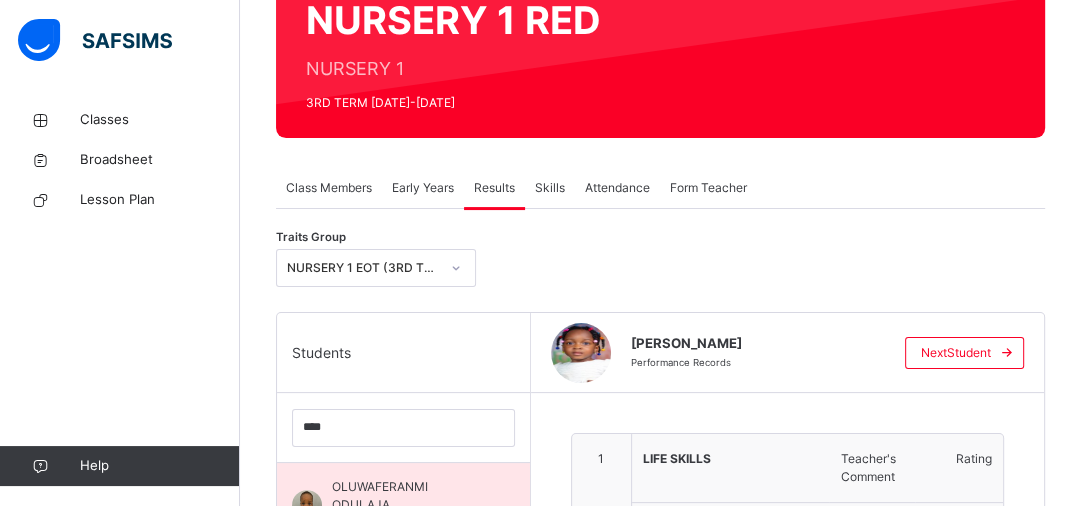 click on "OLUWAFERANMI  ODULAJA" at bounding box center (408, 496) 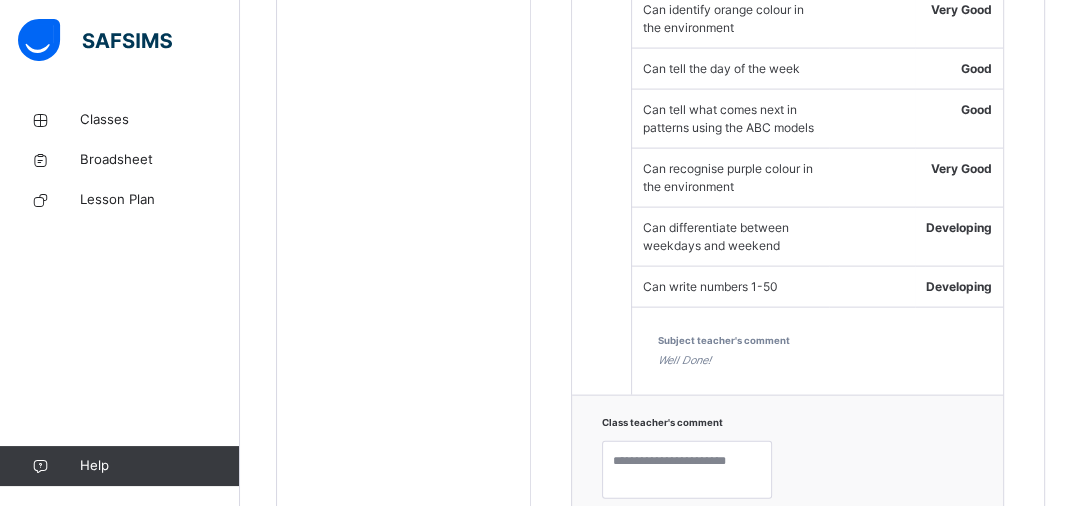 scroll, scrollTop: 3120, scrollLeft: 0, axis: vertical 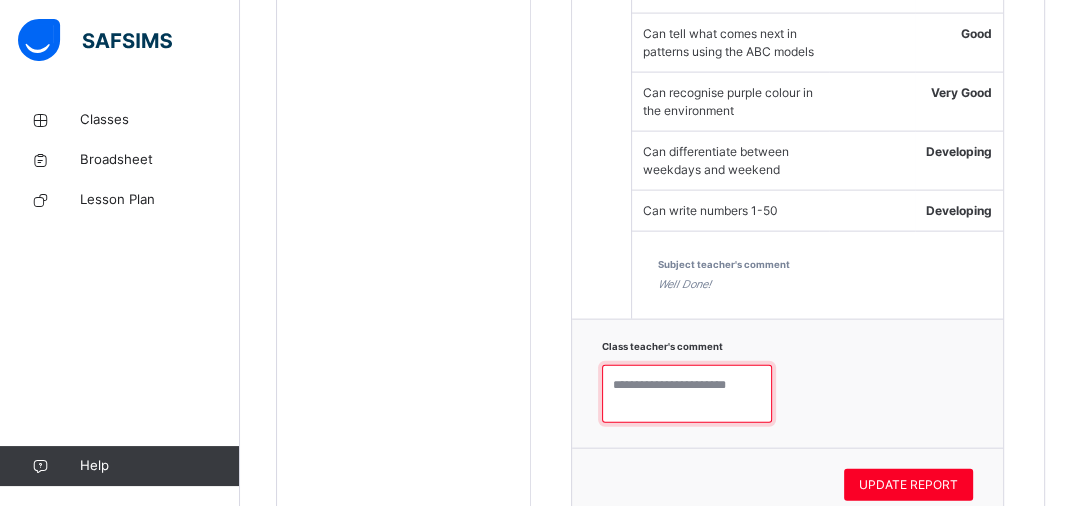 click at bounding box center (687, 394) 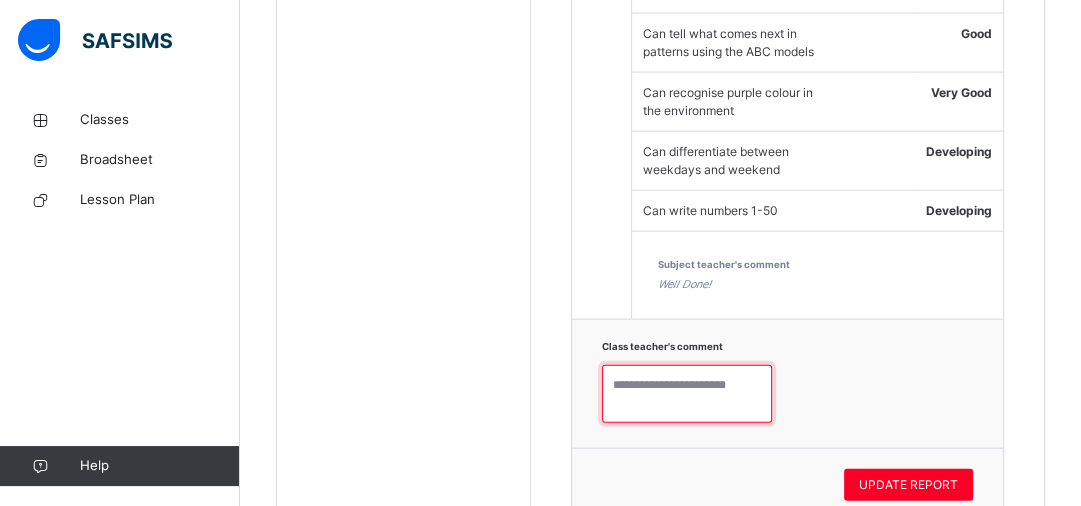 paste on "**********" 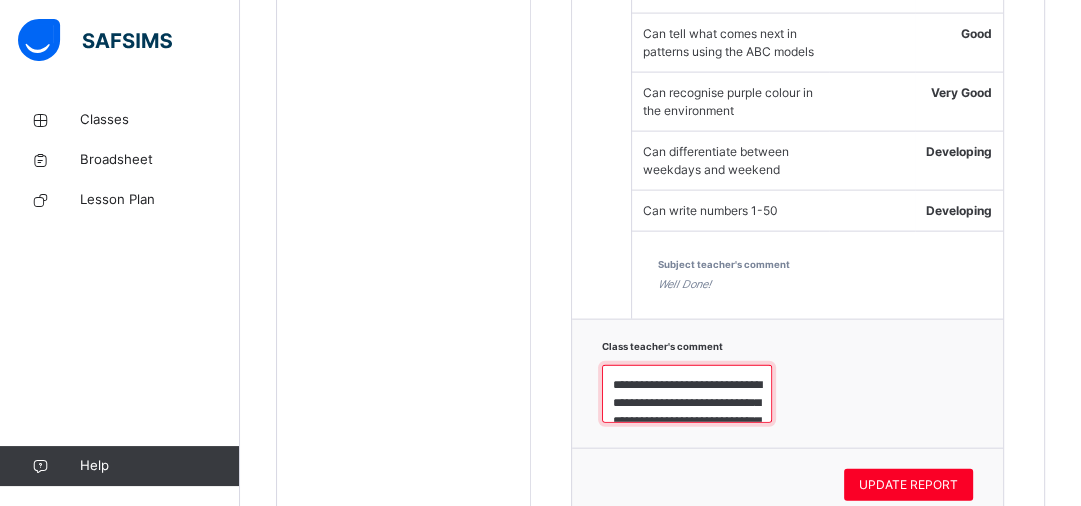 scroll, scrollTop: 132, scrollLeft: 0, axis: vertical 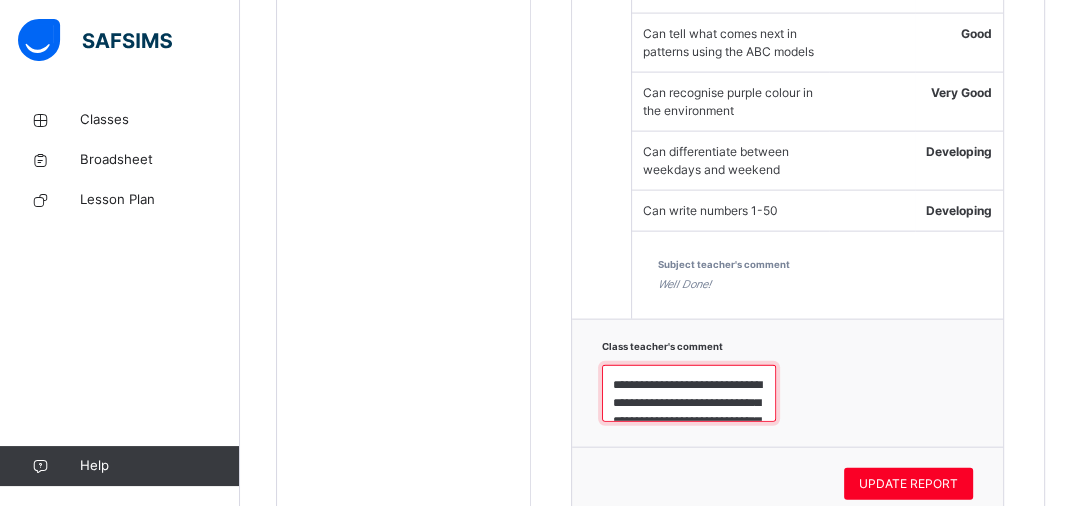 click on "**********" at bounding box center [689, 394] 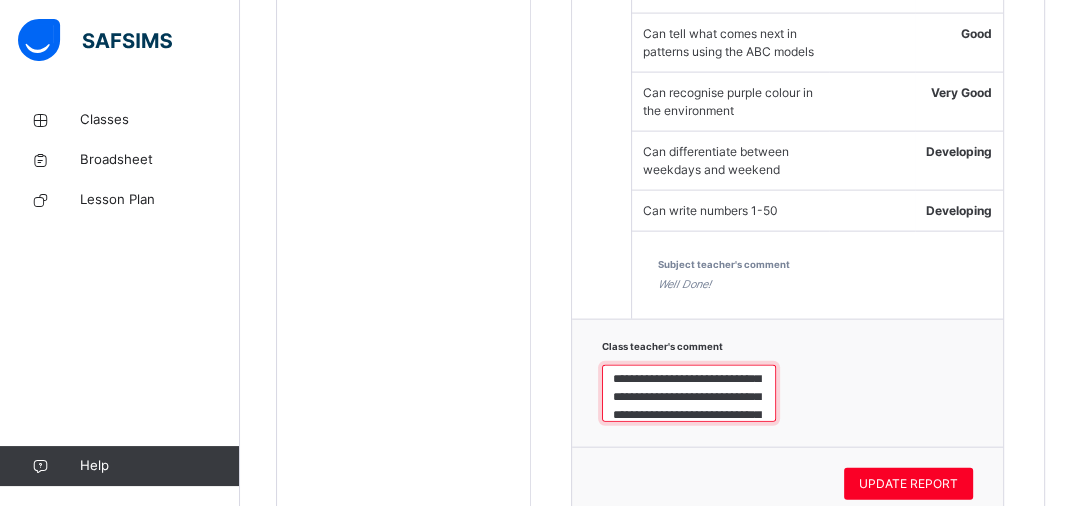 scroll, scrollTop: 38, scrollLeft: 0, axis: vertical 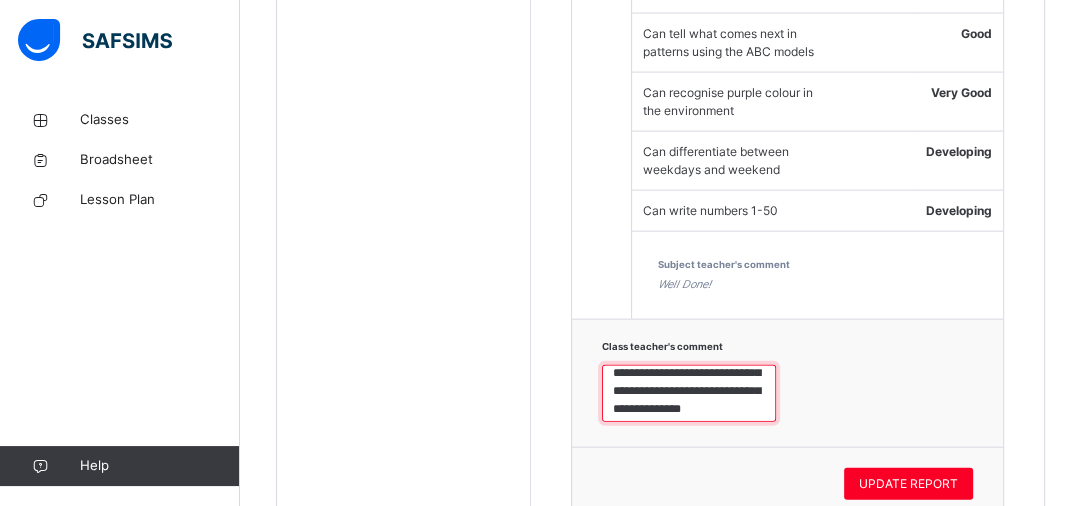 click on "**********" at bounding box center [689, 394] 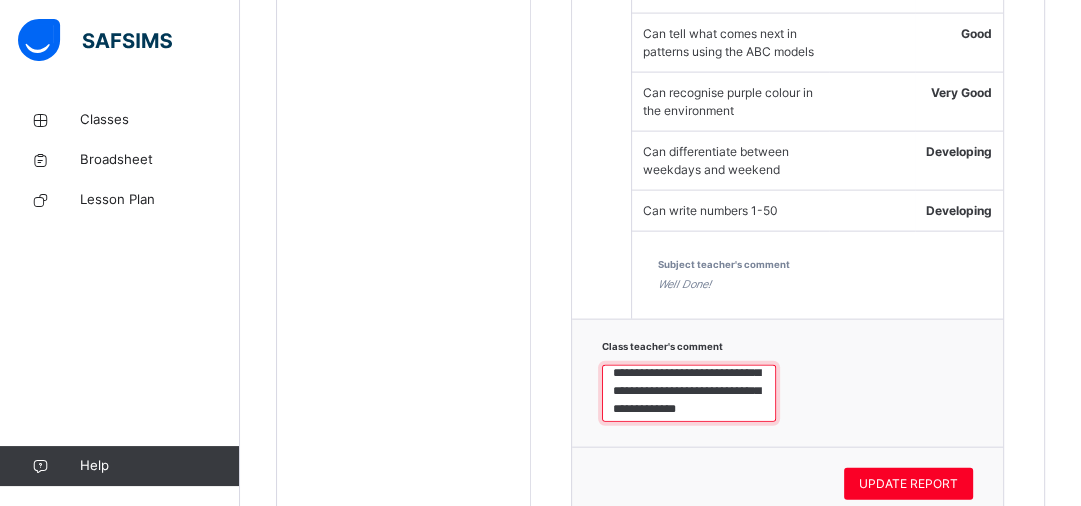 scroll, scrollTop: 46, scrollLeft: 0, axis: vertical 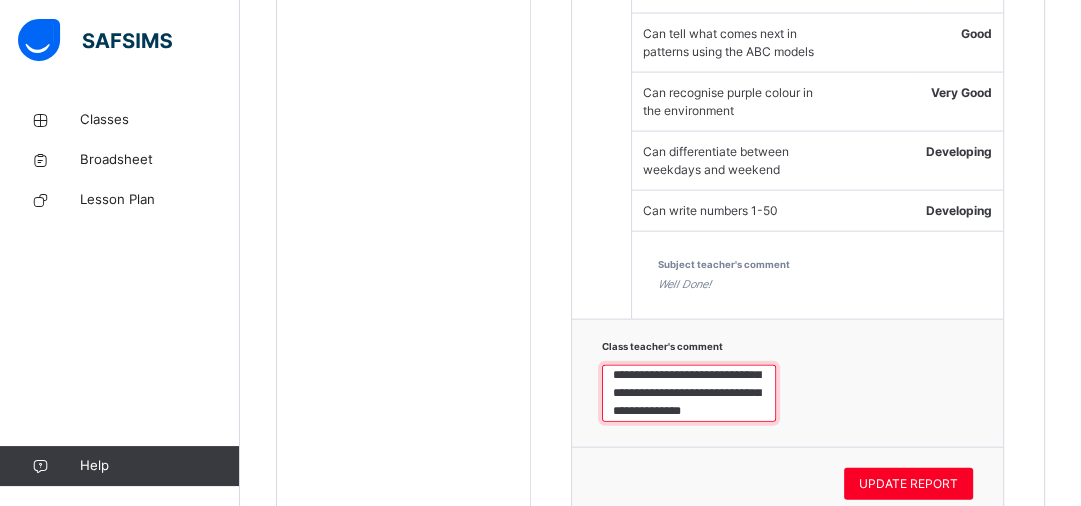 click on "**********" at bounding box center [689, 394] 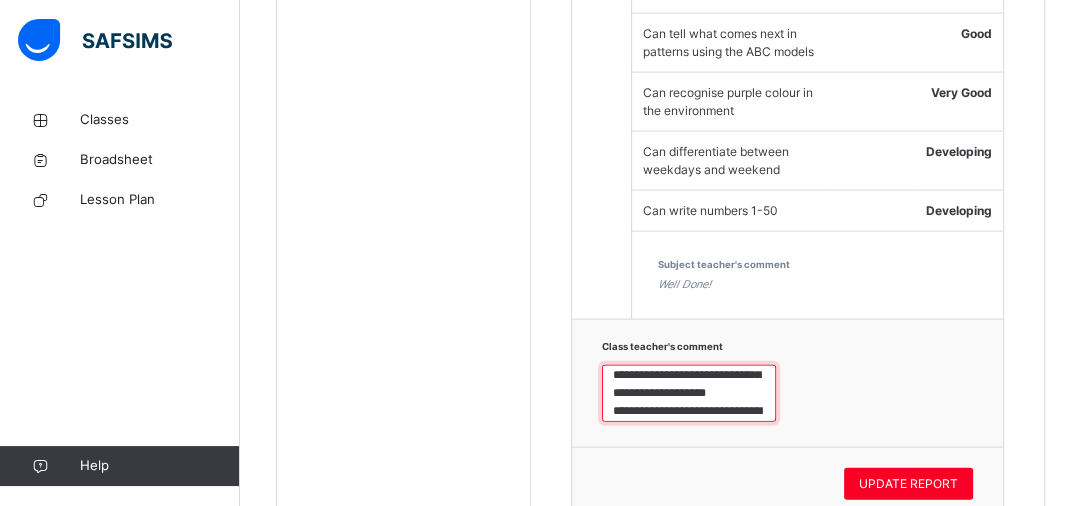 scroll, scrollTop: 78, scrollLeft: 0, axis: vertical 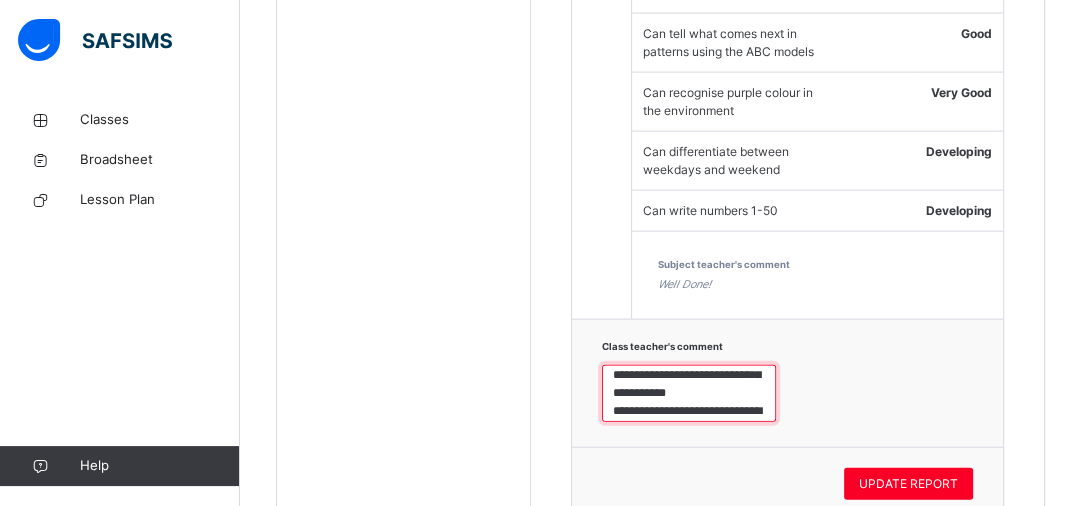 click on "**********" at bounding box center [689, 394] 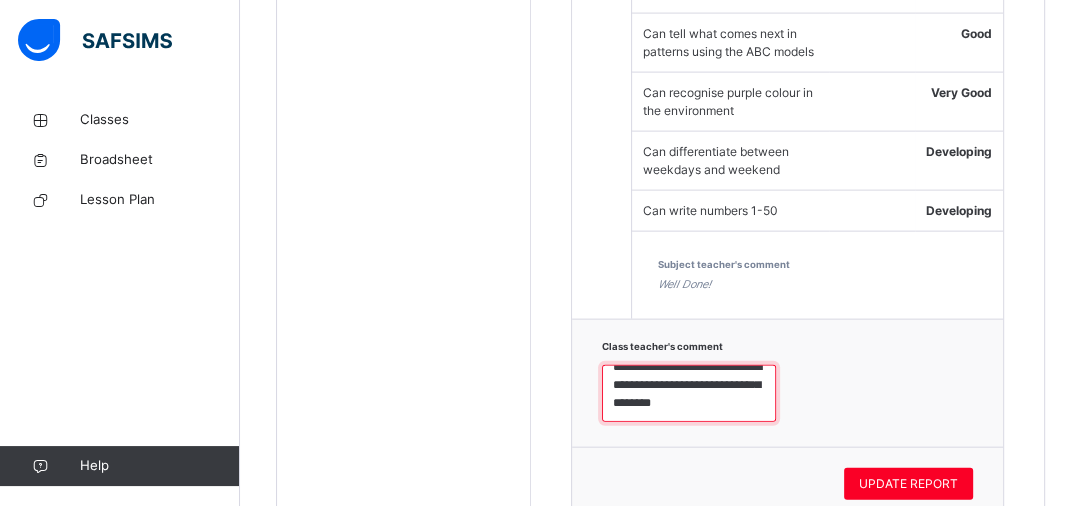 scroll, scrollTop: 108, scrollLeft: 0, axis: vertical 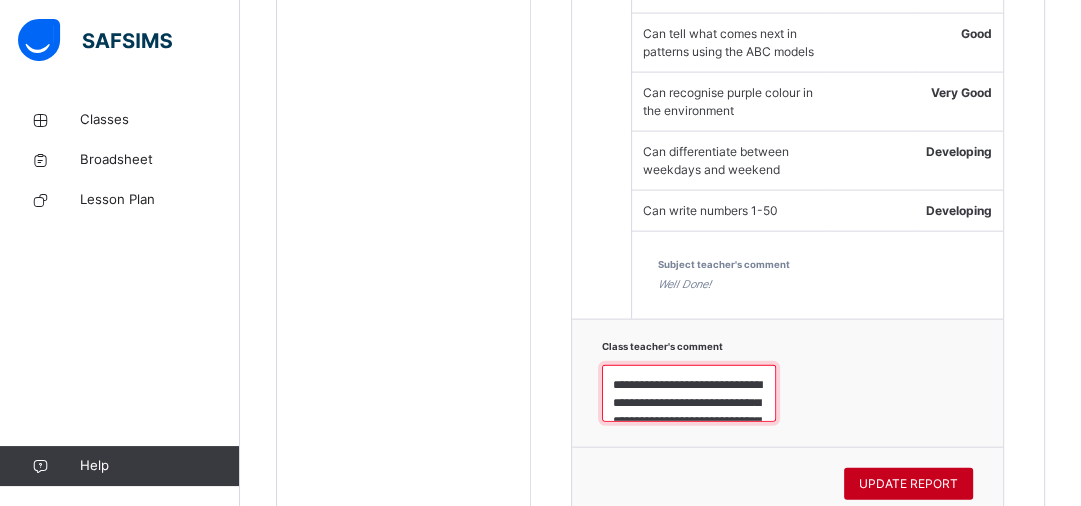 type on "**********" 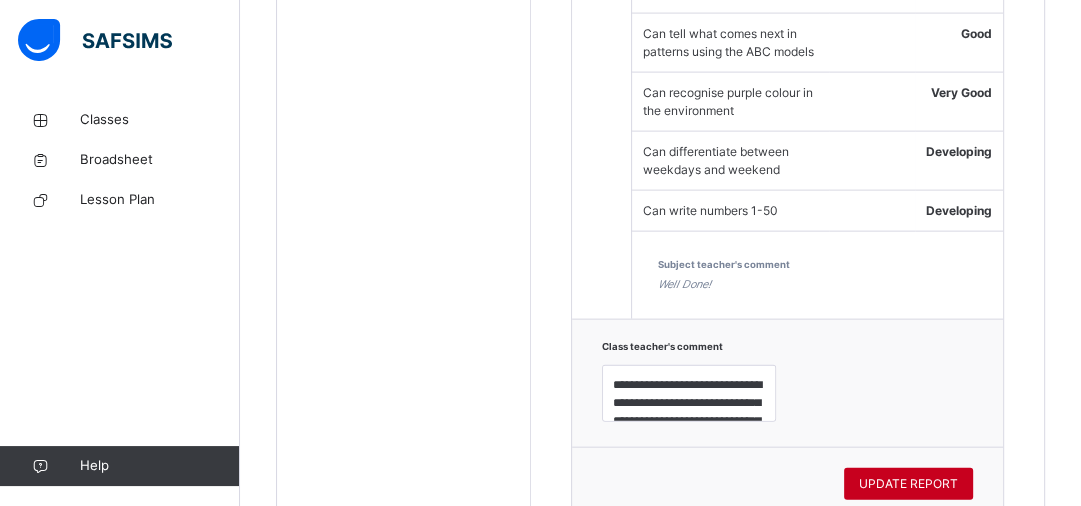 click on "UPDATE REPORT" at bounding box center [908, 484] 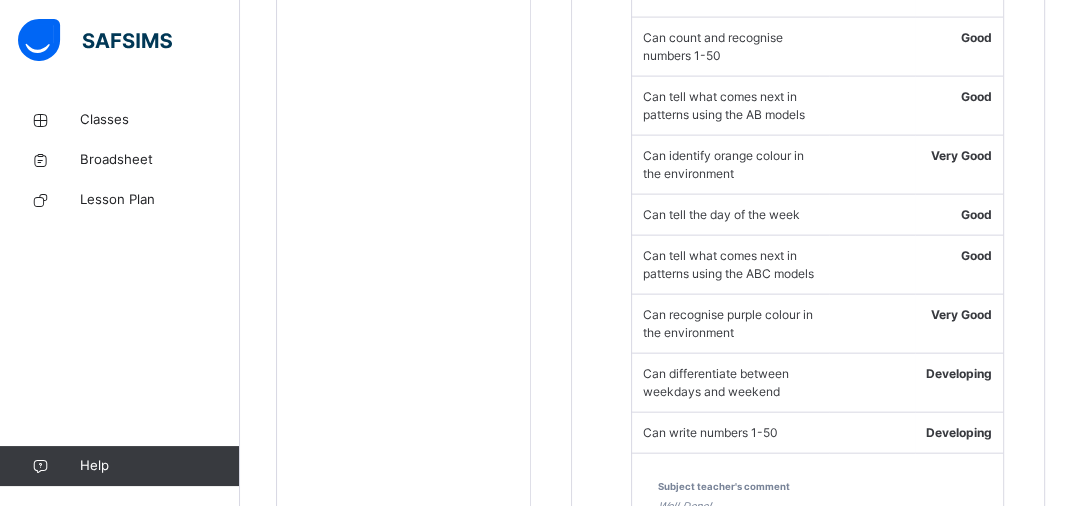 click on "Resume" at bounding box center [792, -2966] 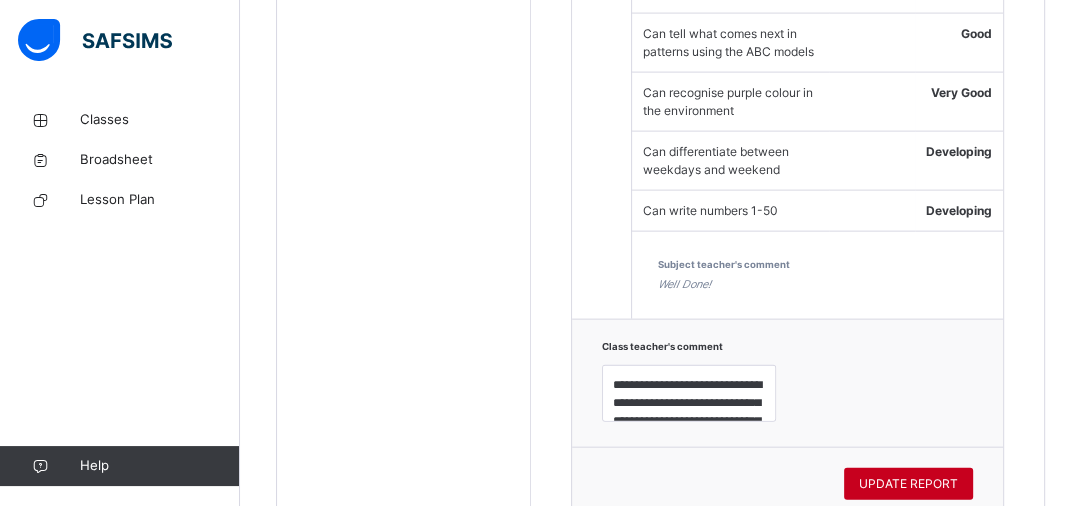 click on "UPDATE REPORT" at bounding box center [908, 484] 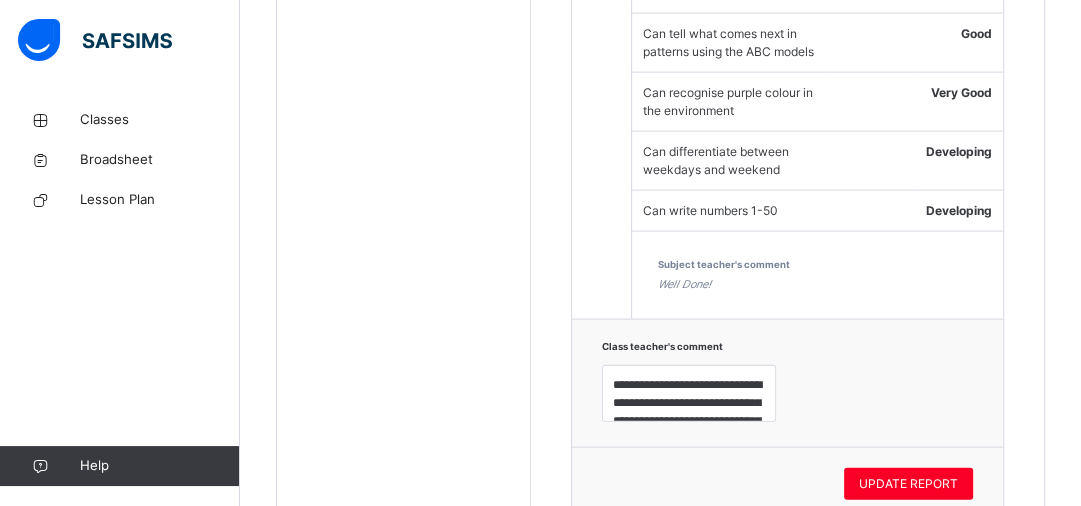 click on "Students **** OLUWAFERANMI  ODULAJA CST7809" at bounding box center (404, -1035) 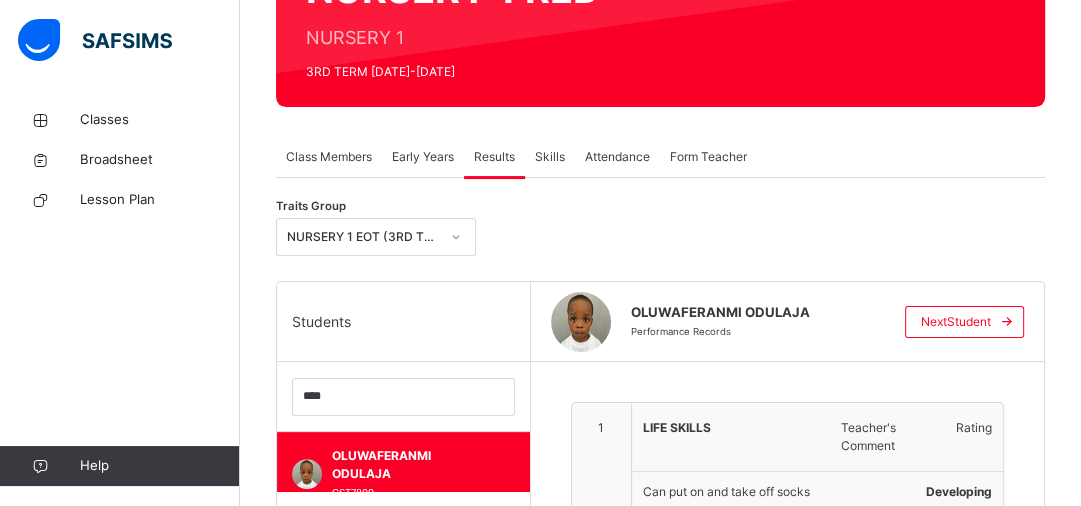 scroll, scrollTop: 176, scrollLeft: 0, axis: vertical 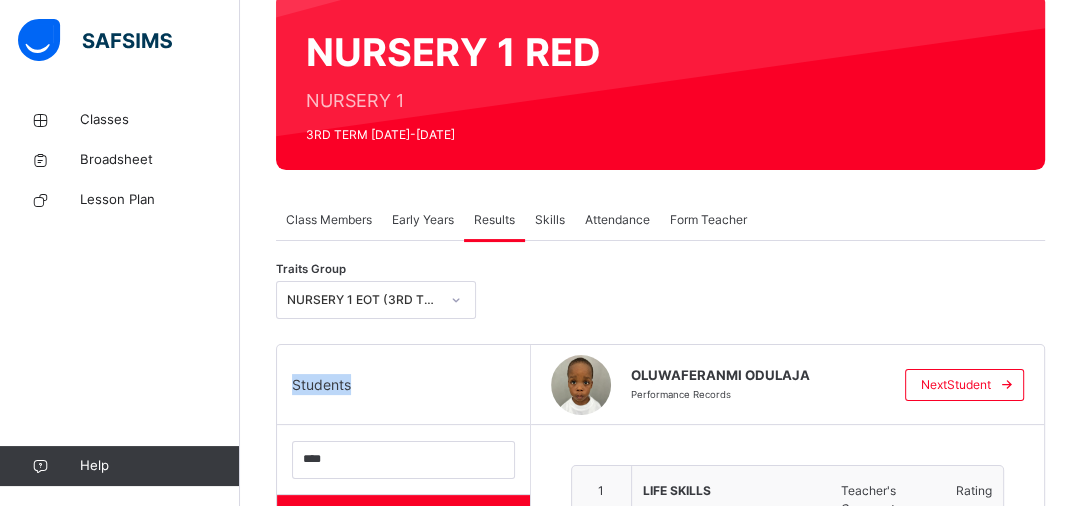 drag, startPoint x: 508, startPoint y: 253, endPoint x: 358, endPoint y: 388, distance: 201.80437 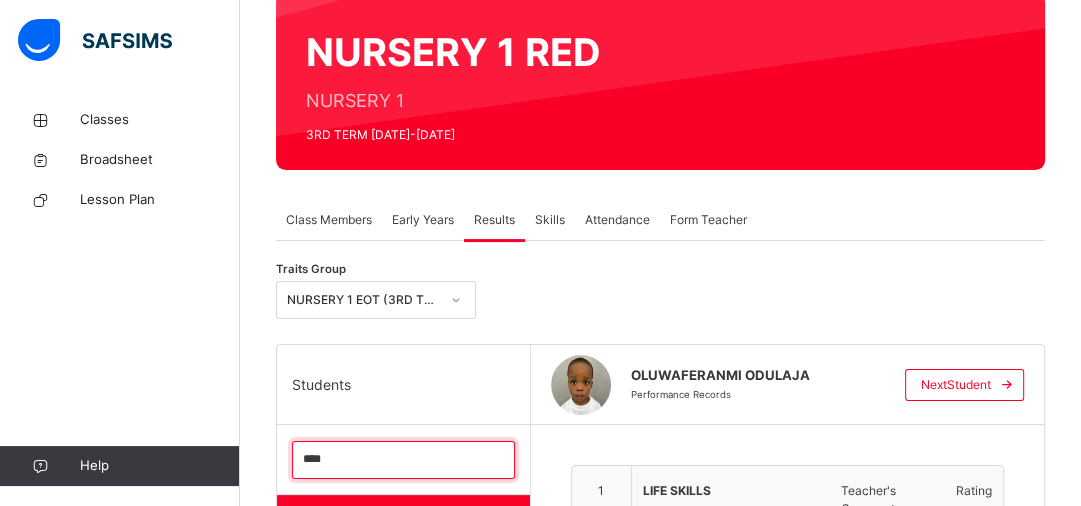 click on "****" at bounding box center [403, 460] 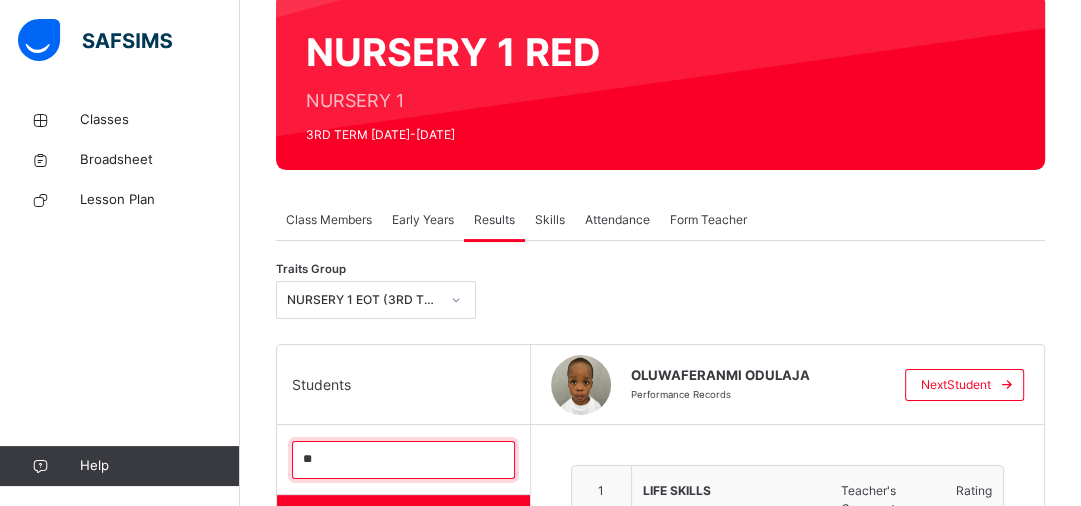 type on "*" 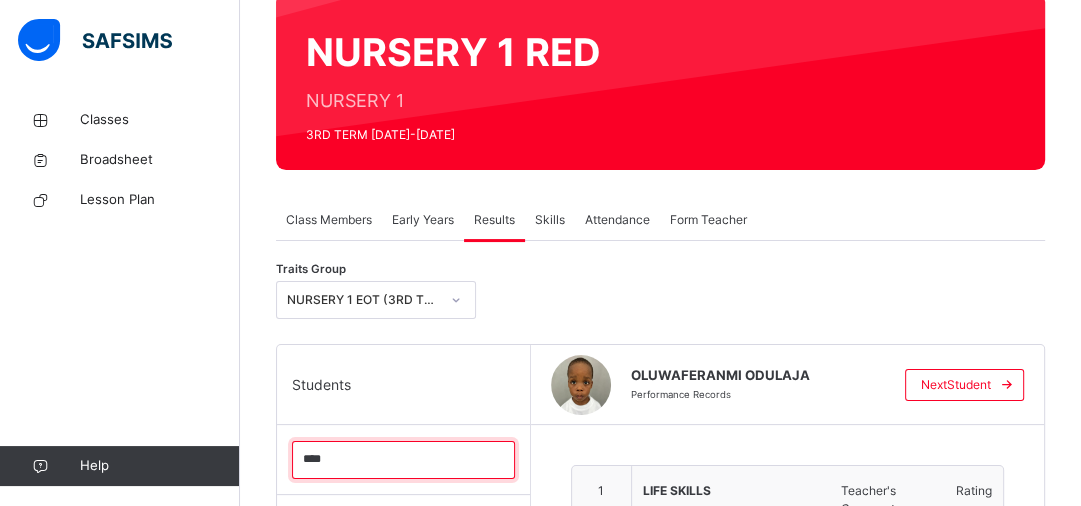 type on "****" 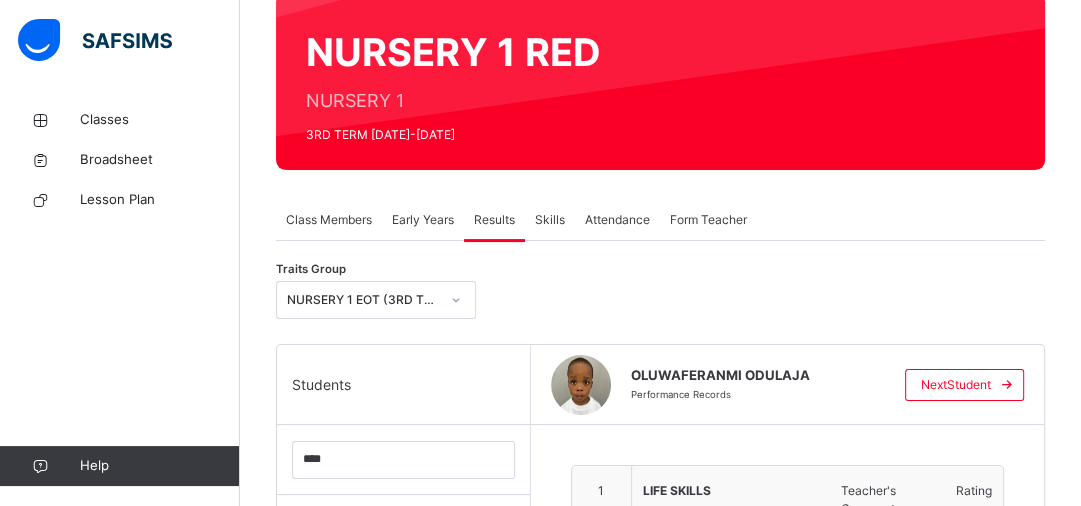 click on "1 LIFE SKILLS Teacher's Comment Rating Can put on and take off socks Developing Can roll up sleeves Good Can do up a zip Good Can dust surfaces Very Good Can put on and take off clothes Developing Can tie a bow Developing Subject teacher's comment Keep Trying! 2 CULTURAL STUDIES Teacher's Comment Rating Can identify parts of a leaf Good Can identify appropriate clothing for the different weather Very Good Can identify some wild animals and their homes Very Good Can identify parts of a flower Good Can identify some domestic animals and their homes Very Good Subject teacher's comment Great Job! 3 LANGUAGE & COMMUNICATION SKILLS Teacher's Comment Rating Can associate most letter sounds v, j, w, x, z, q and y with objects and pictures Good Can trace/write letter sounds: v, j, w, x, z, q and y Good Forms letters learnt correctly Good Can write letter sounds learnt, with the appropriate formation/directionality Good Can recognize most letter sounds v, j, w, x, z, q, y Good Good Very Good Very Good Good Bravo! 4 5 6" at bounding box center [788, 1981] 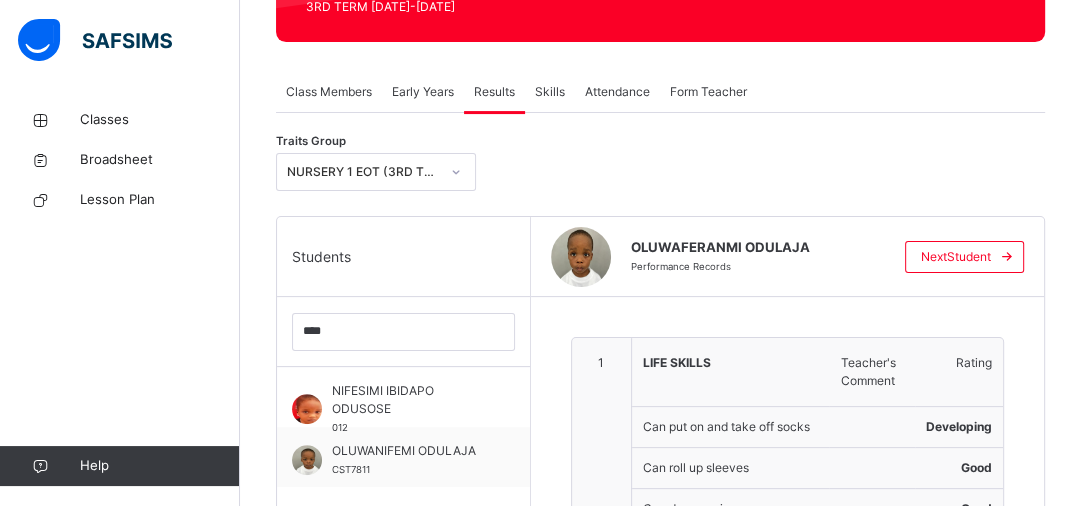 scroll, scrollTop: 336, scrollLeft: 0, axis: vertical 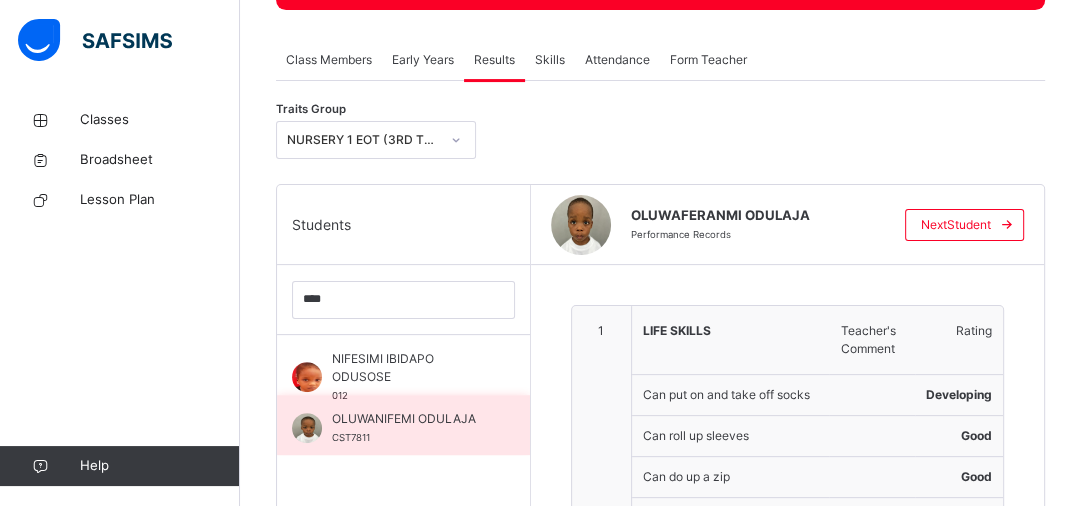 click on "OLUWANIFEMI  ODULAJA CST7811" at bounding box center (408, 428) 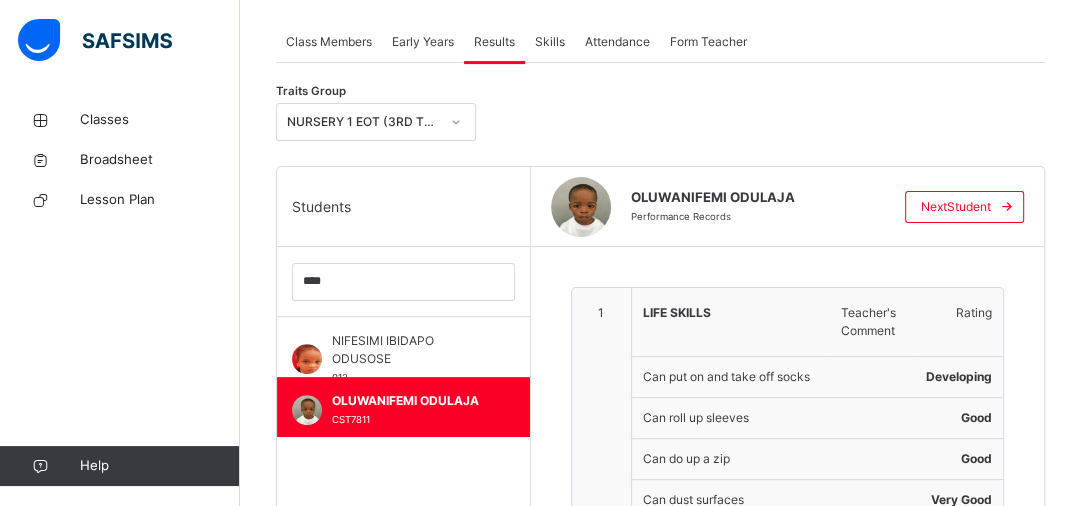 scroll, scrollTop: 368, scrollLeft: 0, axis: vertical 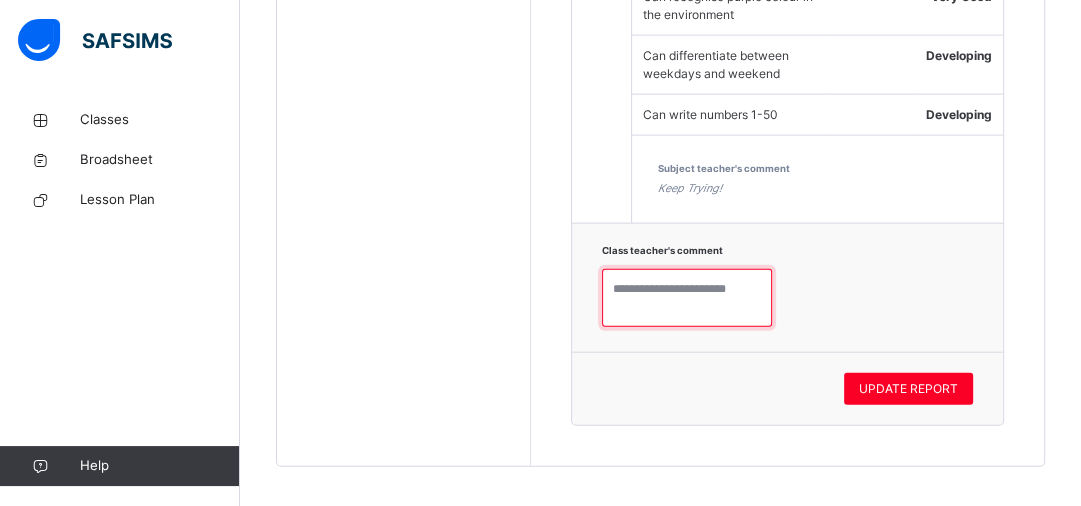 click at bounding box center [687, 298] 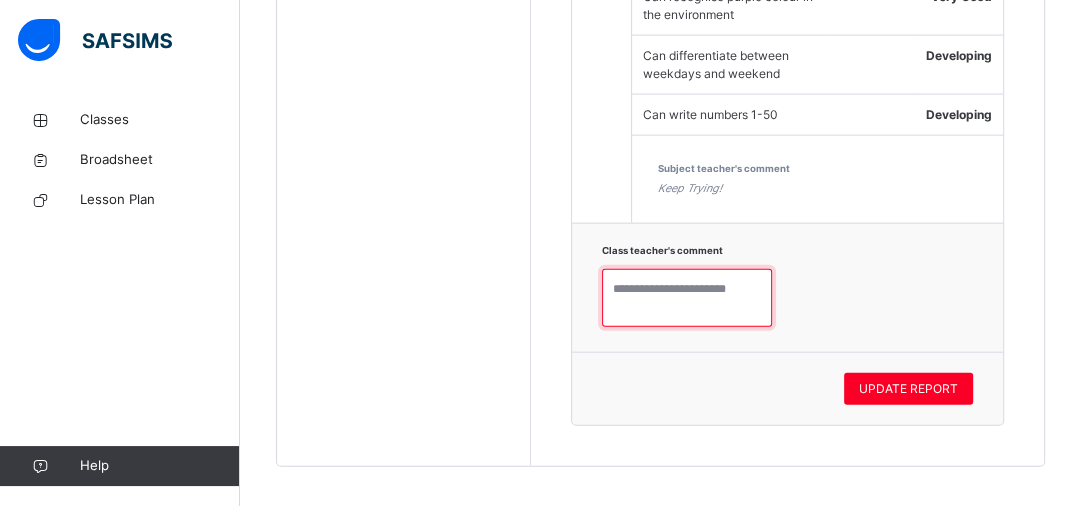 paste on "**********" 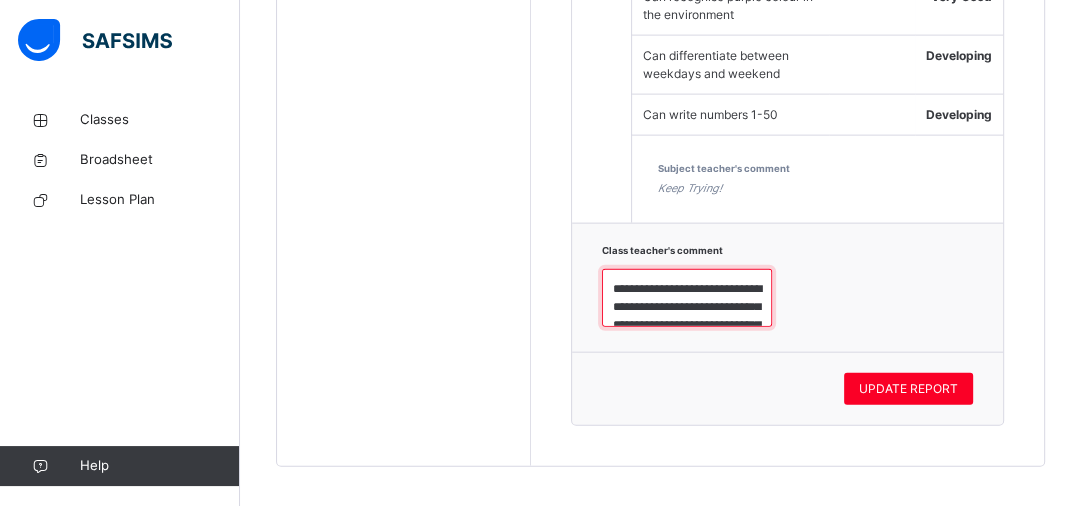 scroll, scrollTop: 168, scrollLeft: 0, axis: vertical 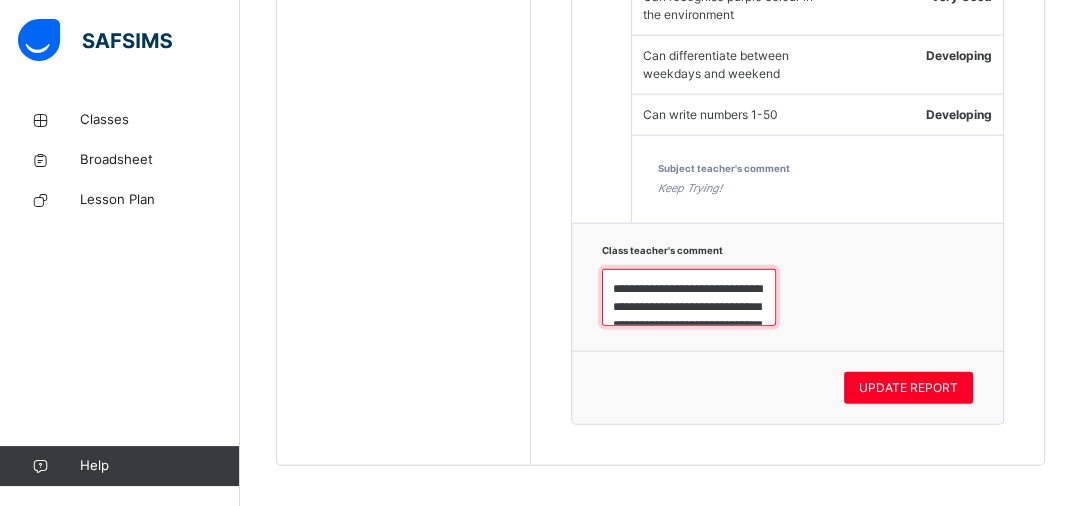 click on "**********" at bounding box center (689, 298) 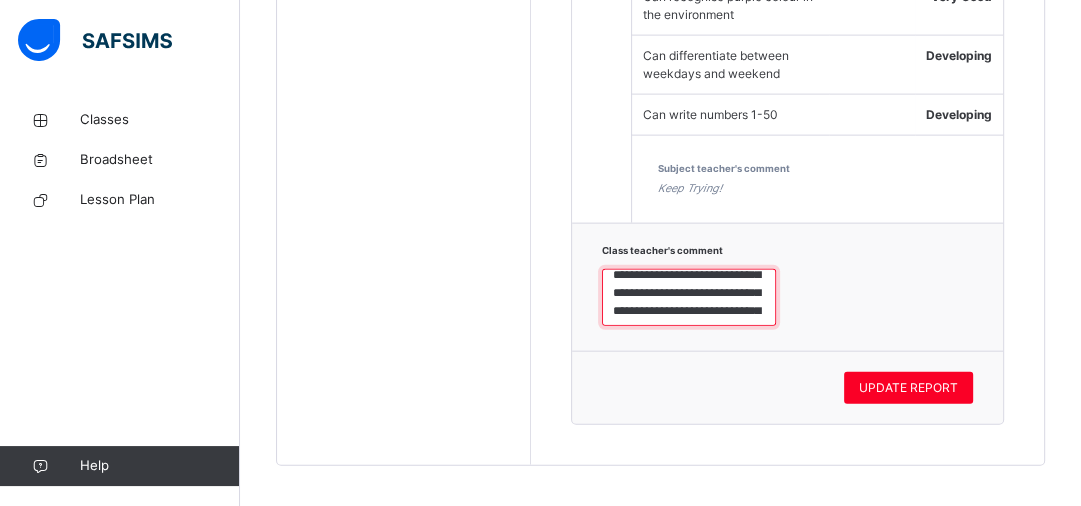 click on "**********" at bounding box center (689, 298) 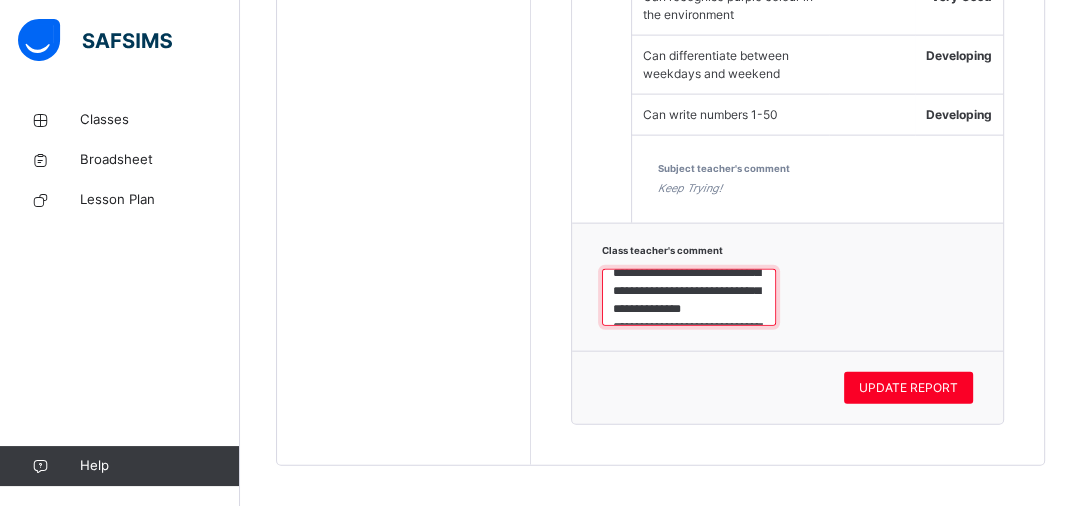 scroll, scrollTop: 64, scrollLeft: 0, axis: vertical 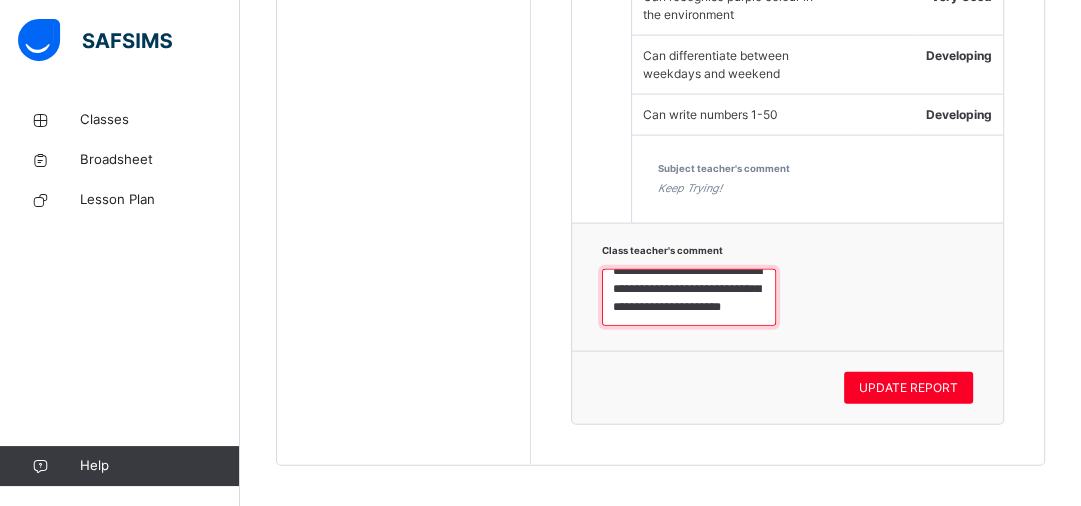 click on "**********" at bounding box center (689, 298) 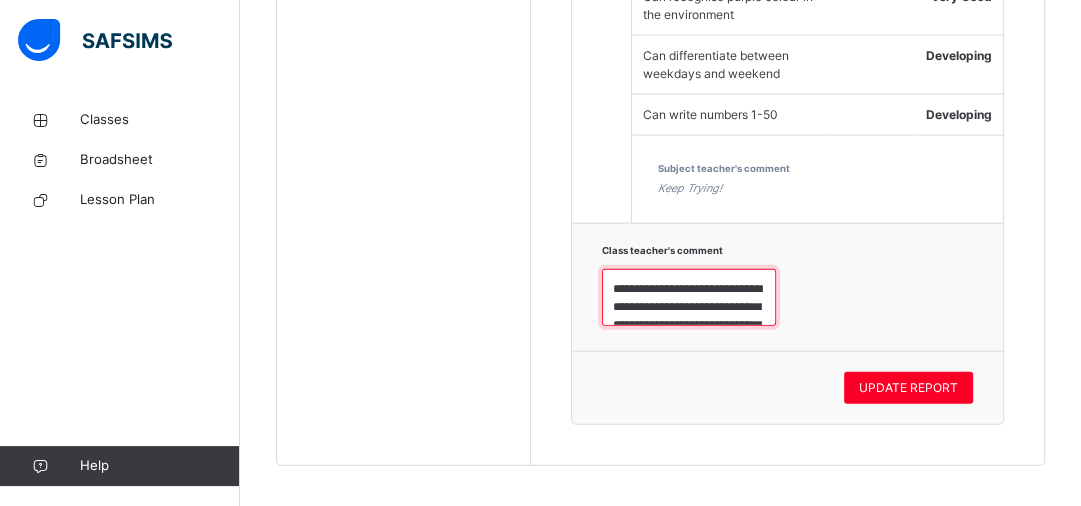 drag, startPoint x: 680, startPoint y: 275, endPoint x: 609, endPoint y: 264, distance: 71.84706 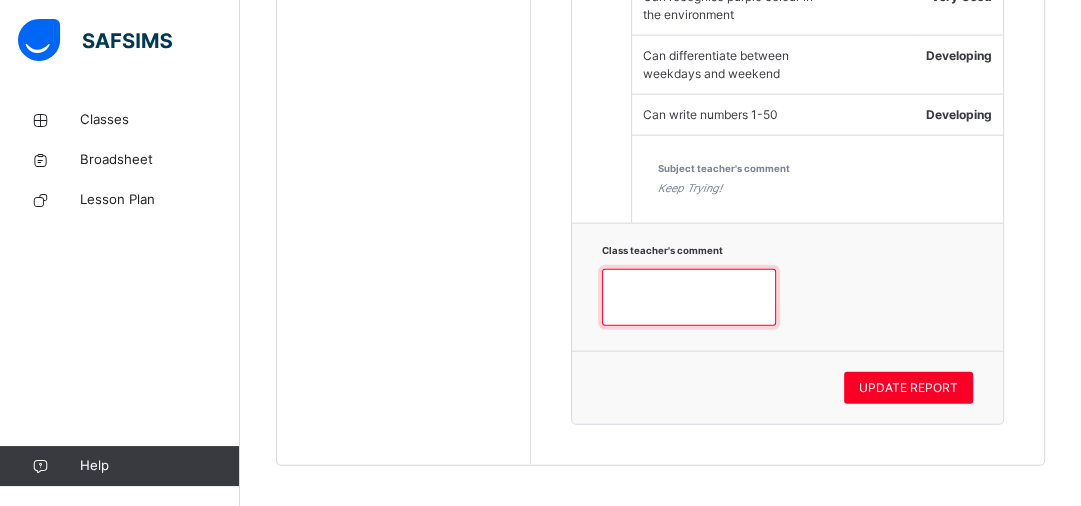 click at bounding box center [689, 298] 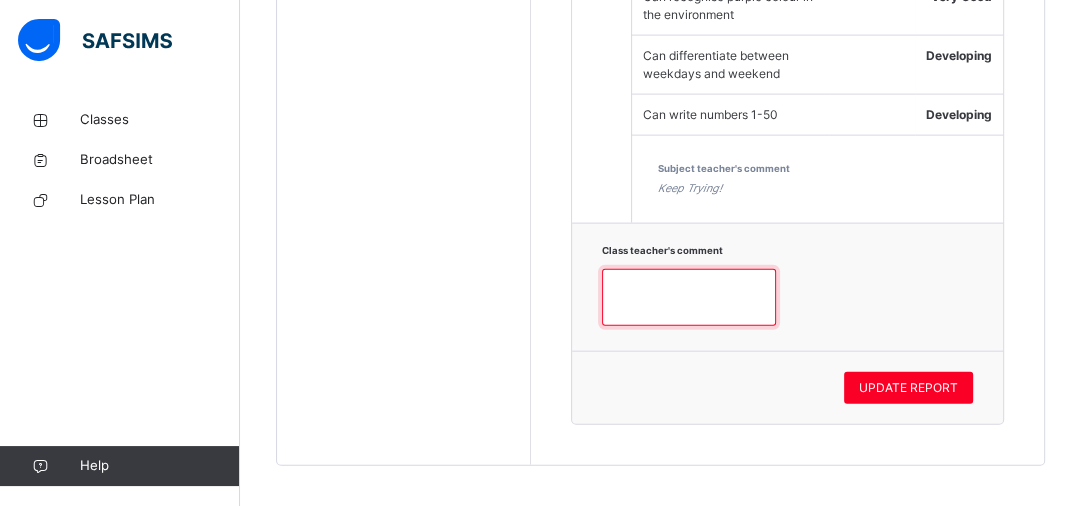paste on "**********" 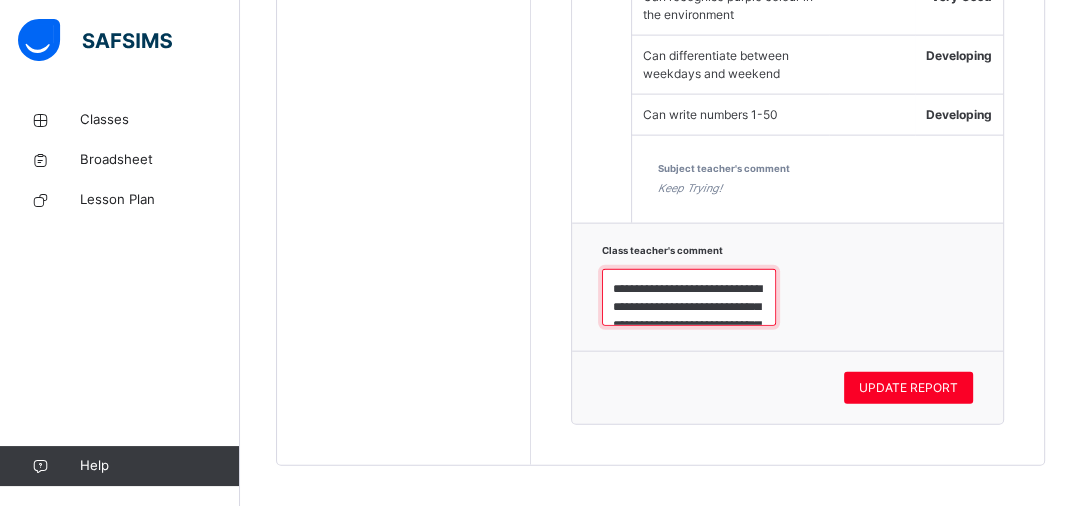 scroll, scrollTop: 114, scrollLeft: 0, axis: vertical 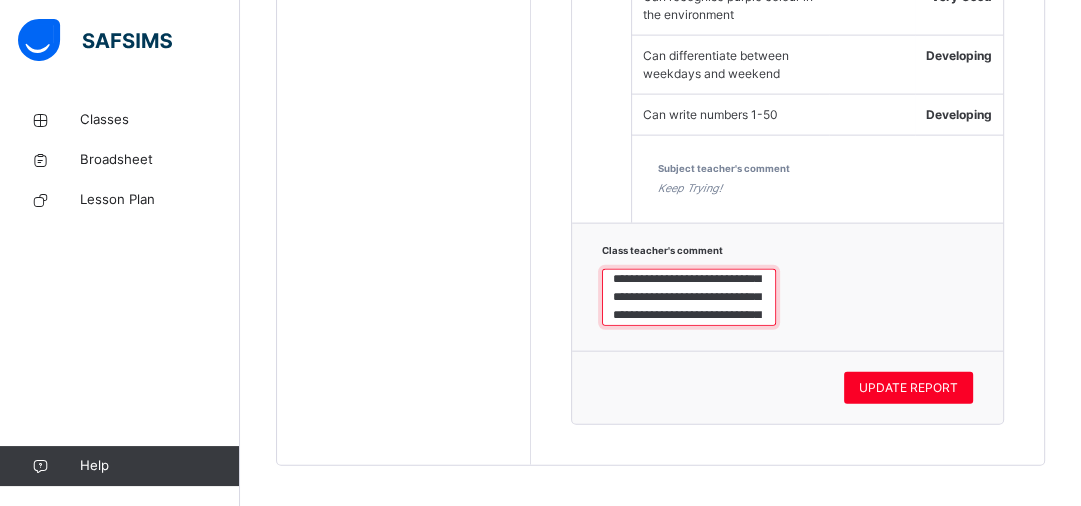 click on "**********" at bounding box center [689, 298] 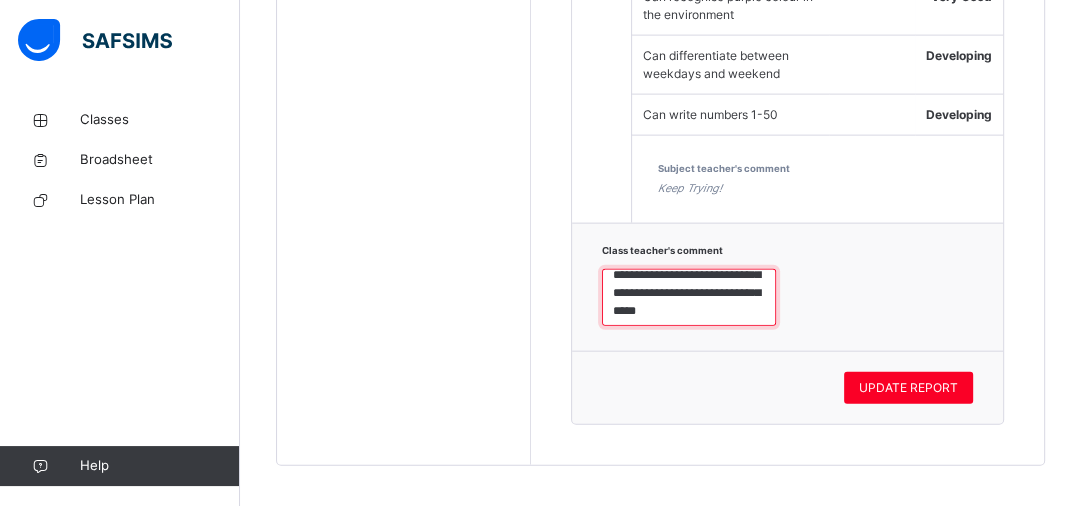 scroll, scrollTop: 96, scrollLeft: 0, axis: vertical 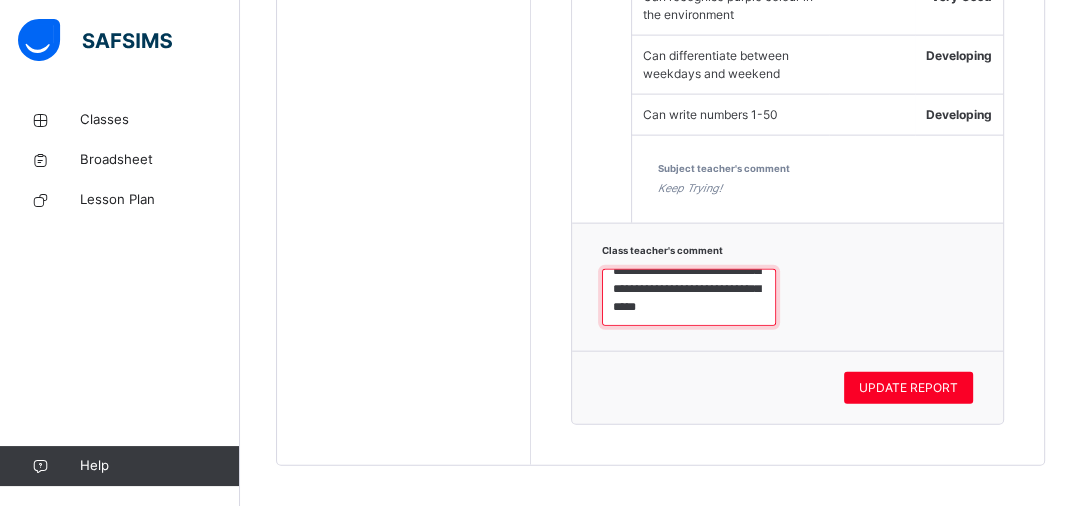 click on "**********" at bounding box center (689, 298) 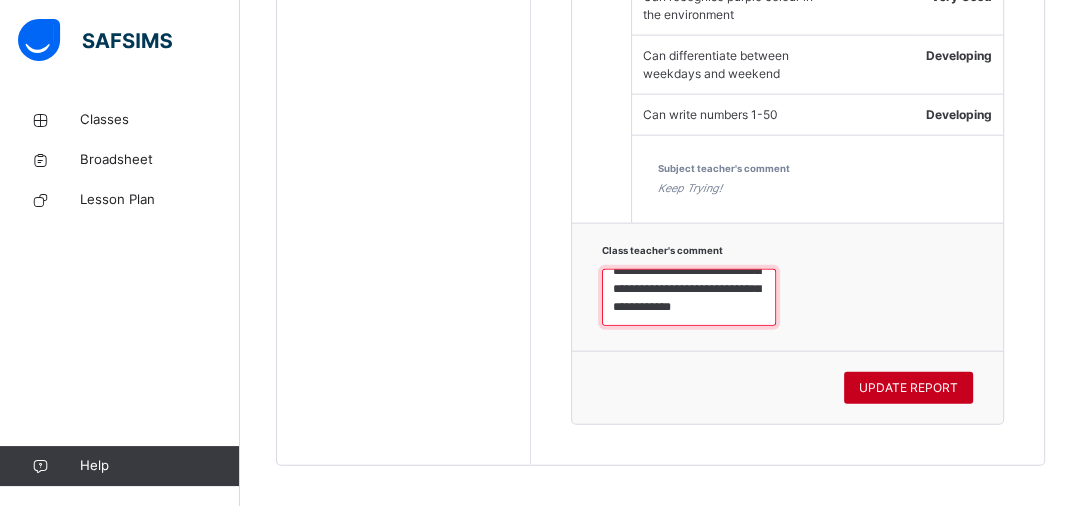 type on "**********" 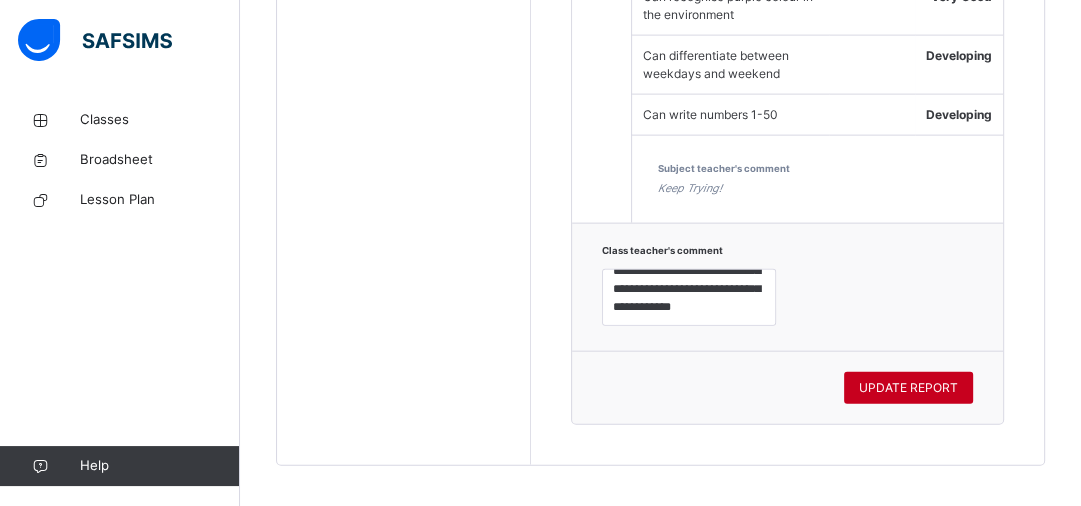 click on "UPDATE REPORT" at bounding box center (908, 388) 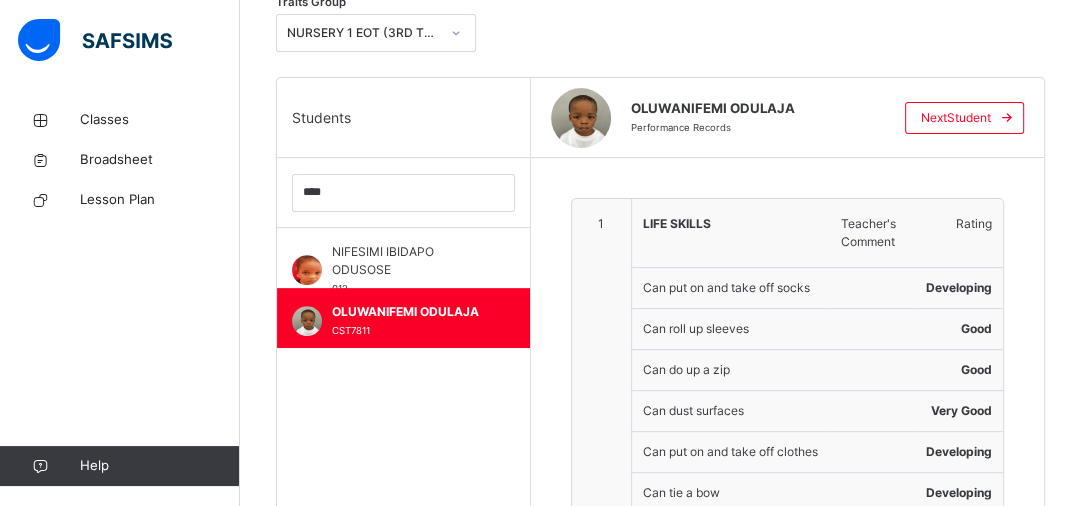scroll, scrollTop: 389, scrollLeft: 0, axis: vertical 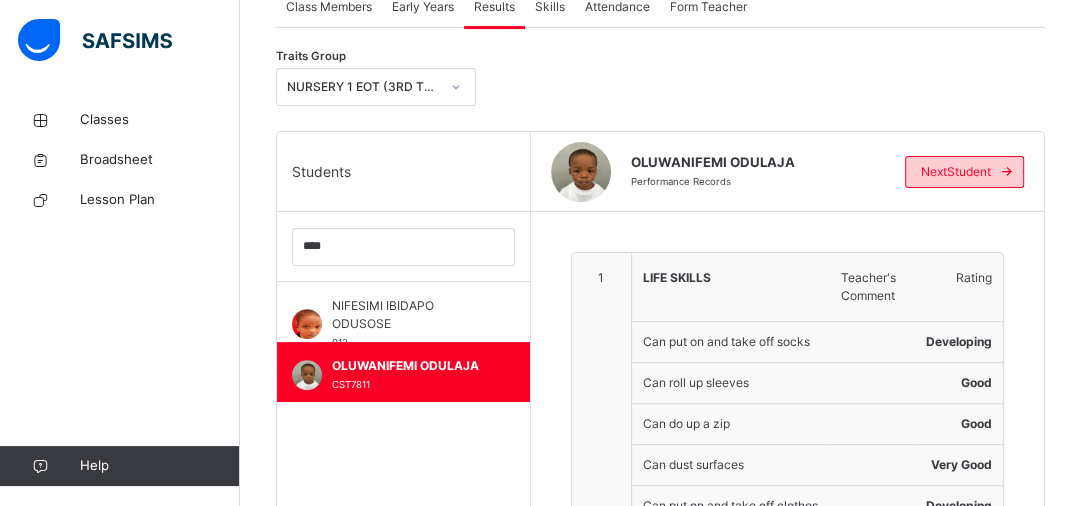 click at bounding box center (1007, 172) 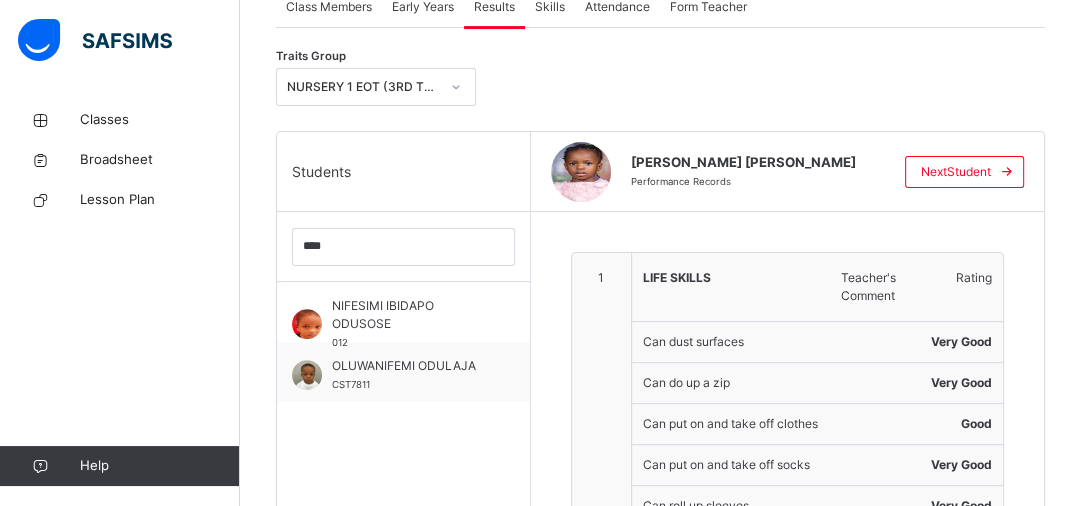 click on "Very Good" at bounding box center [959, 342] 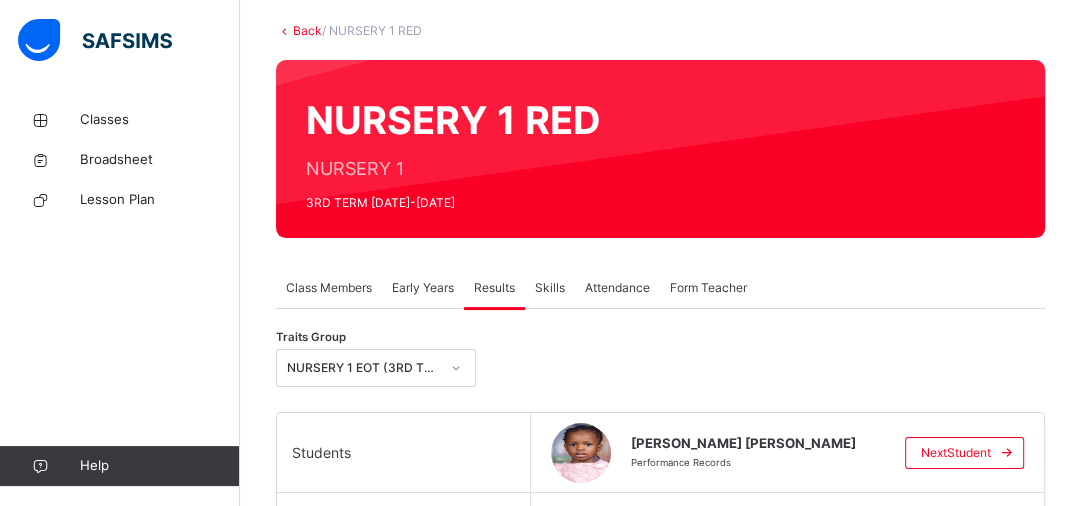 scroll, scrollTop: 103, scrollLeft: 0, axis: vertical 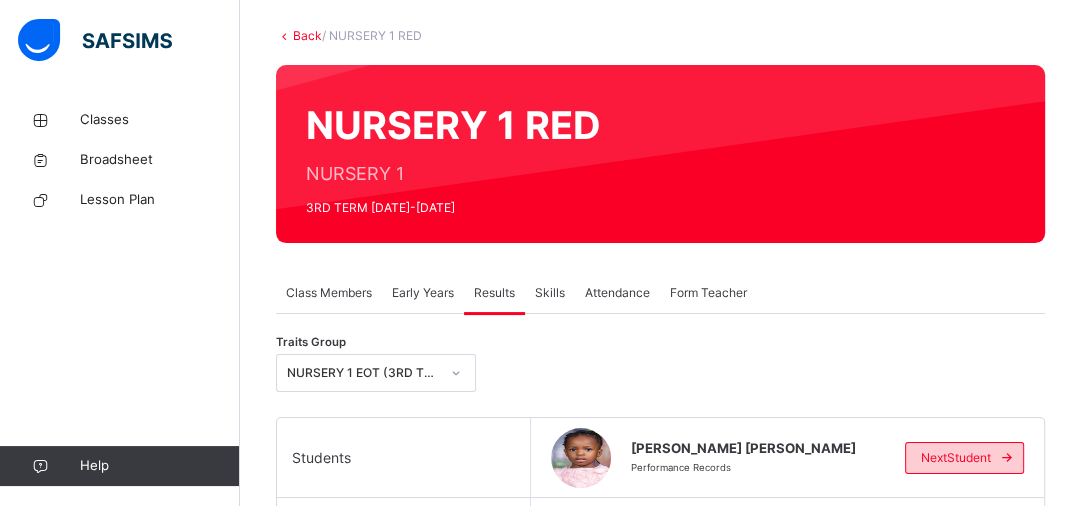 click at bounding box center (1007, 458) 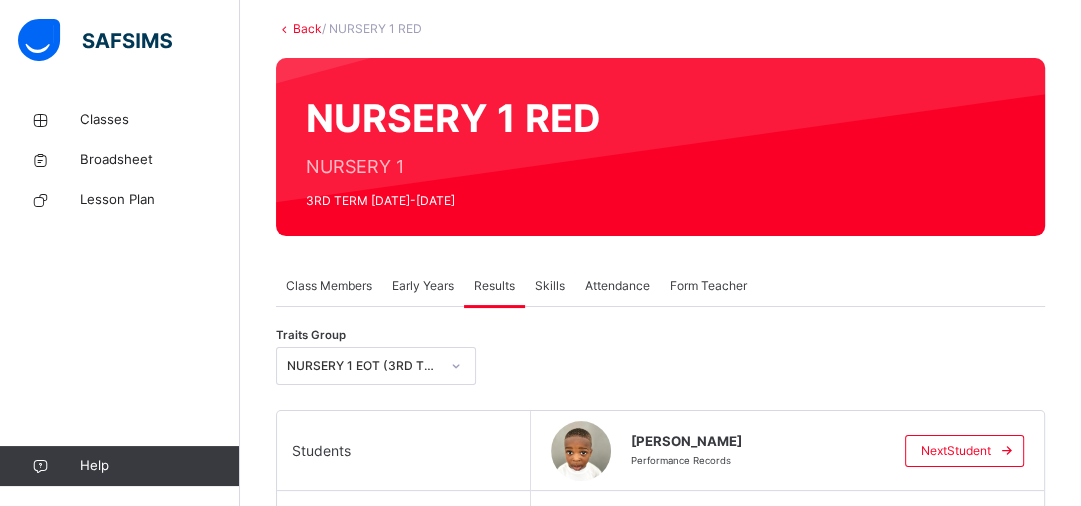 scroll, scrollTop: 80, scrollLeft: 0, axis: vertical 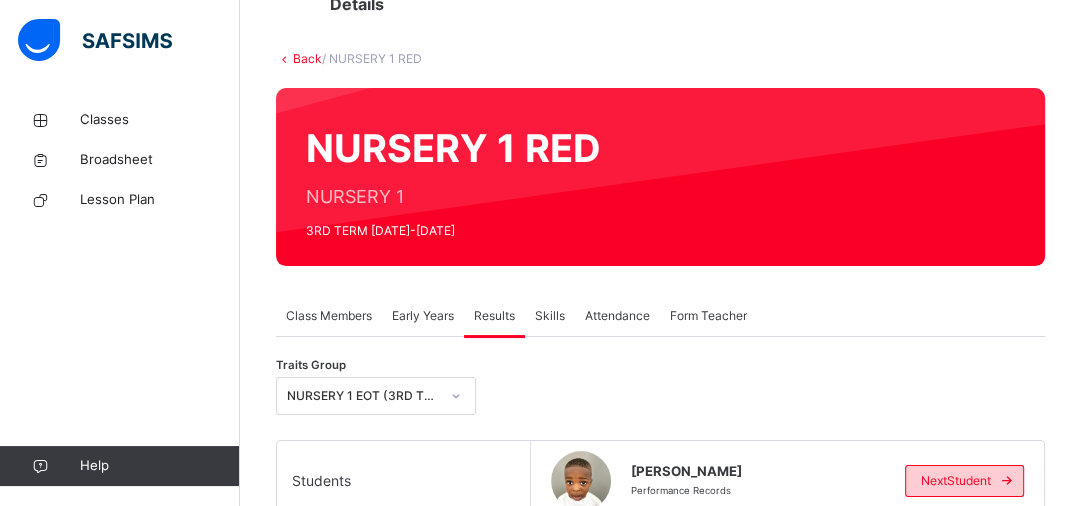 click at bounding box center (1007, 481) 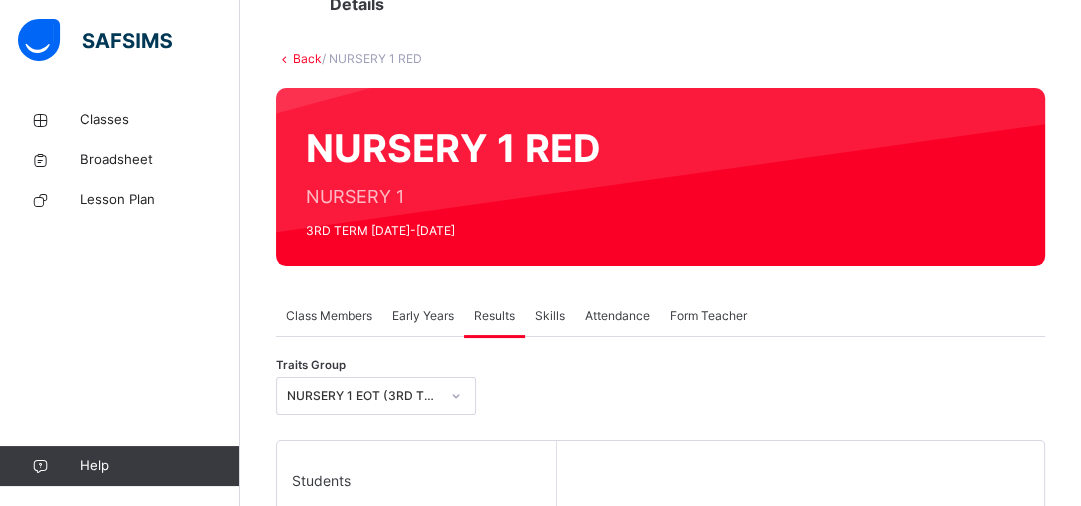 click at bounding box center [800, 591] 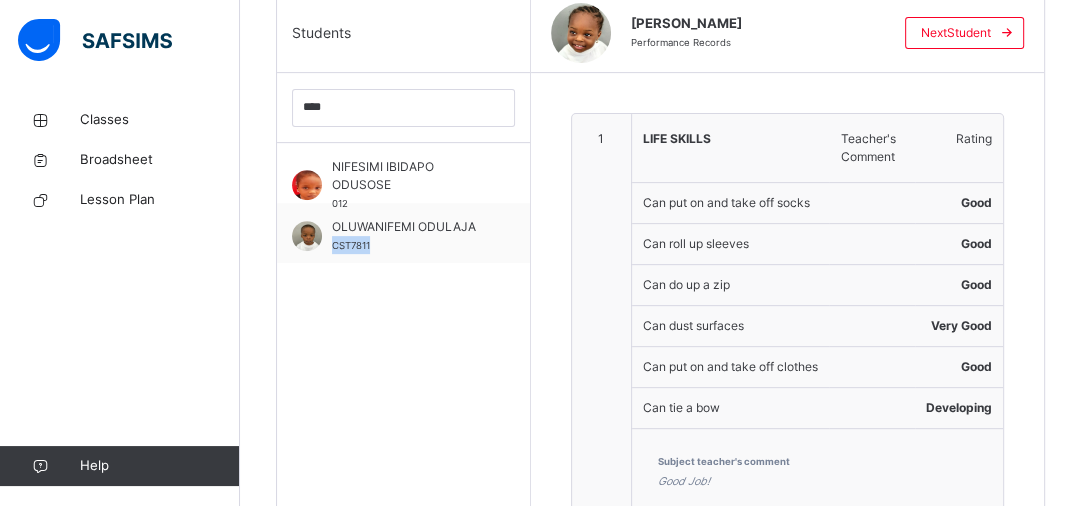 scroll, scrollTop: 496, scrollLeft: 0, axis: vertical 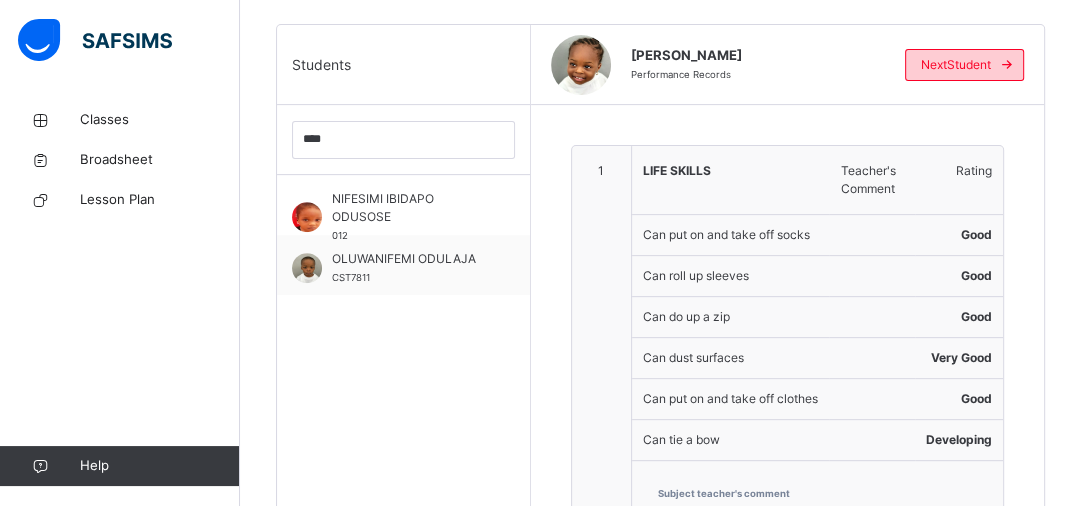 click at bounding box center (1007, 65) 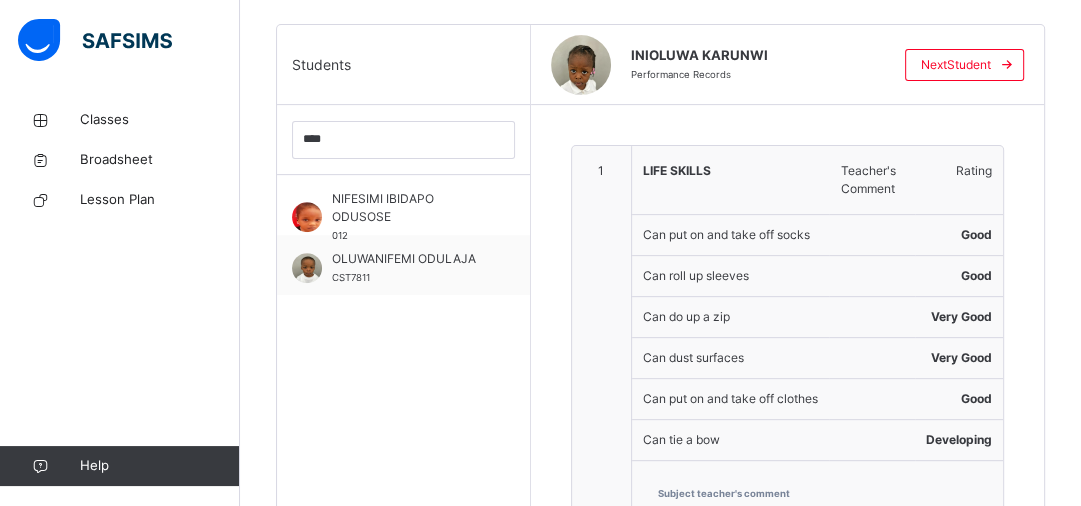 click on "1 LIFE SKILLS Teacher's Comment Rating Can put on and take off socks Good Can roll up sleeves Good Can do up a zip Very Good Can dust surfaces Very Good Can put on and take off clothes Good Can tie a bow Developing Subject teacher's comment Good Job! 2 CULTURAL STUDIES Teacher's Comment Rating Can identify parts of a leaf Good Can identify appropriate clothing for the different weather Very Good Can identify some wild animals and their homes Very Good Can identify parts of a flower Good Can identify some domestic animals and their homes Very Good Subject teacher's comment Great Job! 3 LANGUAGE & COMMUNICATION SKILLS Teacher's Comment Rating Can associate most letter sounds v, j, w, x, z, q and y with objects and pictures Good Can trace/write letter sounds: v, j, w, x, z, q and y Developing Forms letters learnt correctly Developing Can write letter sounds learnt, with the appropriate formation/directionality Developing Can recognize most letter sounds v, j, w, x, z, q, y Good Good Developing Very Good 4 Rating" at bounding box center [788, 1661] 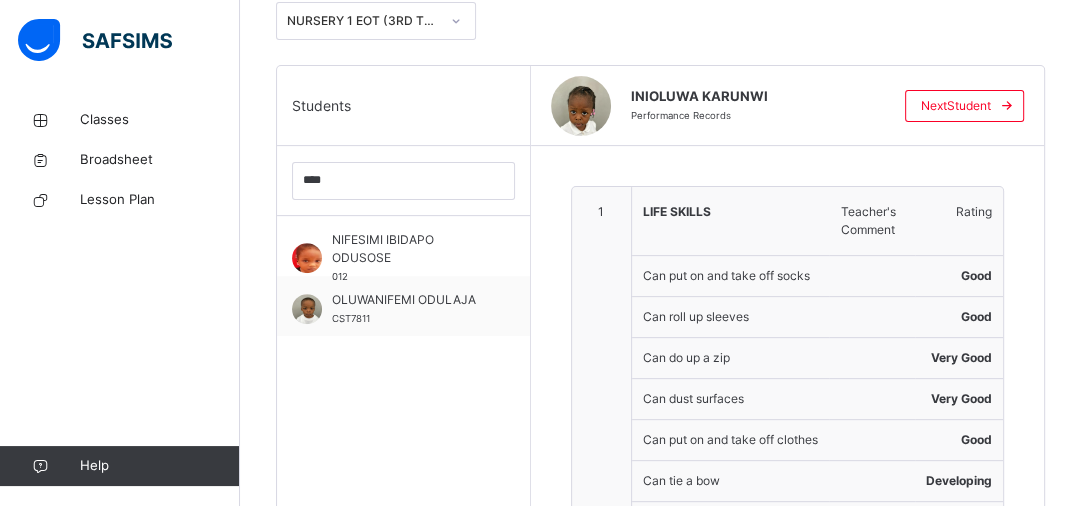 scroll, scrollTop: 464, scrollLeft: 0, axis: vertical 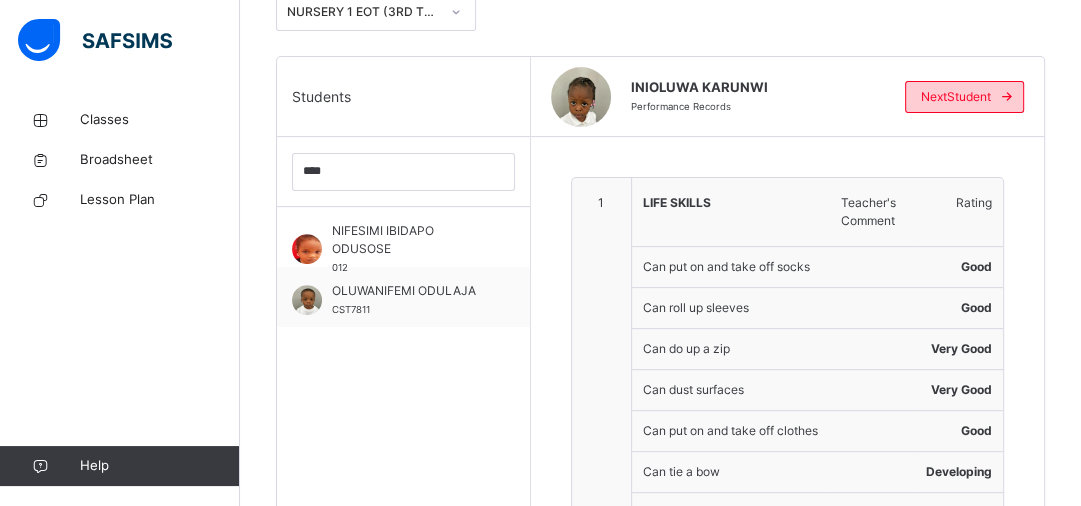 click at bounding box center [1007, 97] 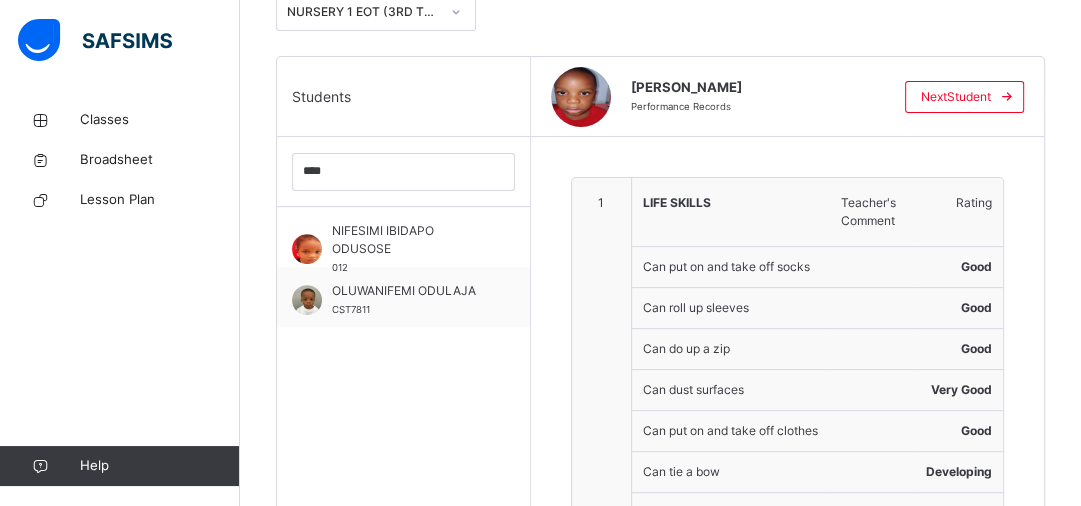 click on "[PERSON_NAME] Performance Records Next  Student" at bounding box center [788, 97] 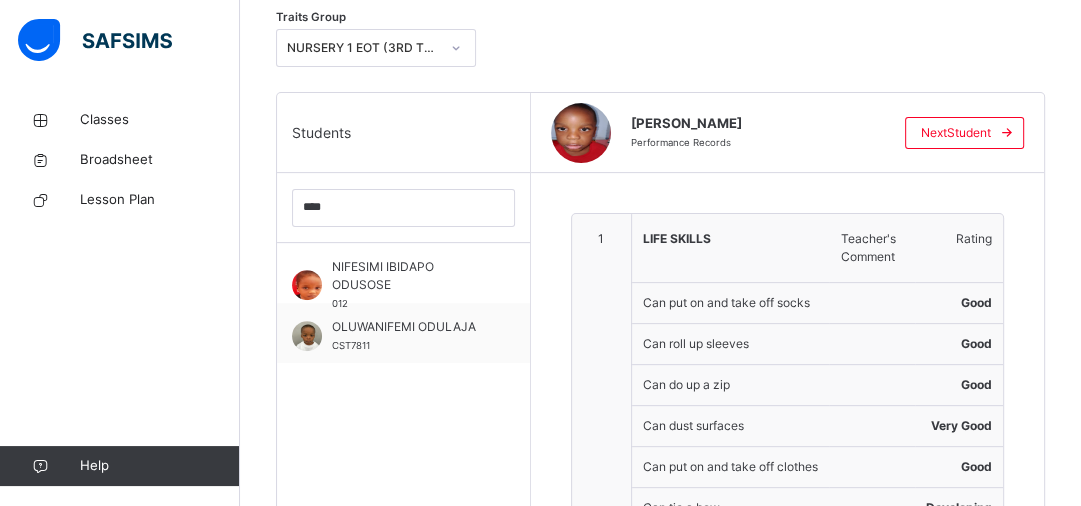 scroll, scrollTop: 480, scrollLeft: 0, axis: vertical 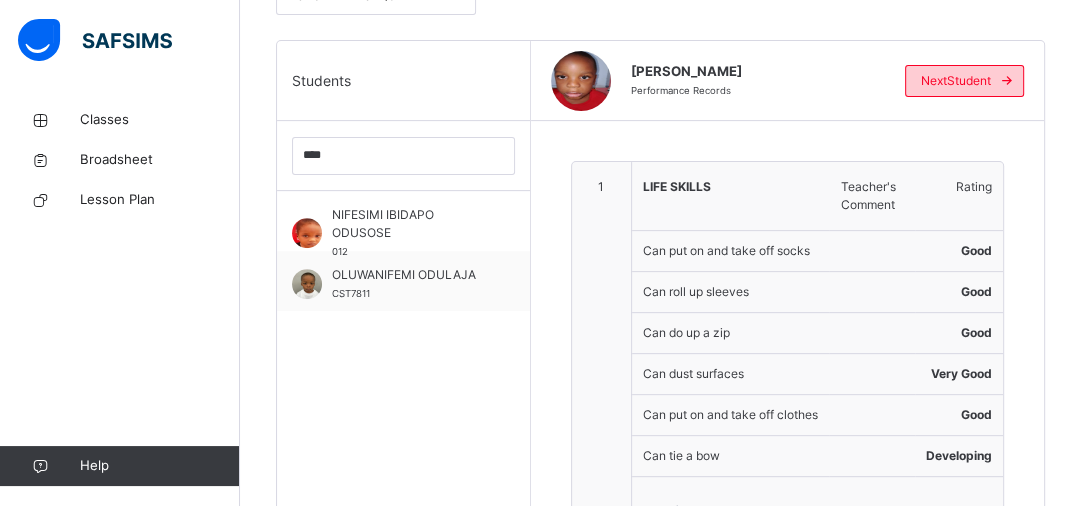 click at bounding box center [1007, 81] 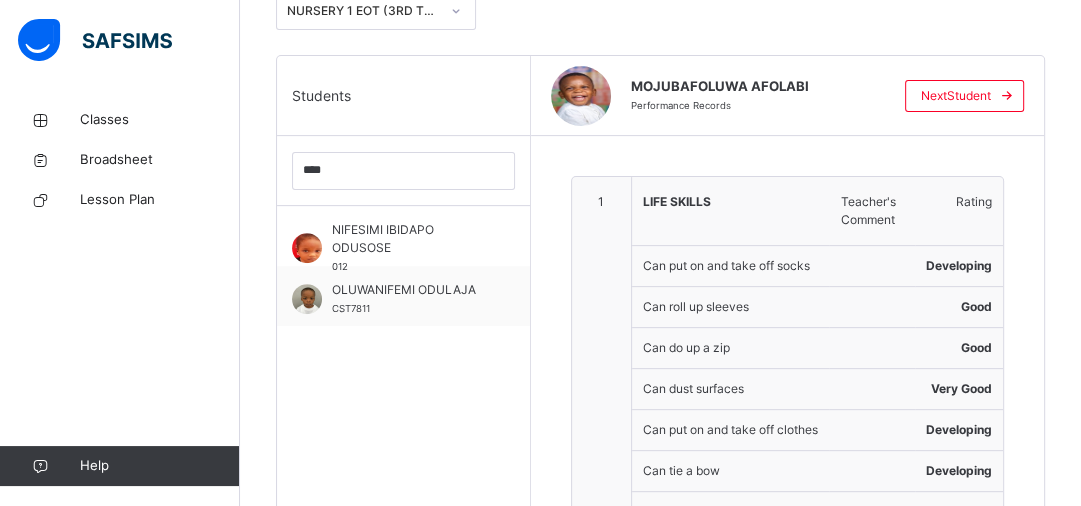 scroll, scrollTop: 464, scrollLeft: 0, axis: vertical 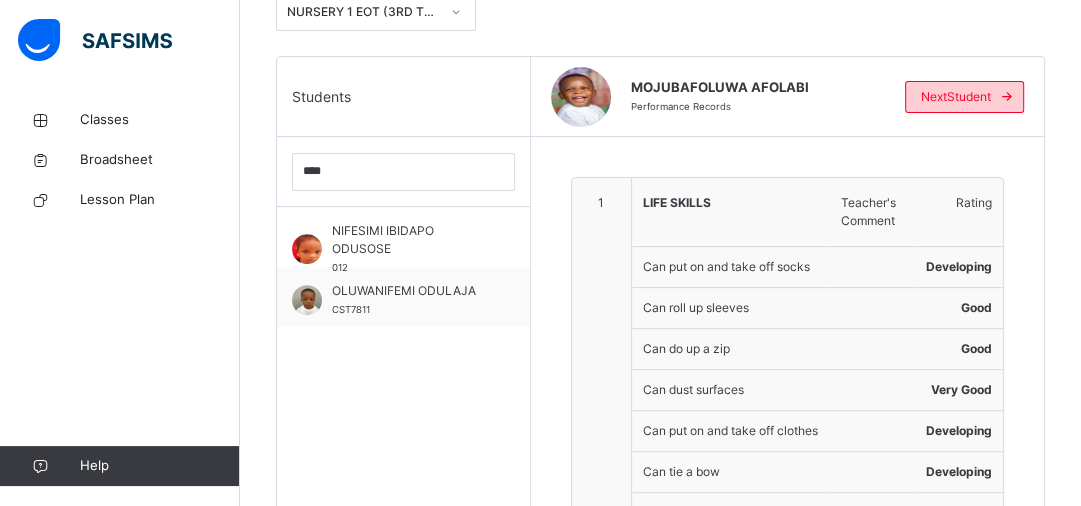 click at bounding box center [1007, 97] 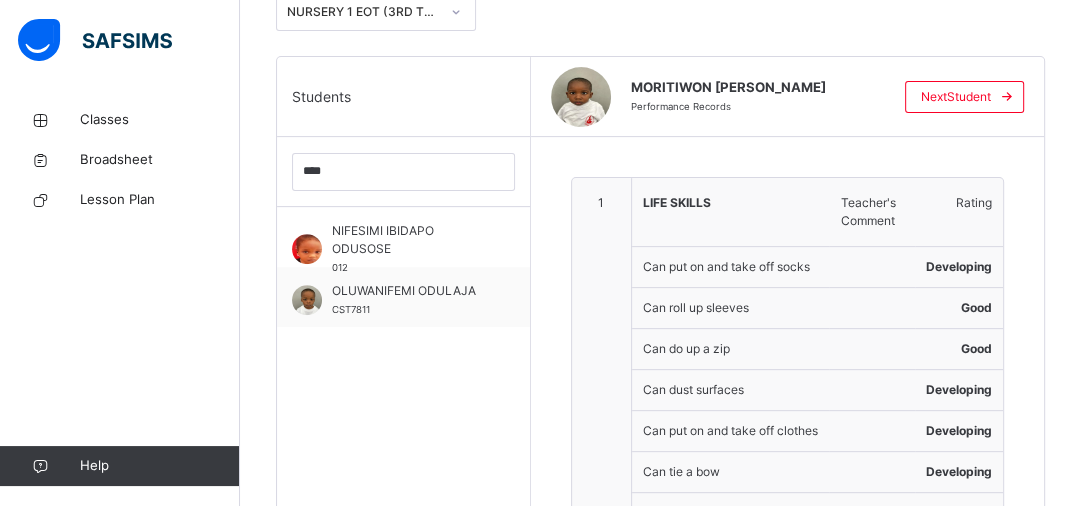 click at bounding box center (872, 299) 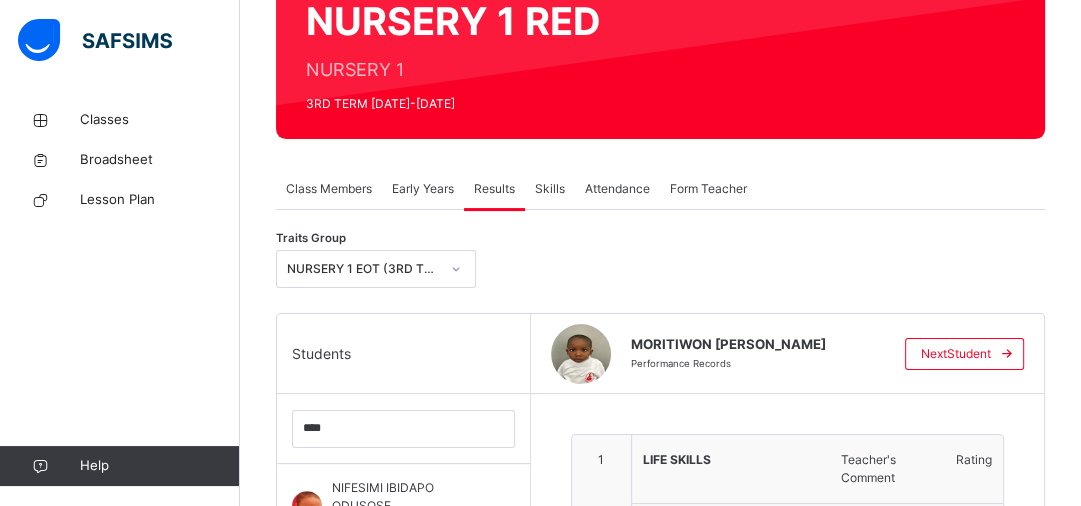 scroll, scrollTop: 176, scrollLeft: 0, axis: vertical 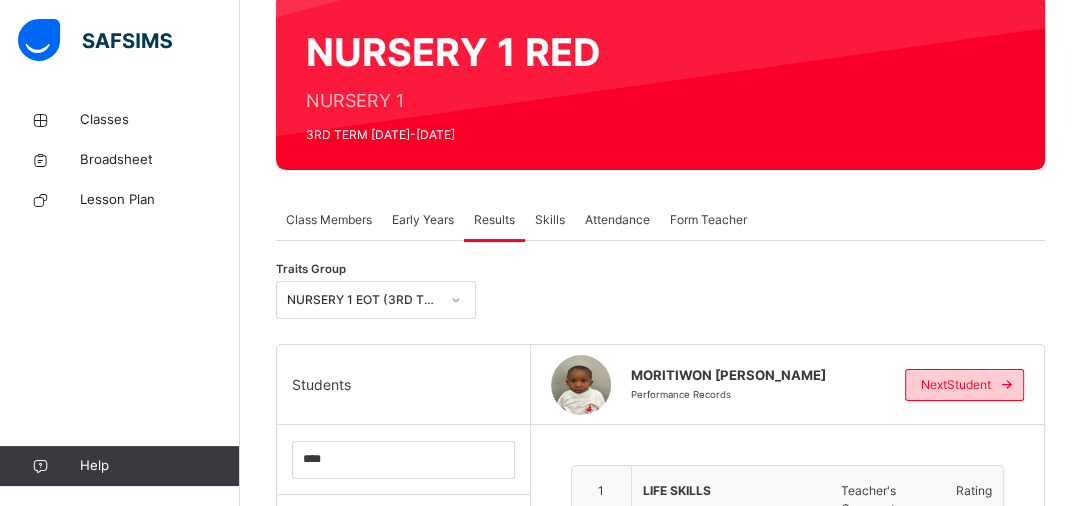 click at bounding box center (1007, 385) 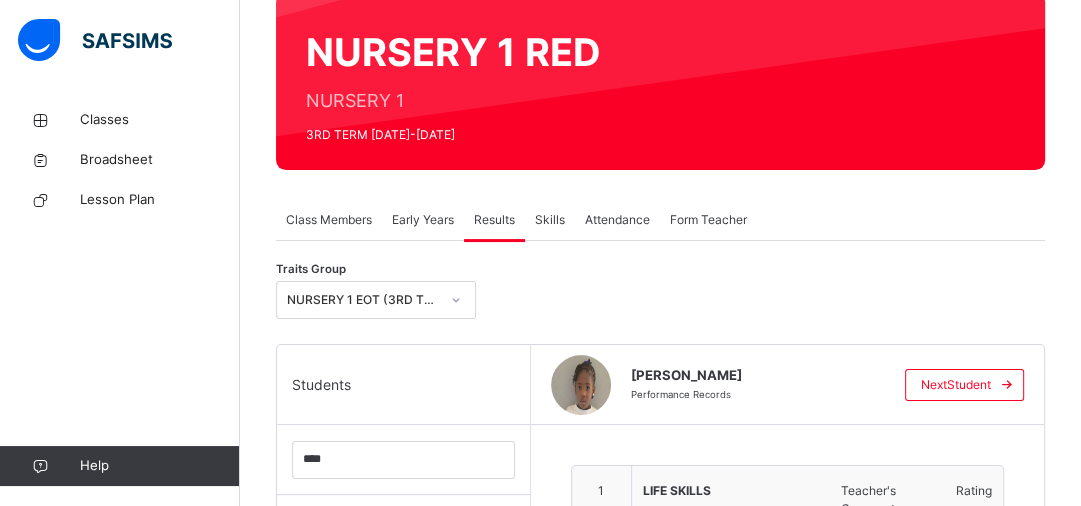 click on "[PERSON_NAME] Performance Records Next  Student" at bounding box center [788, 385] 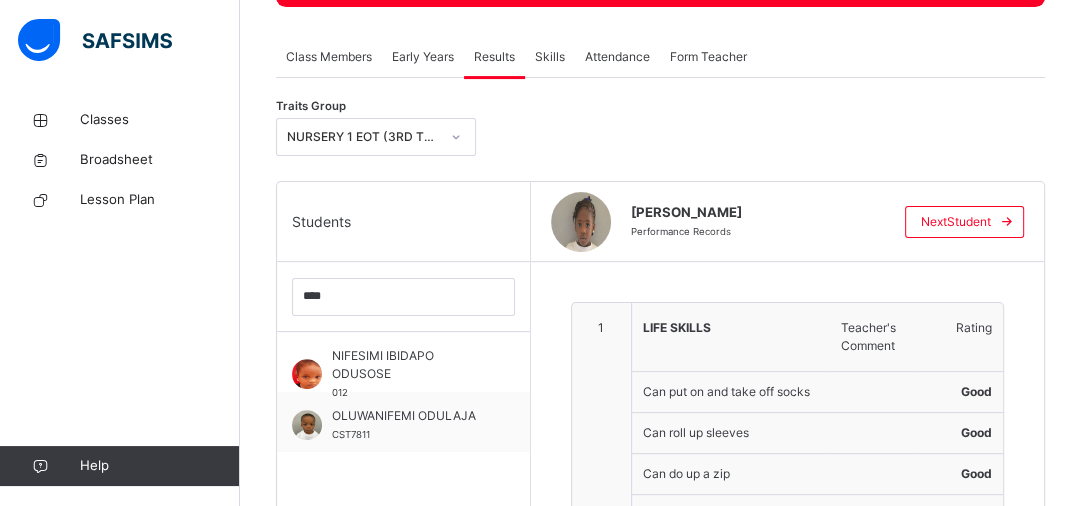 scroll, scrollTop: 272, scrollLeft: 0, axis: vertical 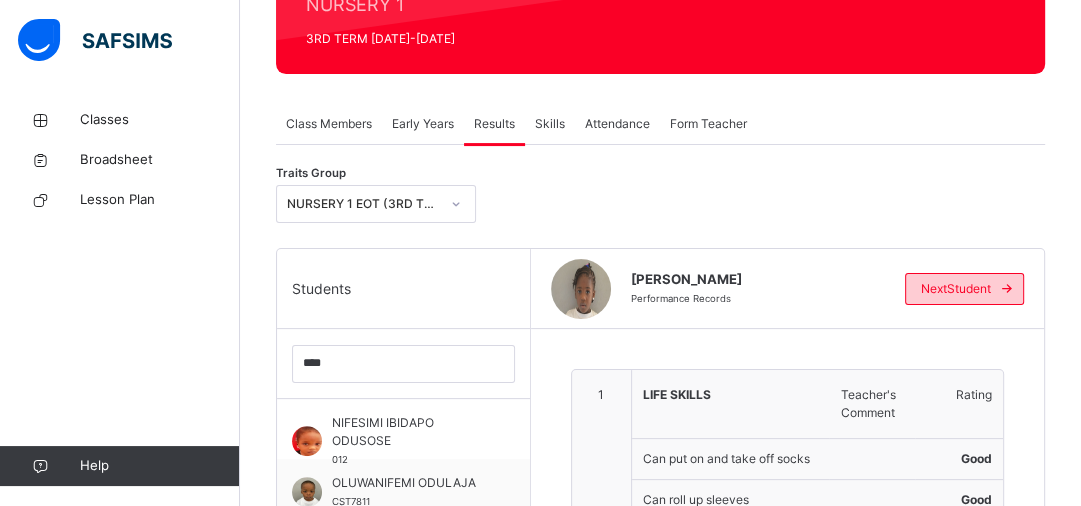 click at bounding box center (1007, 289) 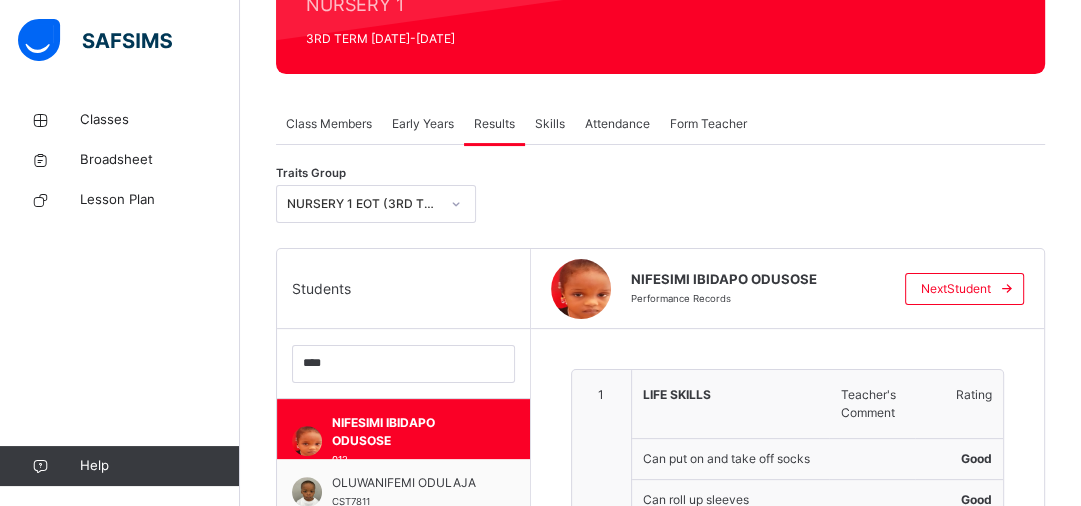 click on "NIFESIMI IBIDAPO ODUSOSE Performance Records Next  Student" at bounding box center [788, 289] 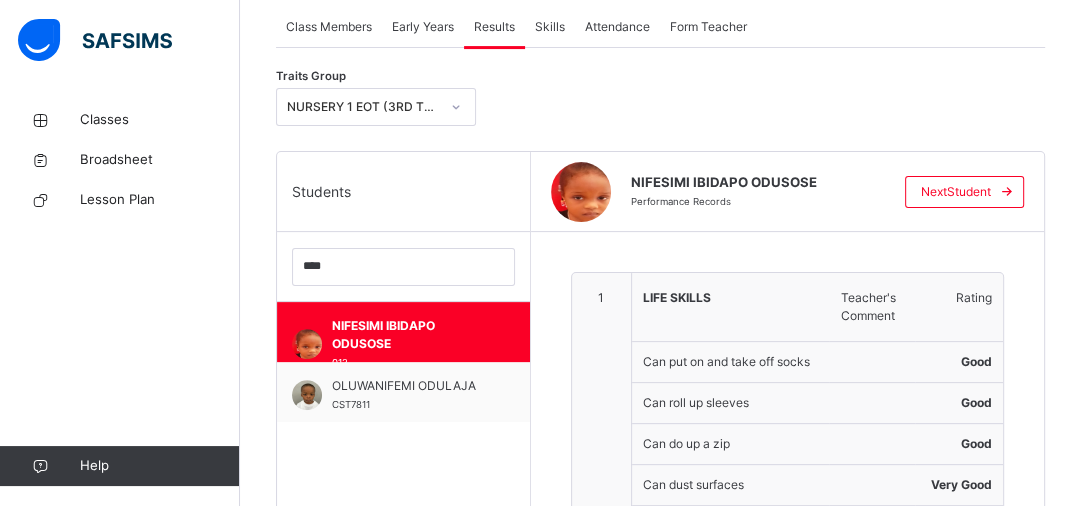 scroll, scrollTop: 368, scrollLeft: 0, axis: vertical 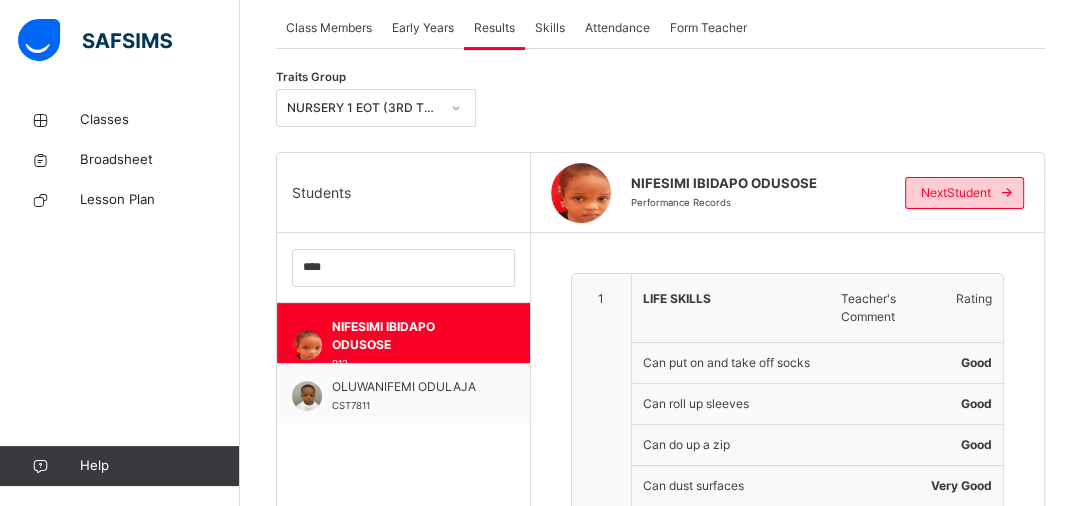 click at bounding box center [1007, 193] 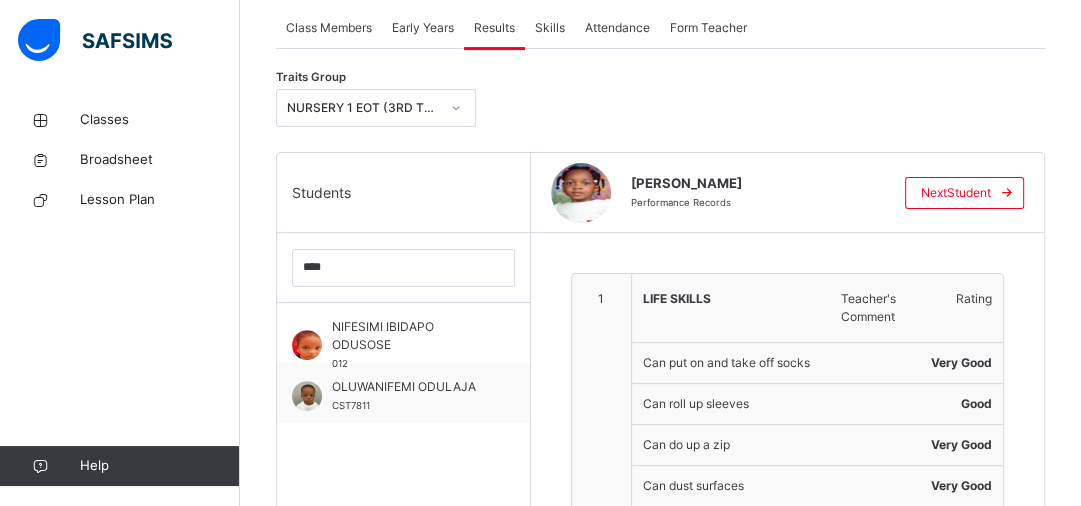 click on "[PERSON_NAME] Performance Records" at bounding box center [753, 193] 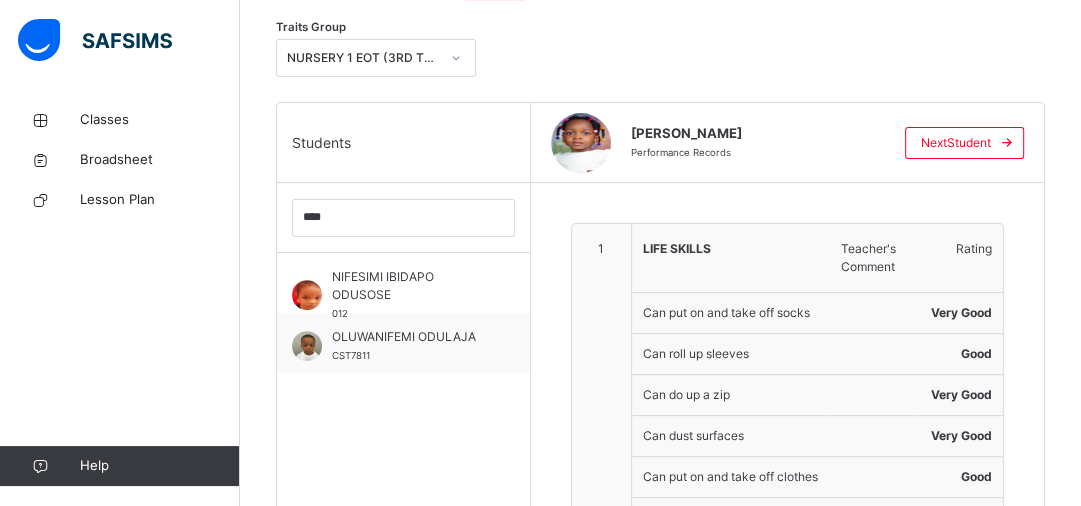 scroll, scrollTop: 400, scrollLeft: 0, axis: vertical 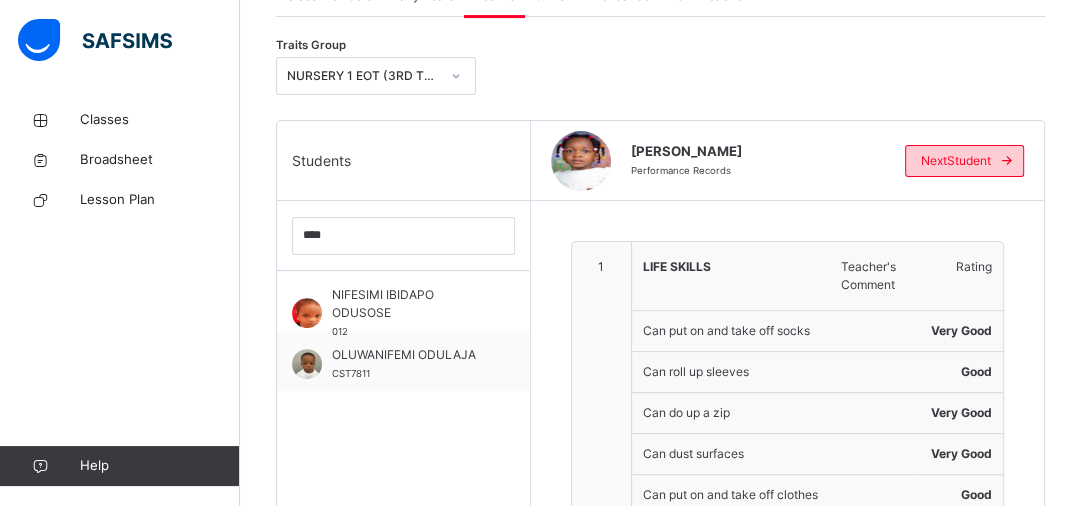 click at bounding box center [1007, 161] 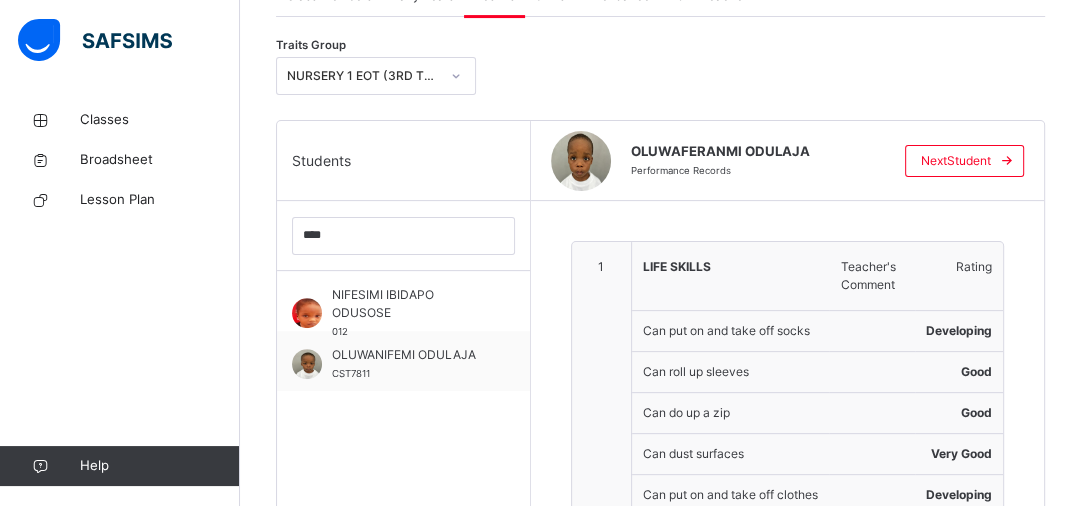 click on "OLUWAFERANMI  ODULAJA Performance Records Next  Student" at bounding box center [788, 161] 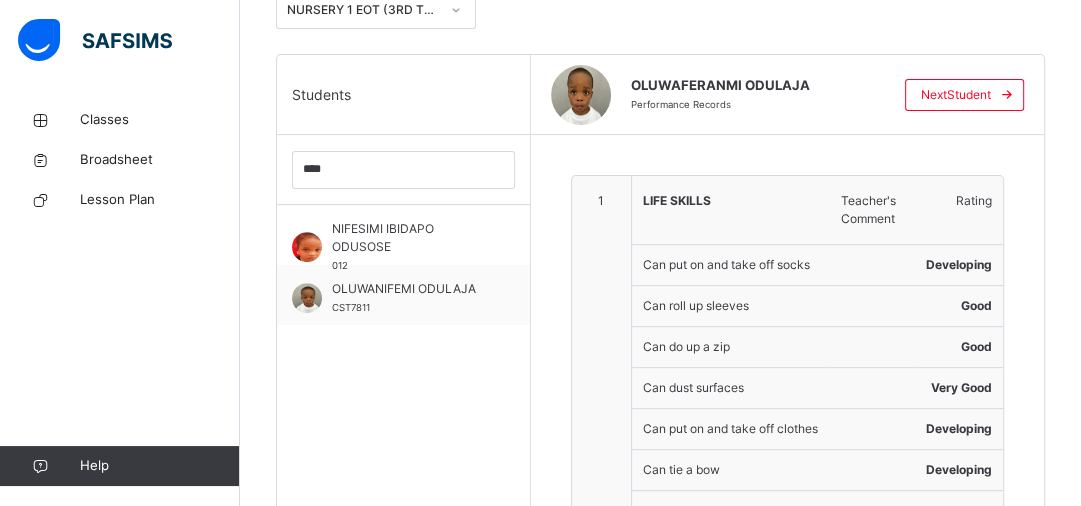 scroll, scrollTop: 464, scrollLeft: 0, axis: vertical 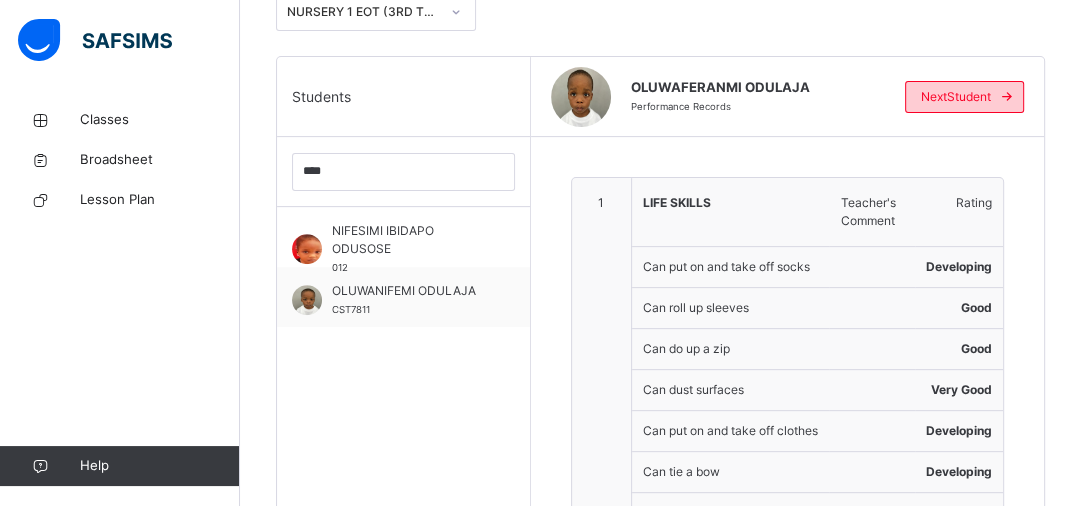 click at bounding box center (1007, 97) 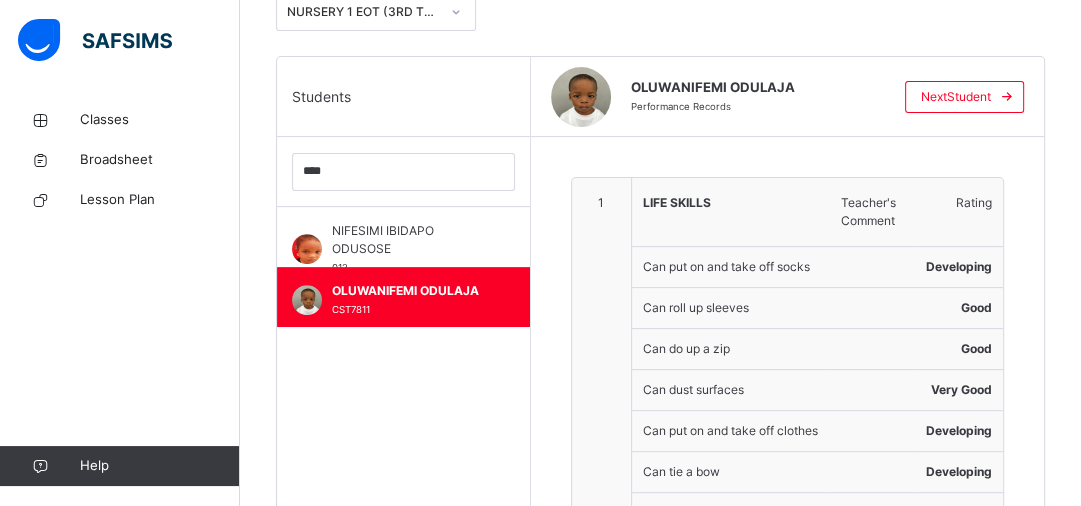 click on "OLUWANIFEMI  ODULAJA" at bounding box center (753, 88) 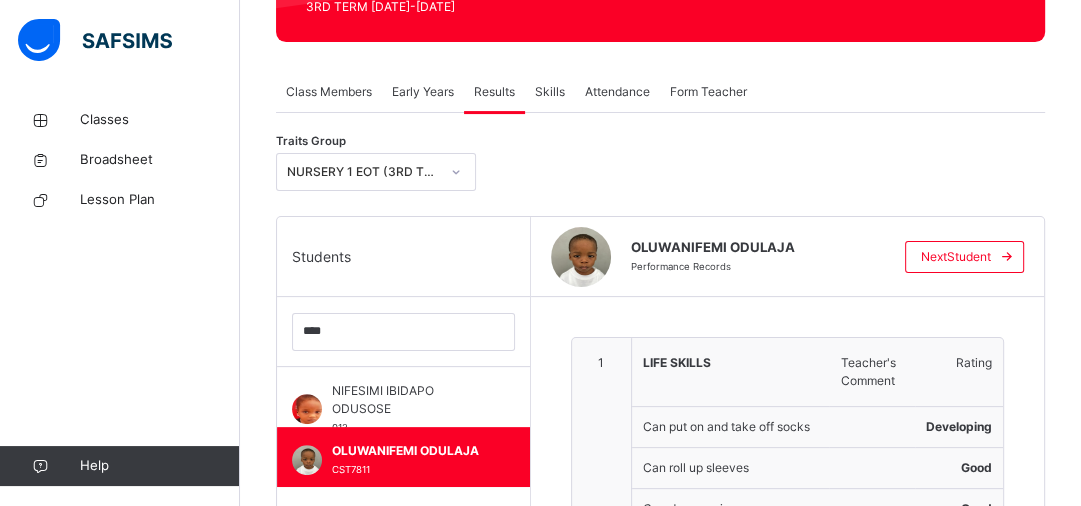 scroll, scrollTop: 304, scrollLeft: 0, axis: vertical 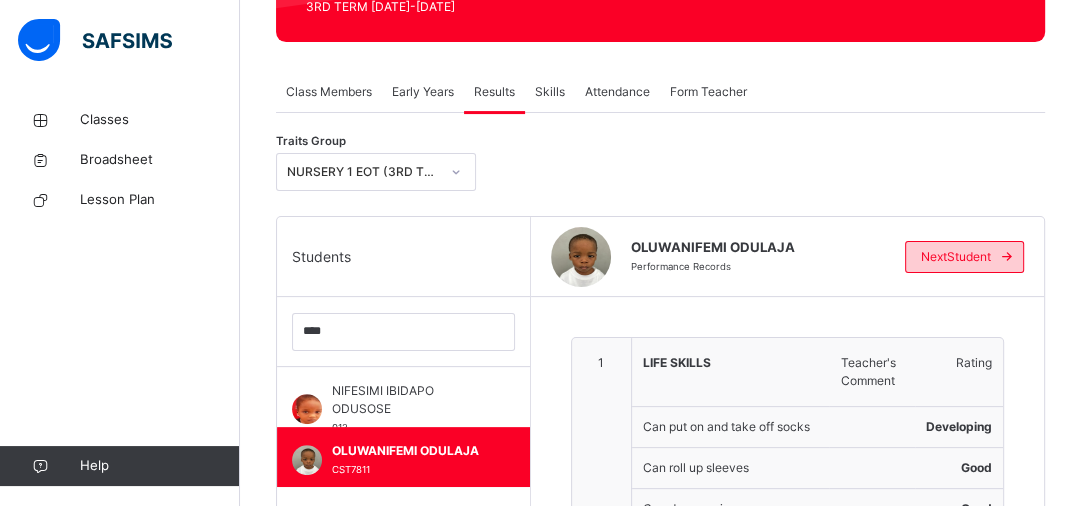 click at bounding box center [1007, 257] 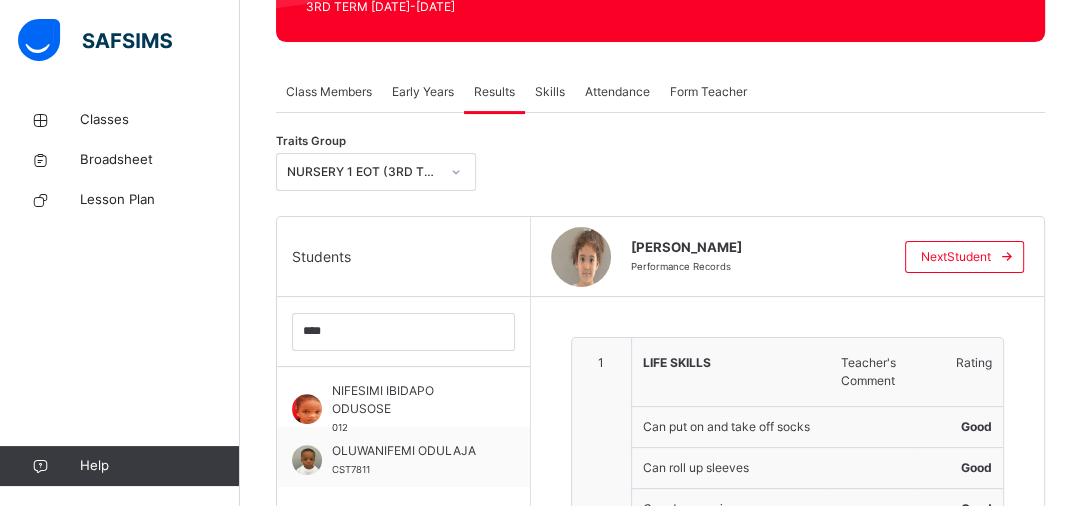 click on "[PERSON_NAME]" at bounding box center (753, 248) 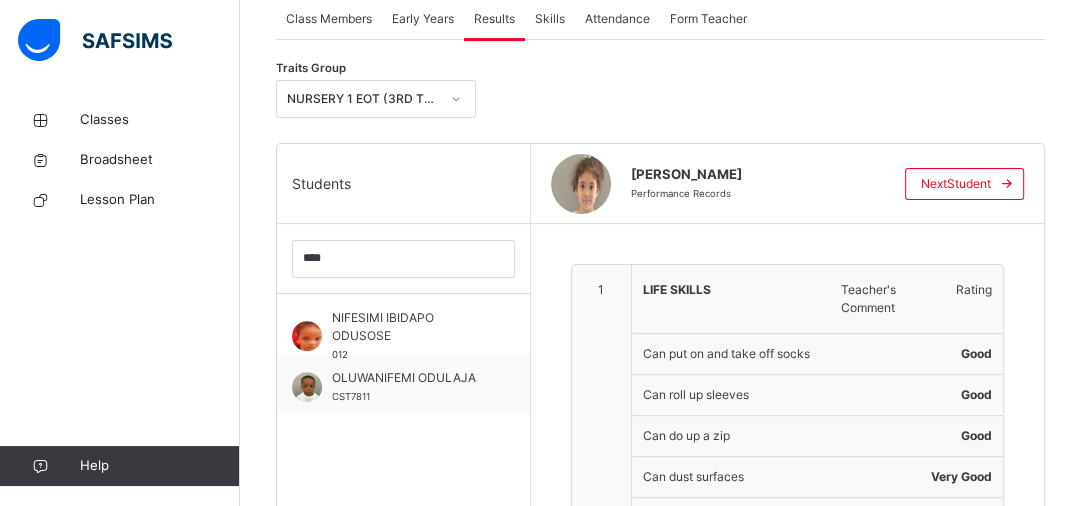scroll, scrollTop: 400, scrollLeft: 0, axis: vertical 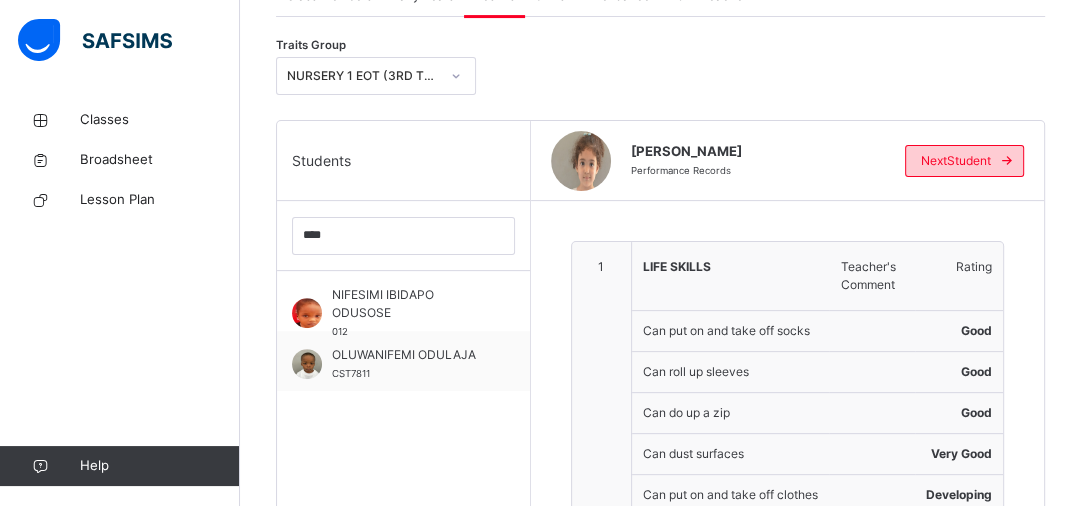 click at bounding box center [1007, 161] 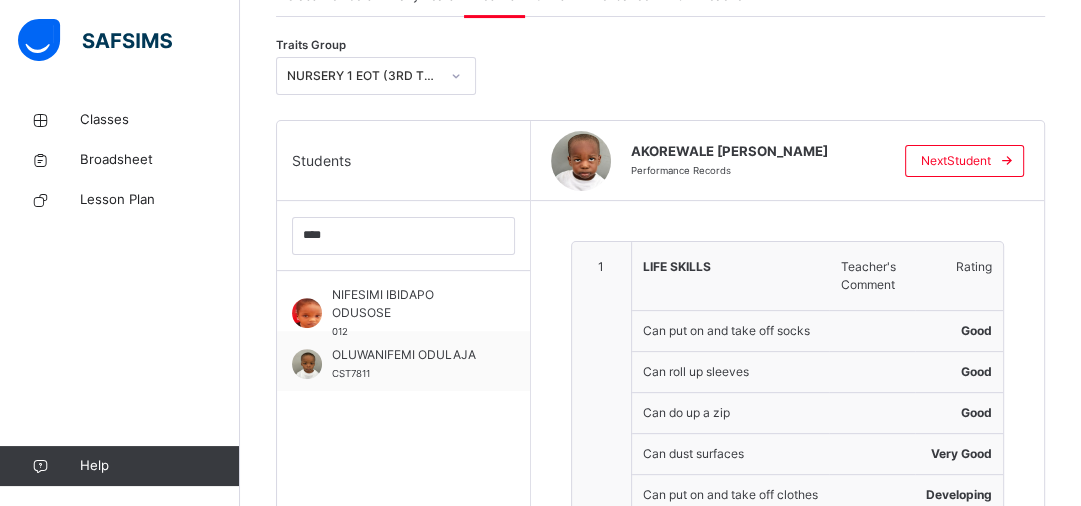 click on "LIFE SKILLS" at bounding box center [730, 267] 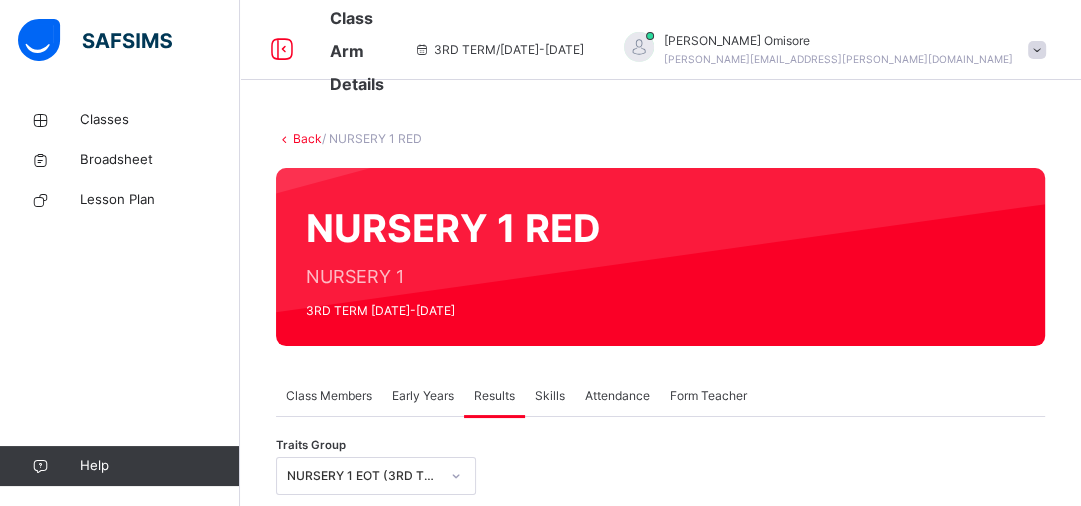 scroll, scrollTop: 0, scrollLeft: 0, axis: both 